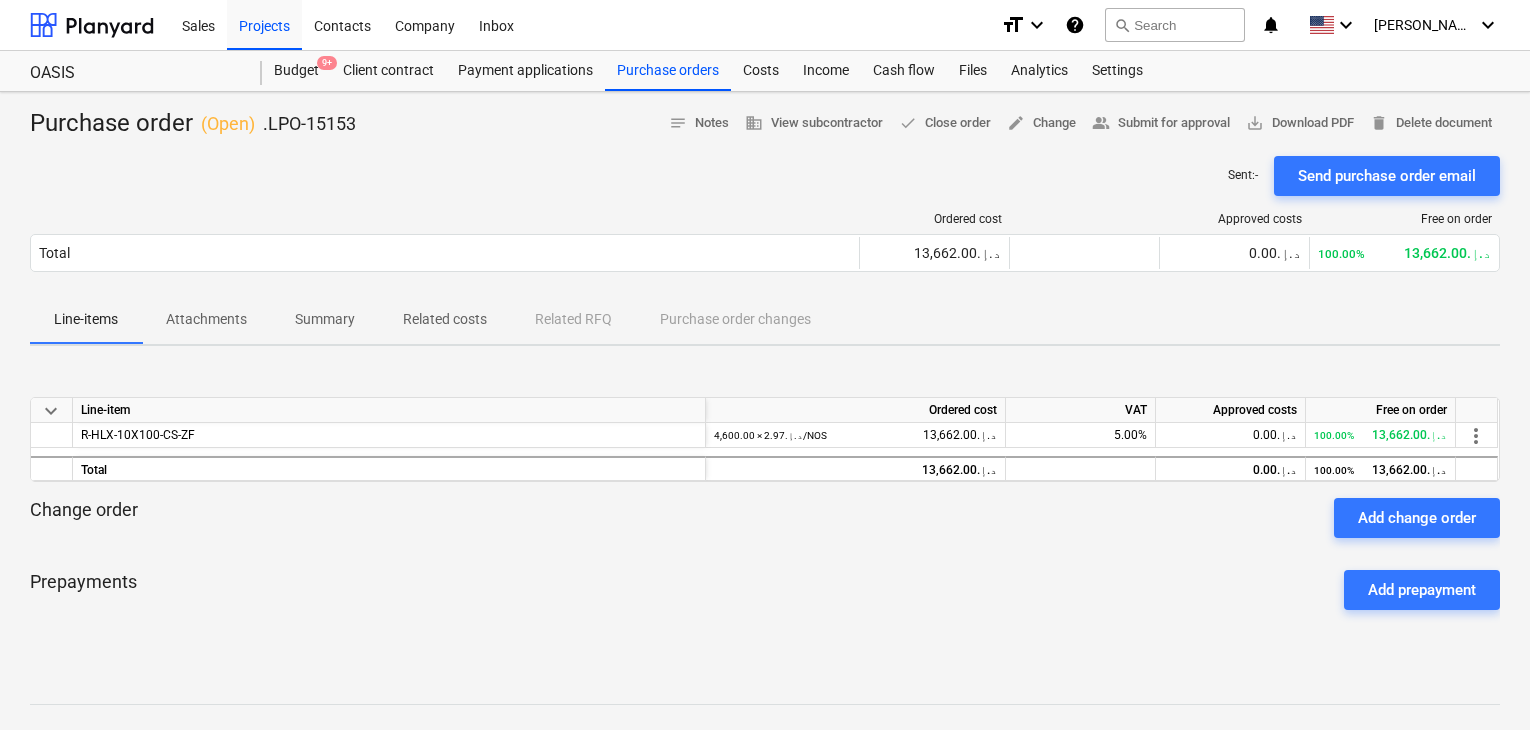 scroll, scrollTop: 0, scrollLeft: 0, axis: both 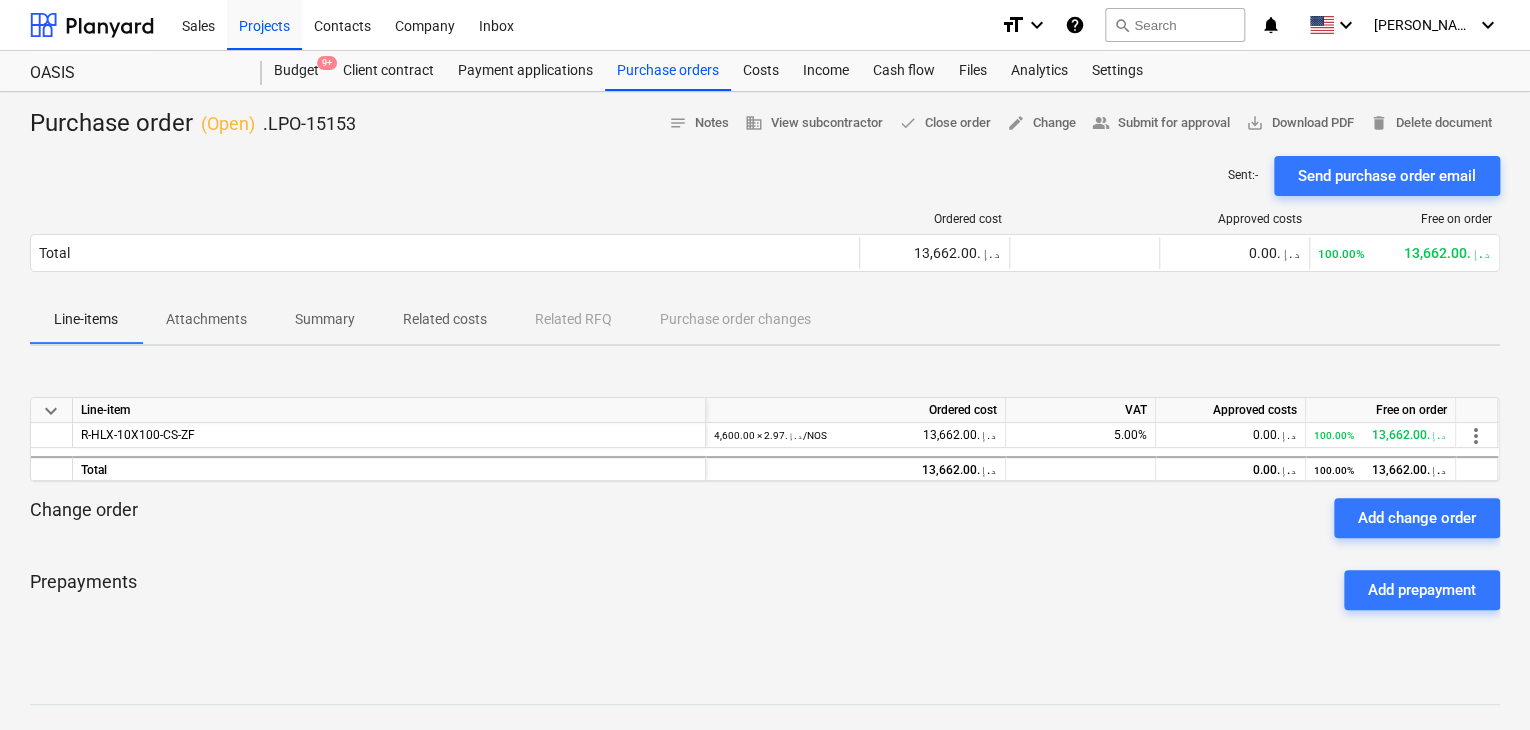click on "Purchase order ( Open ) .LPO-15153 notes Notes business View subcontractor done Close order edit Change people_alt Submit for approval save_alt Download PDF delete Delete document Sent :   - Send purchase order email Ordered cost Approved costs Free on order Total 13,662.00د.إ.‏ 0.00د.إ.‏ 100.00% 13,662.00د.إ.‏ Please wait Line-items Attachments Summary Related costs Related RFQ Purchase order changes keyboard_arrow_down Line-item Ordered cost VAT Approved costs Free on order  R-HLX-10X100-CS-ZF 4,600.00   ×   2.97د.إ.‏ / NOS 13,662.00د.إ.‏ 5.00% 0.00د.إ.‏ 100.00% 13,662.00د.إ.‏ more_vert Total 13,662.00د.إ.‏ 0.00د.إ.‏ 100.00% 13,662.00د.إ.‏ Change order Add change order Prepayments Add prepayment Notes Write a note or @mention to notify a teammate ﻿ Save" at bounding box center (765, 525) 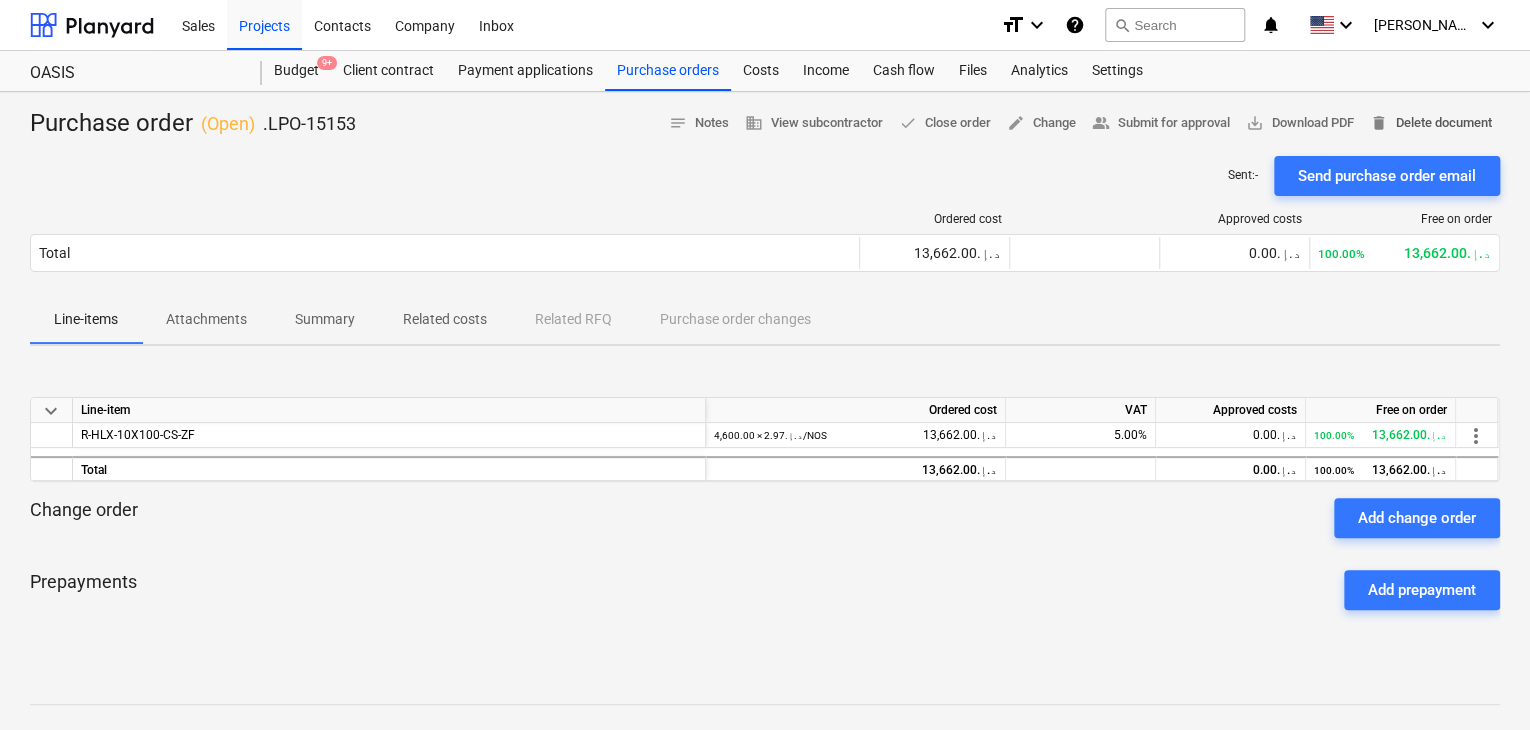 click on "delete Delete document" at bounding box center [1431, 123] 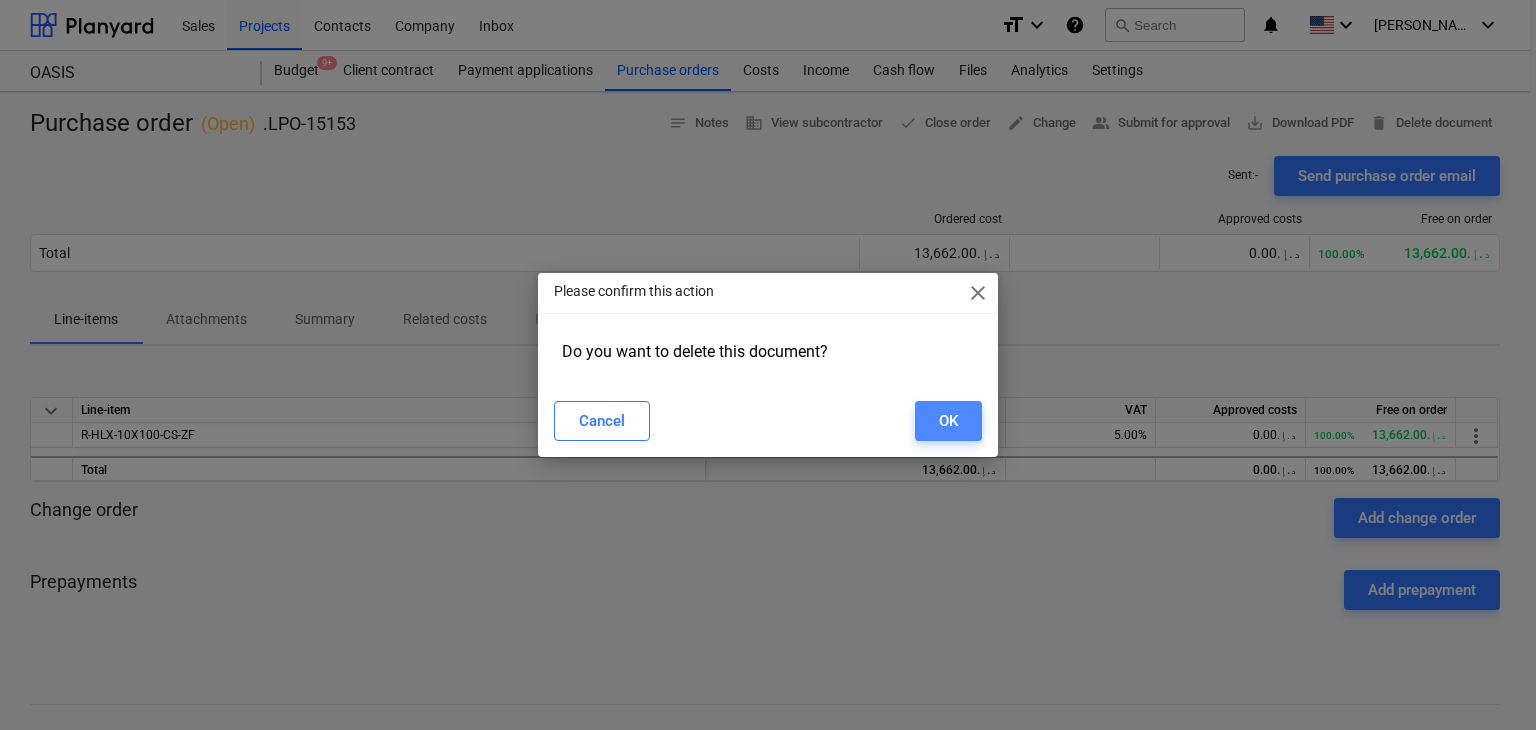 click on "OK" at bounding box center (948, 421) 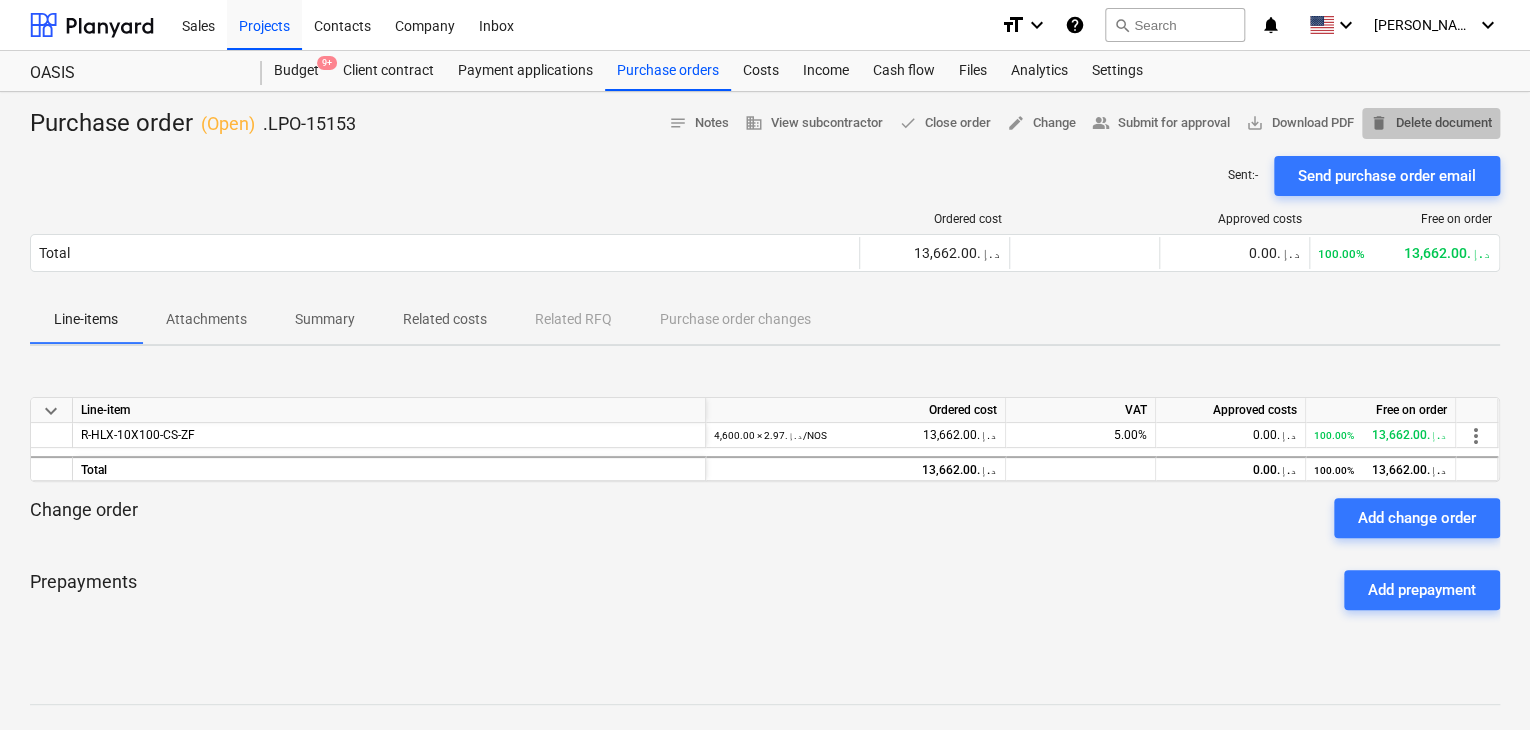 click on "delete Delete document" at bounding box center [1431, 123] 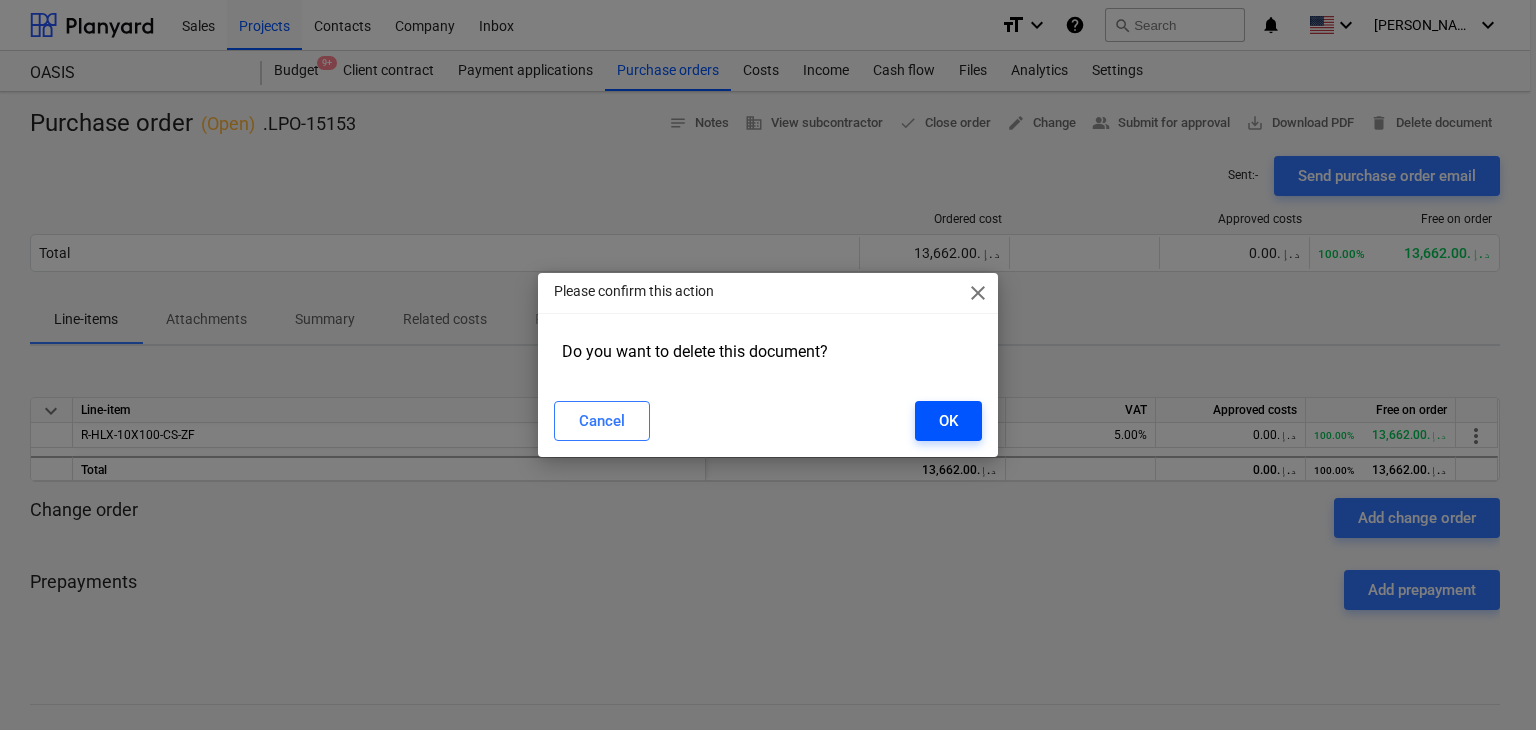 click on "OK" at bounding box center [948, 421] 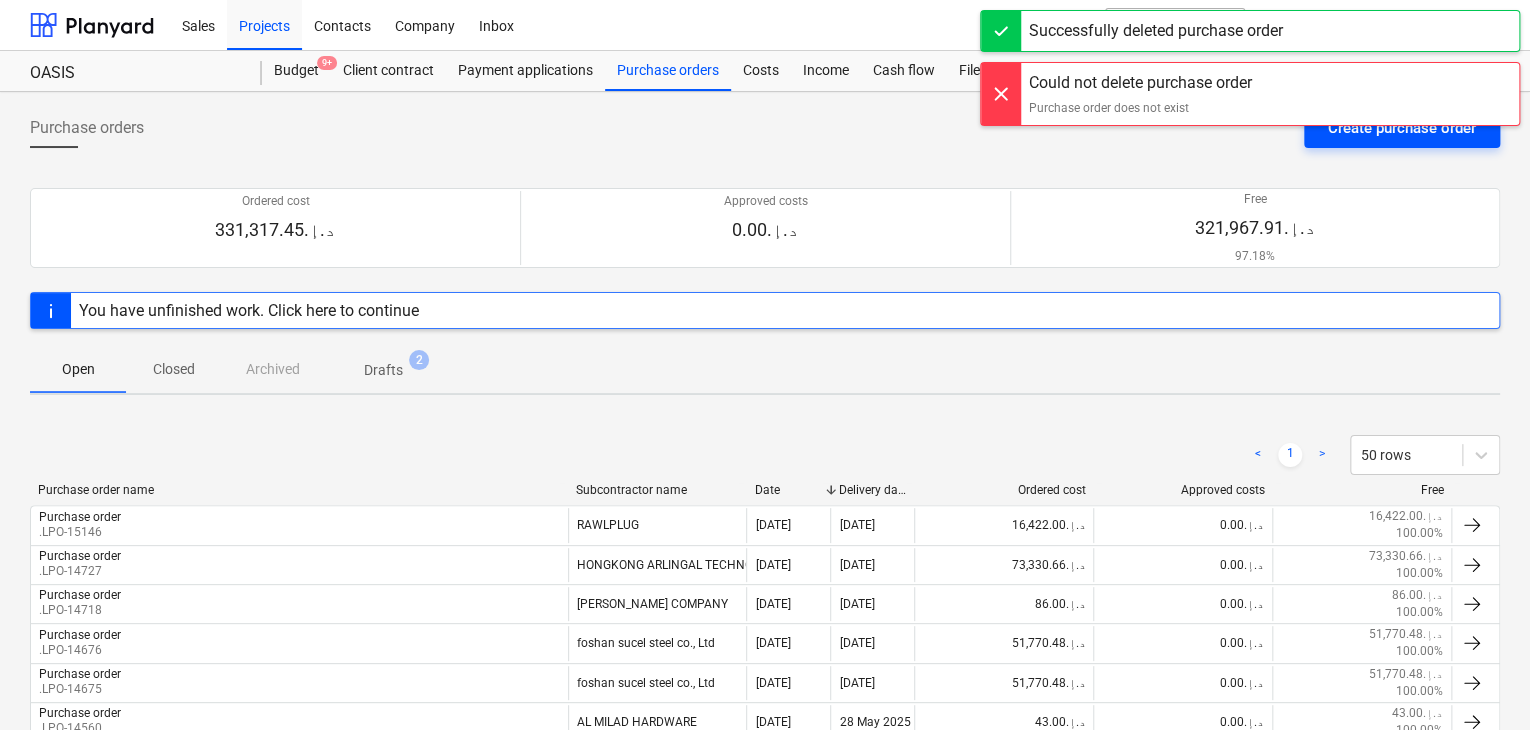 click on "Create purchase order" at bounding box center [1402, 128] 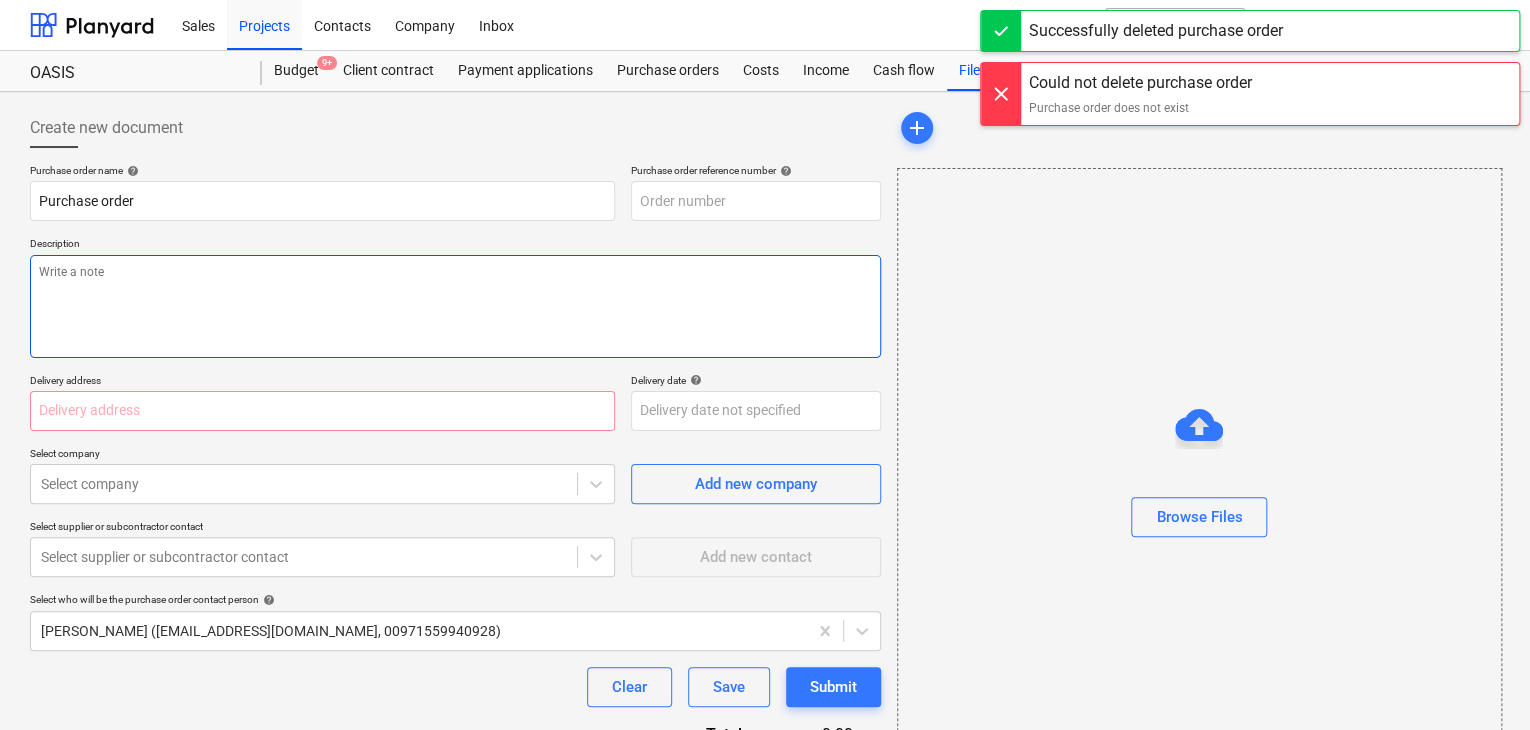 click at bounding box center (455, 306) 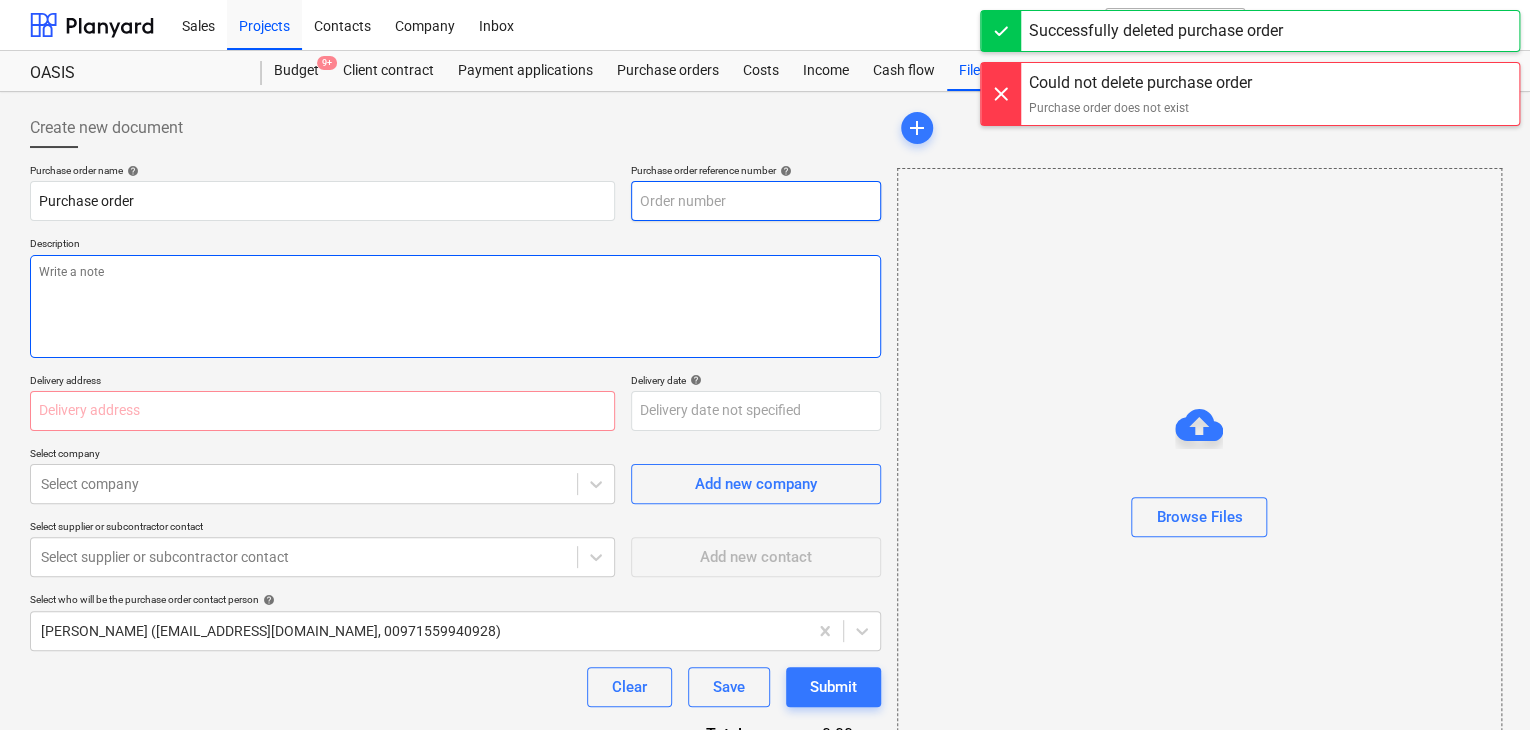 type on "x" 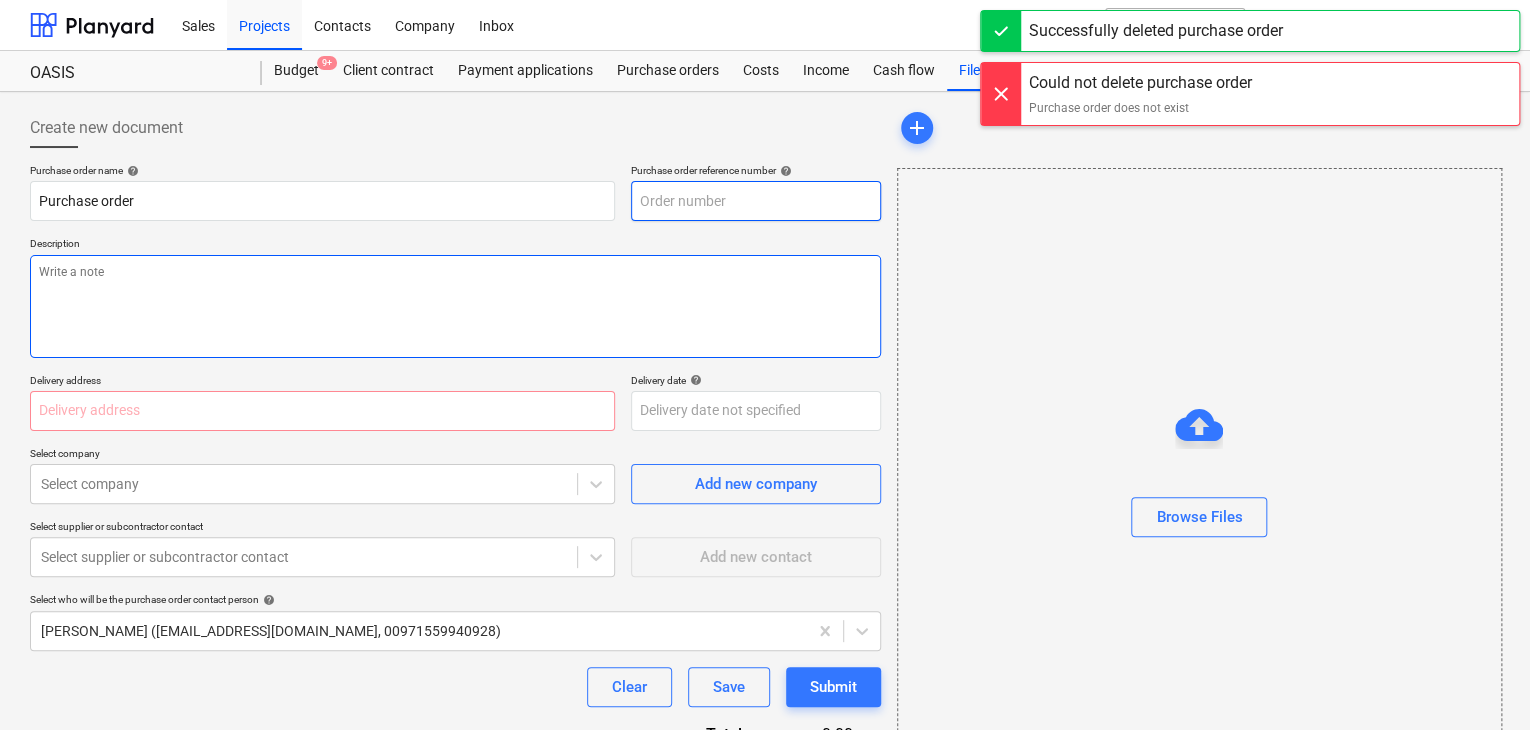 type on "MOCKUP1-PO-035" 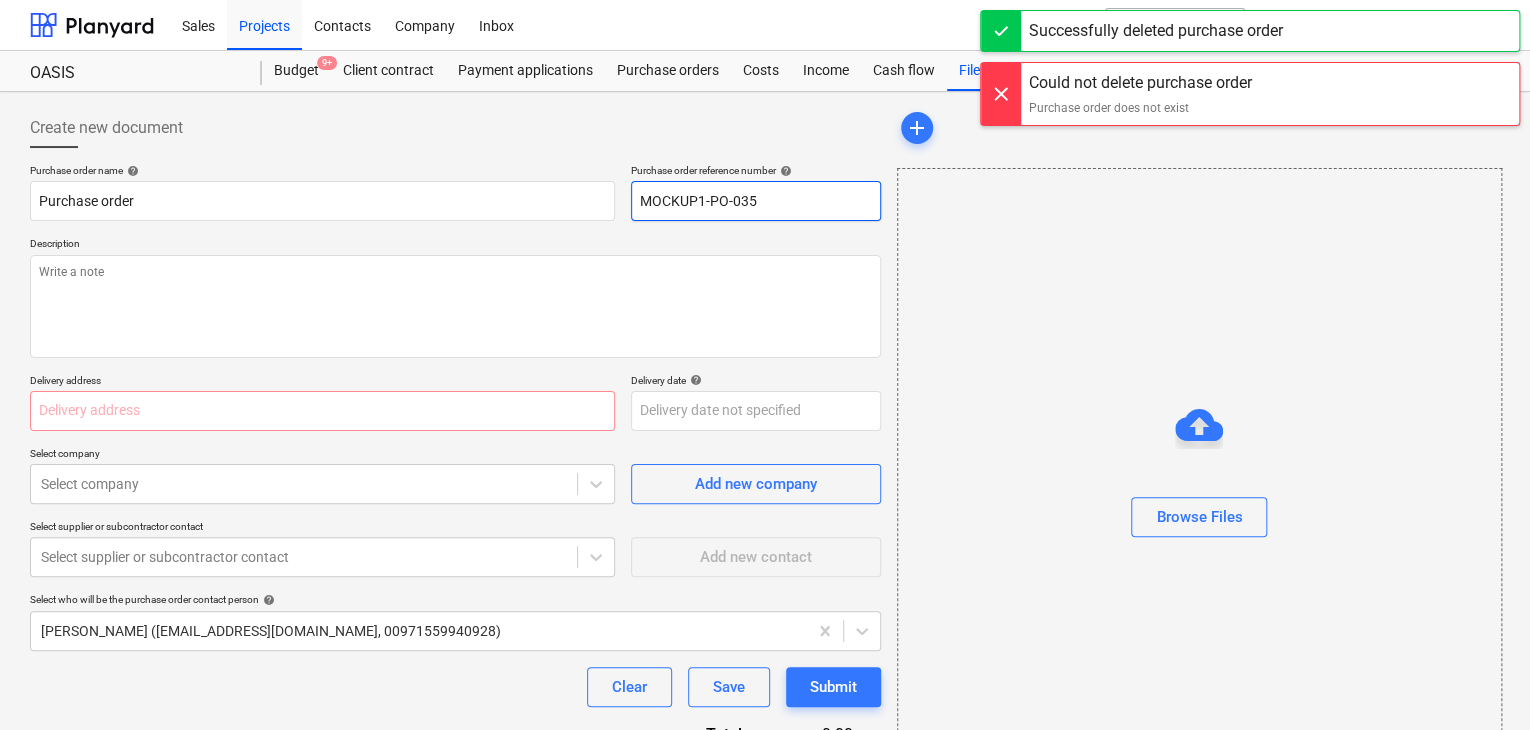 click on "MOCKUP1-PO-035" at bounding box center (756, 201) 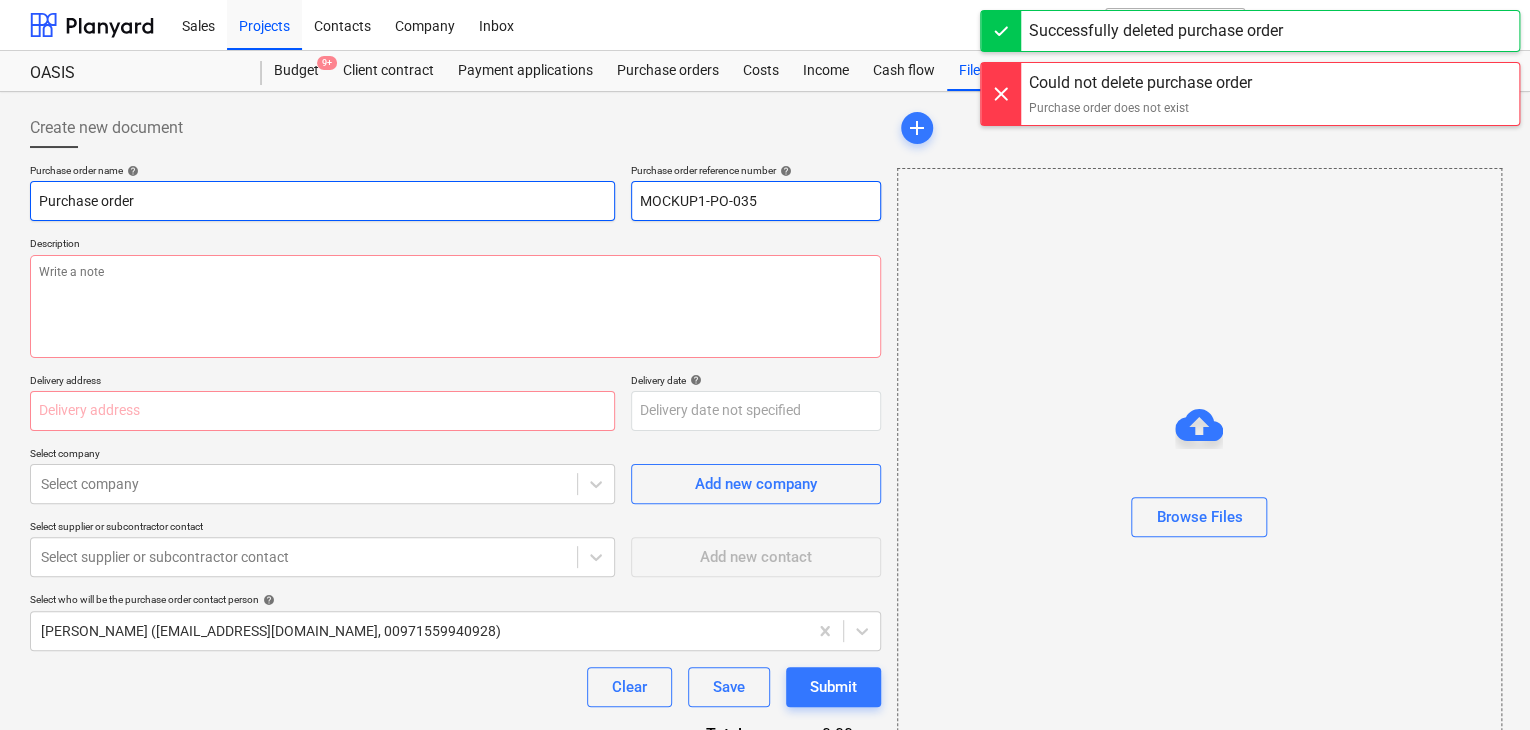 drag, startPoint x: 766, startPoint y: 203, endPoint x: 547, endPoint y: 200, distance: 219.02055 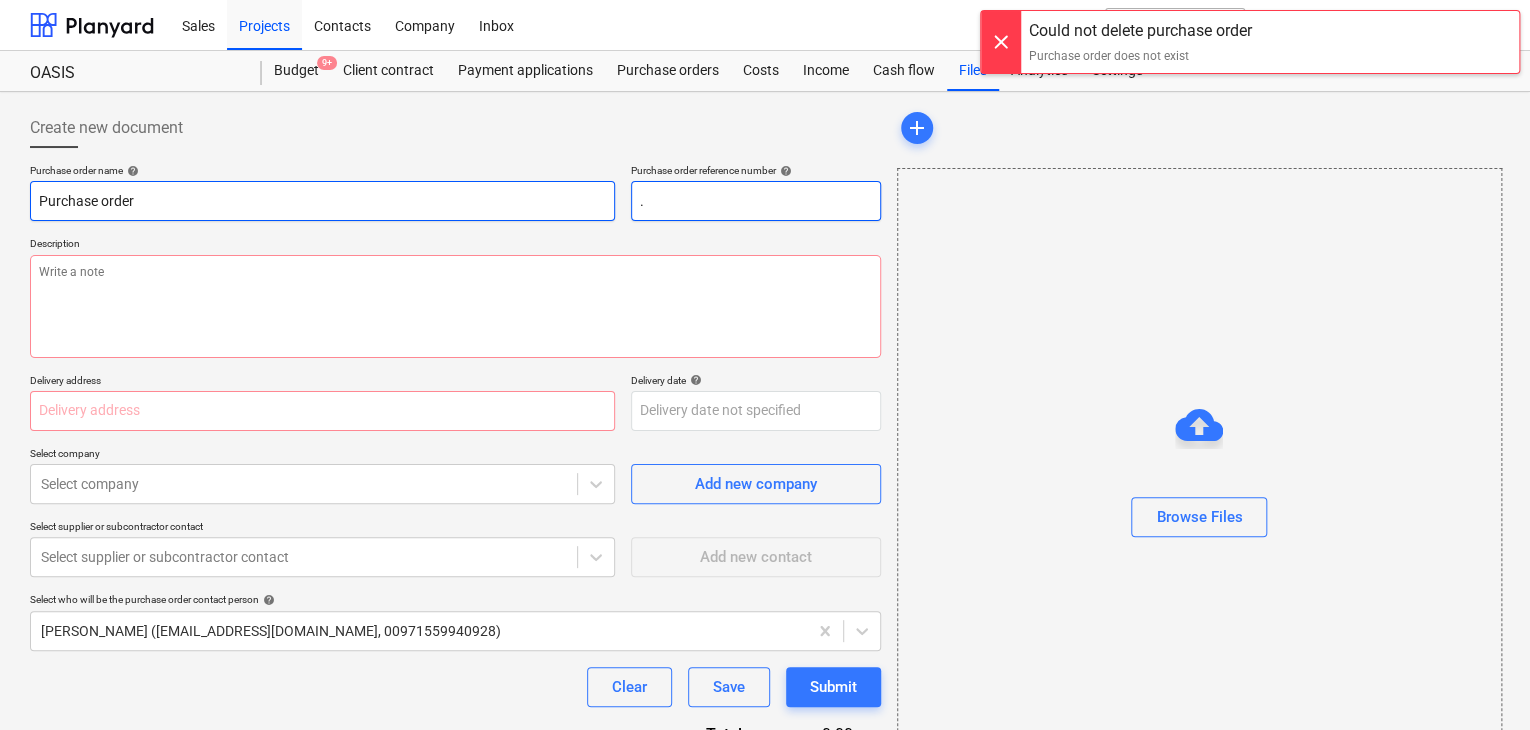 type on "x" 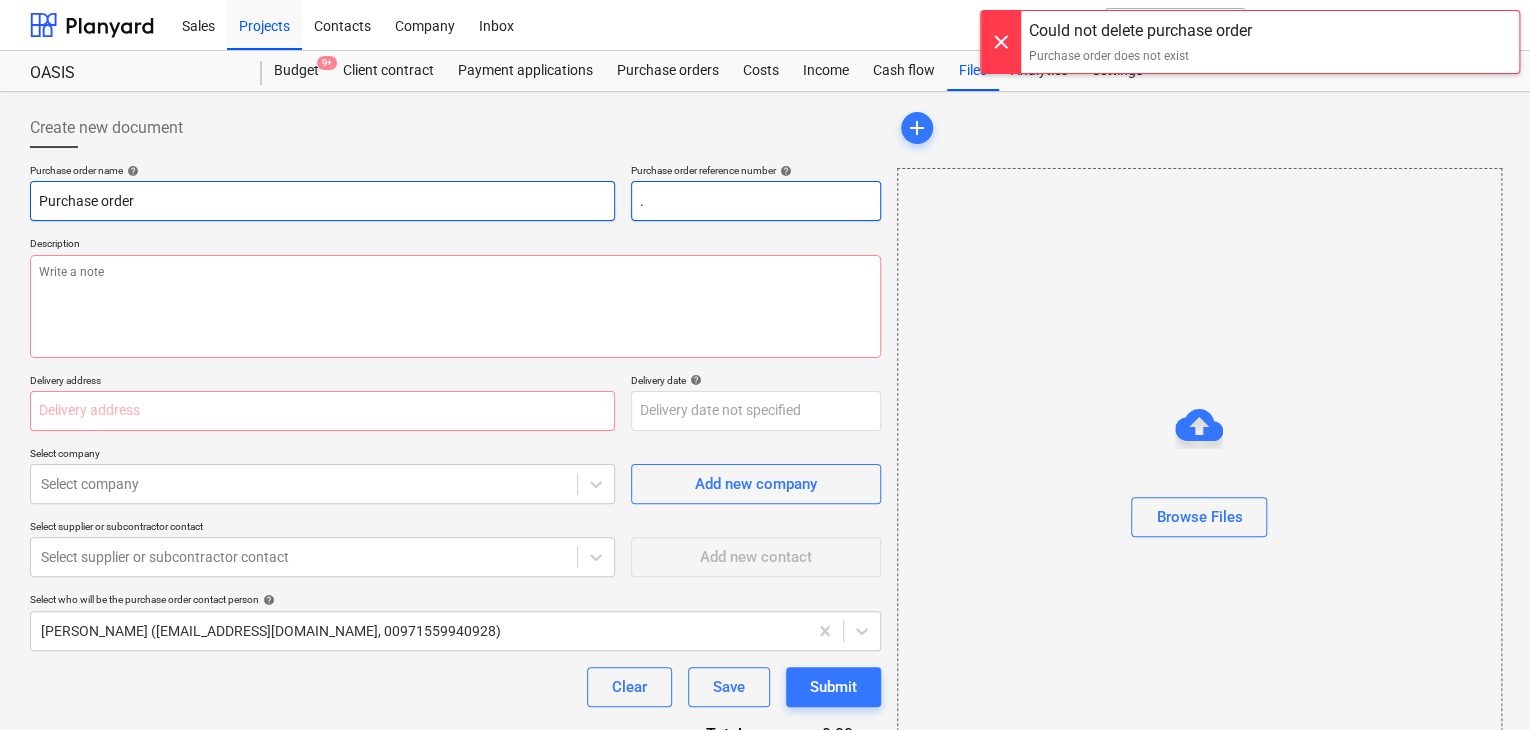 type on ".L" 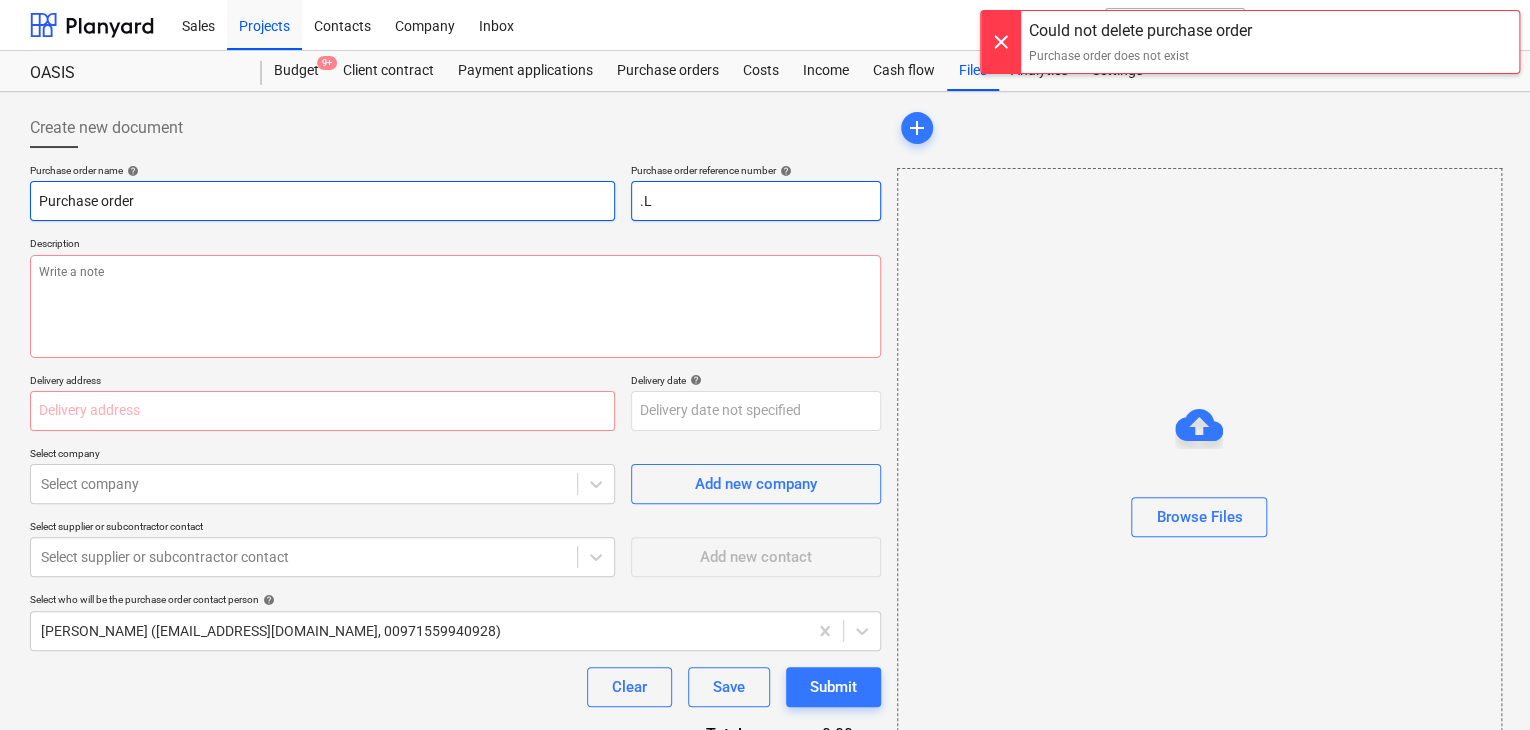type on "x" 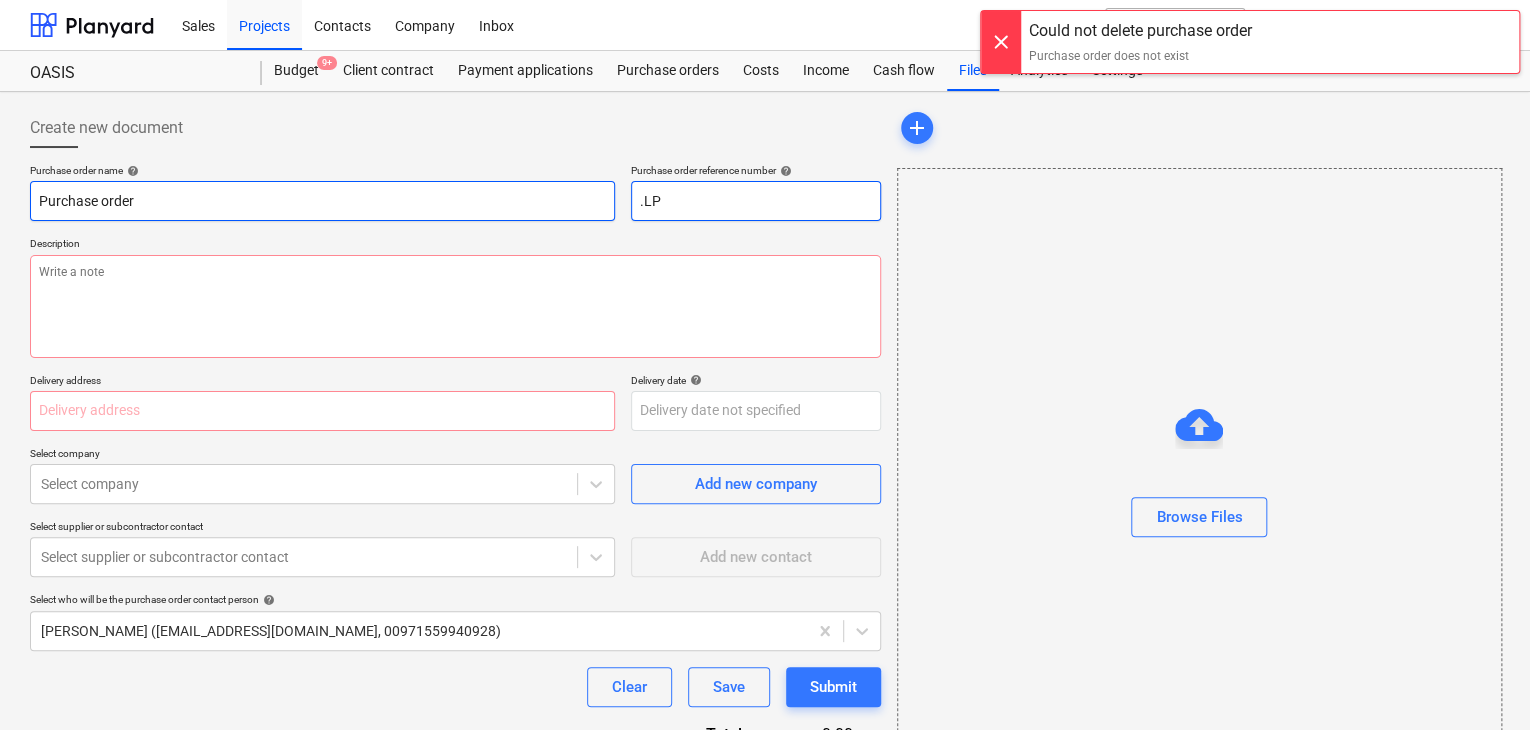 type on "x" 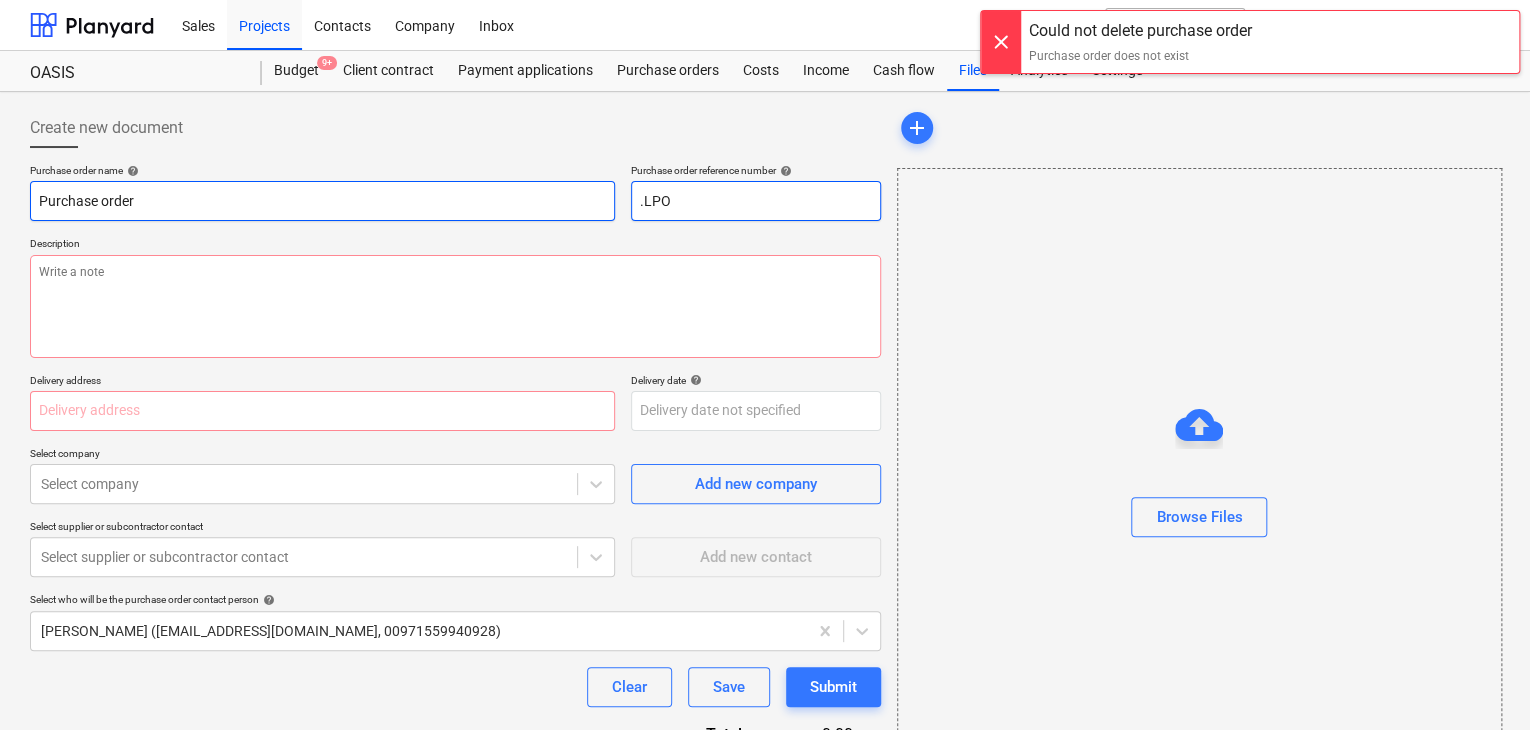 type on "x" 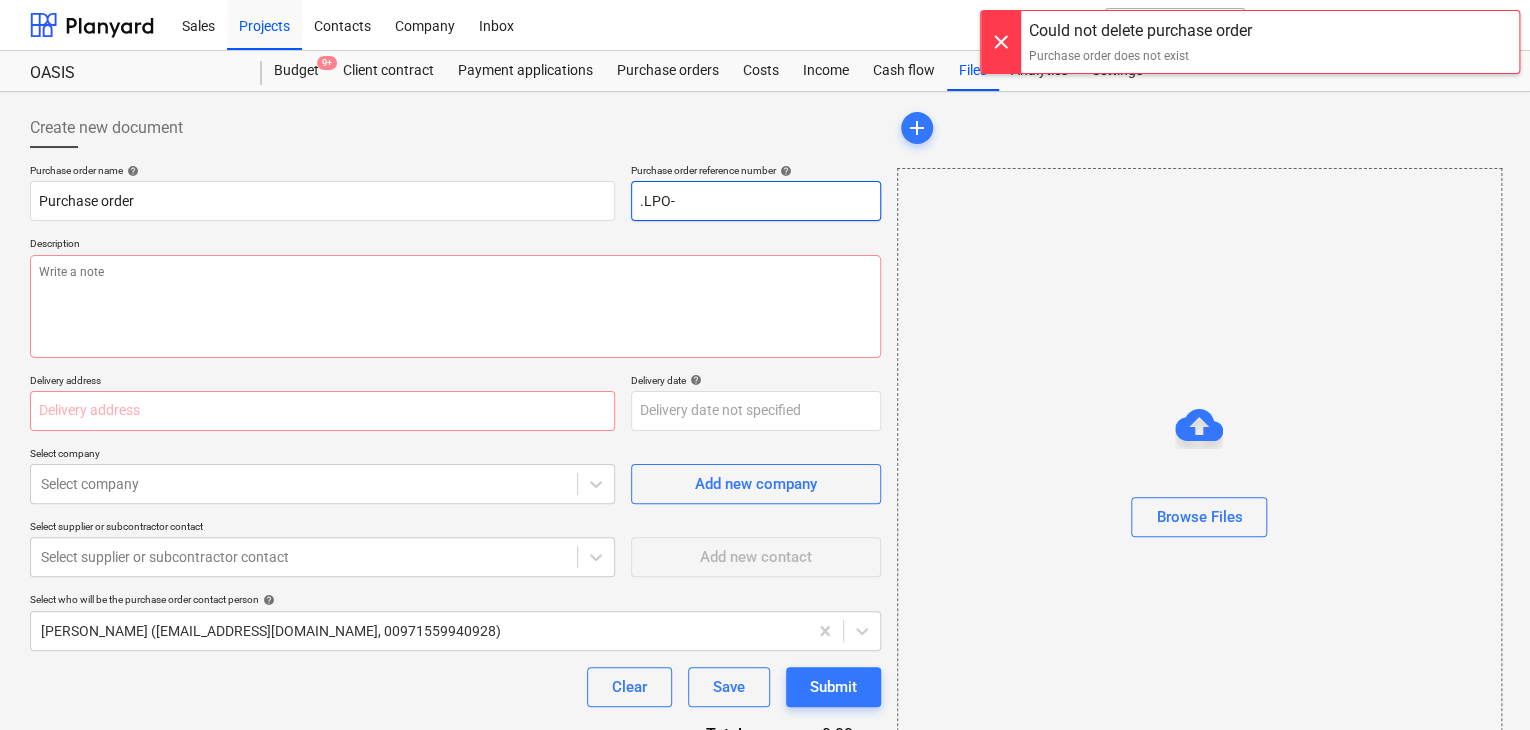 type on ".LPO-" 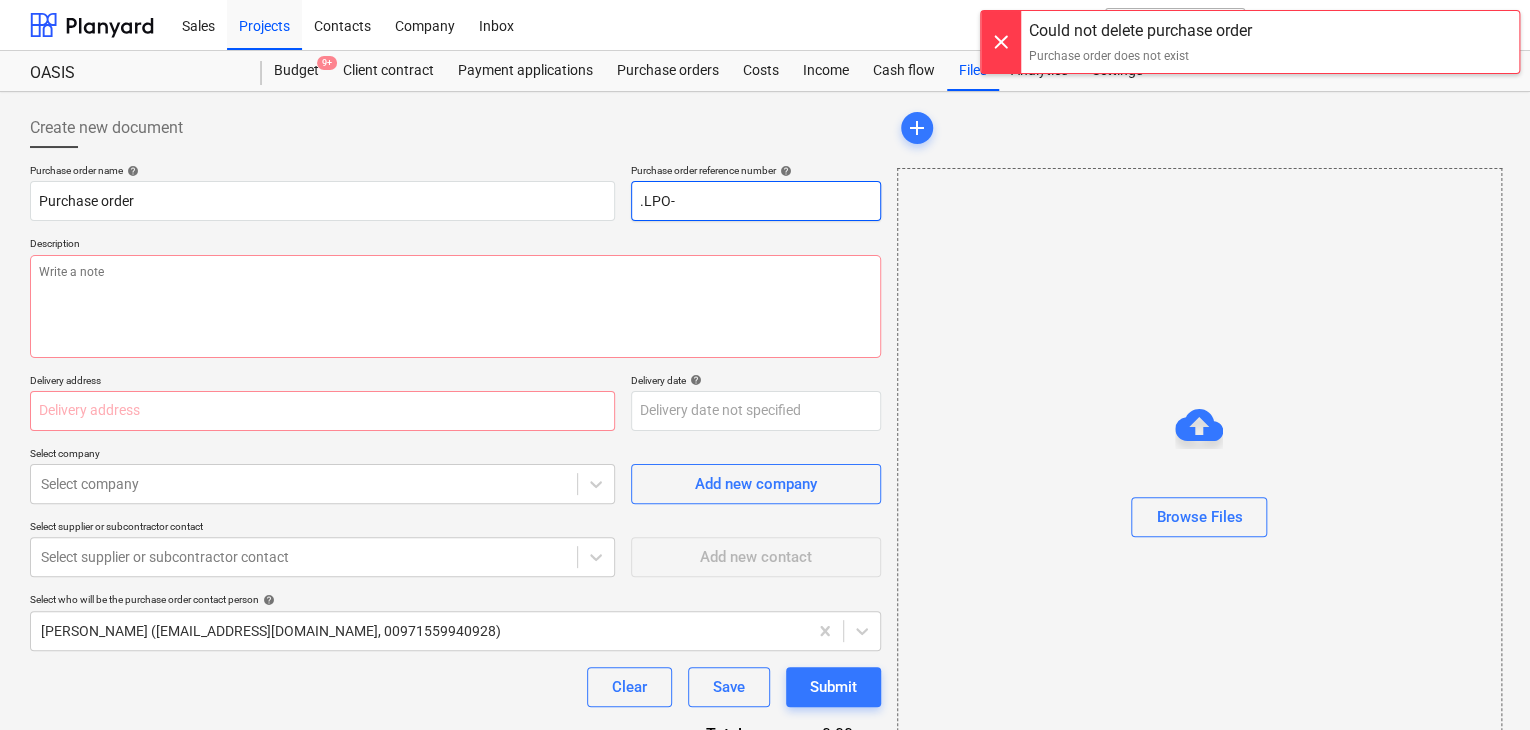 type on "x" 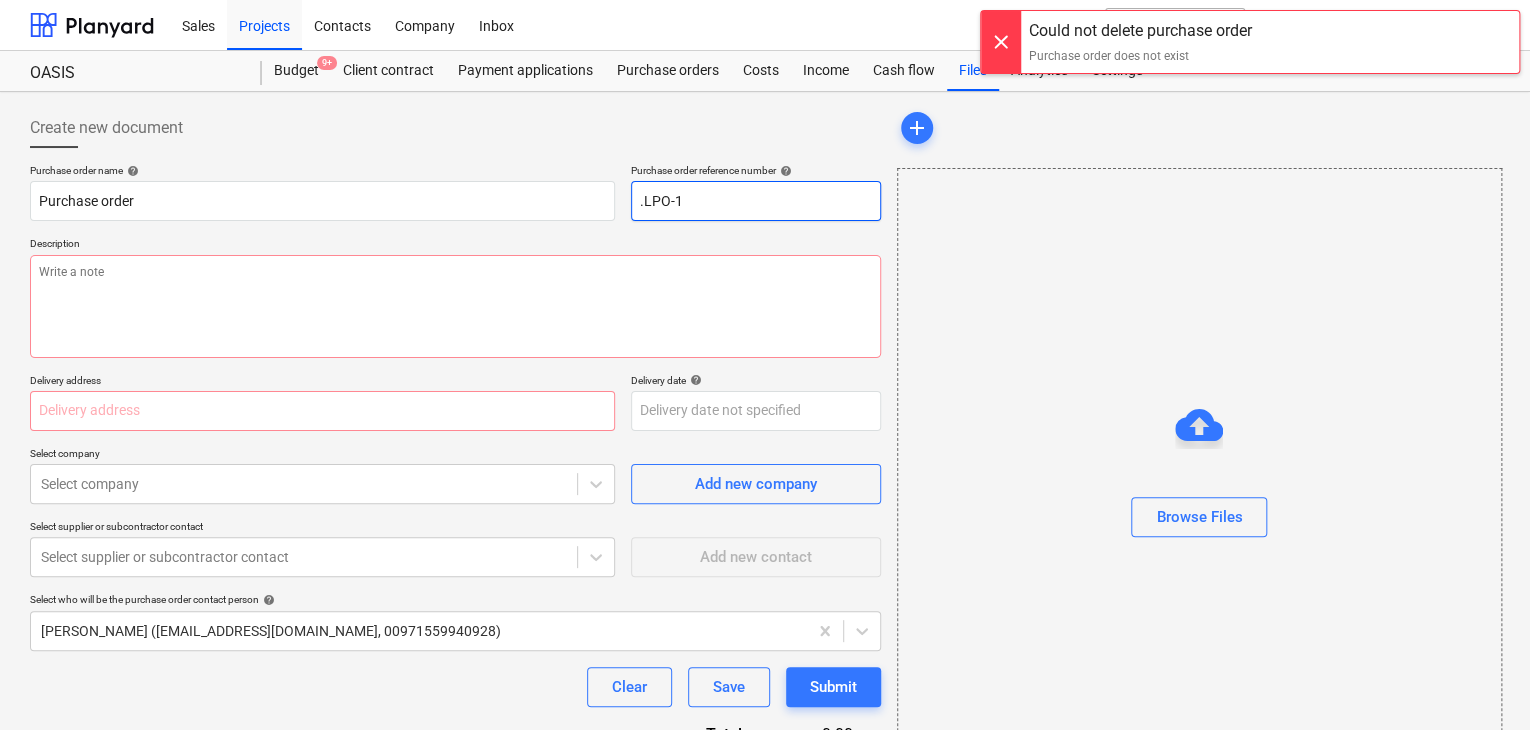 type on "x" 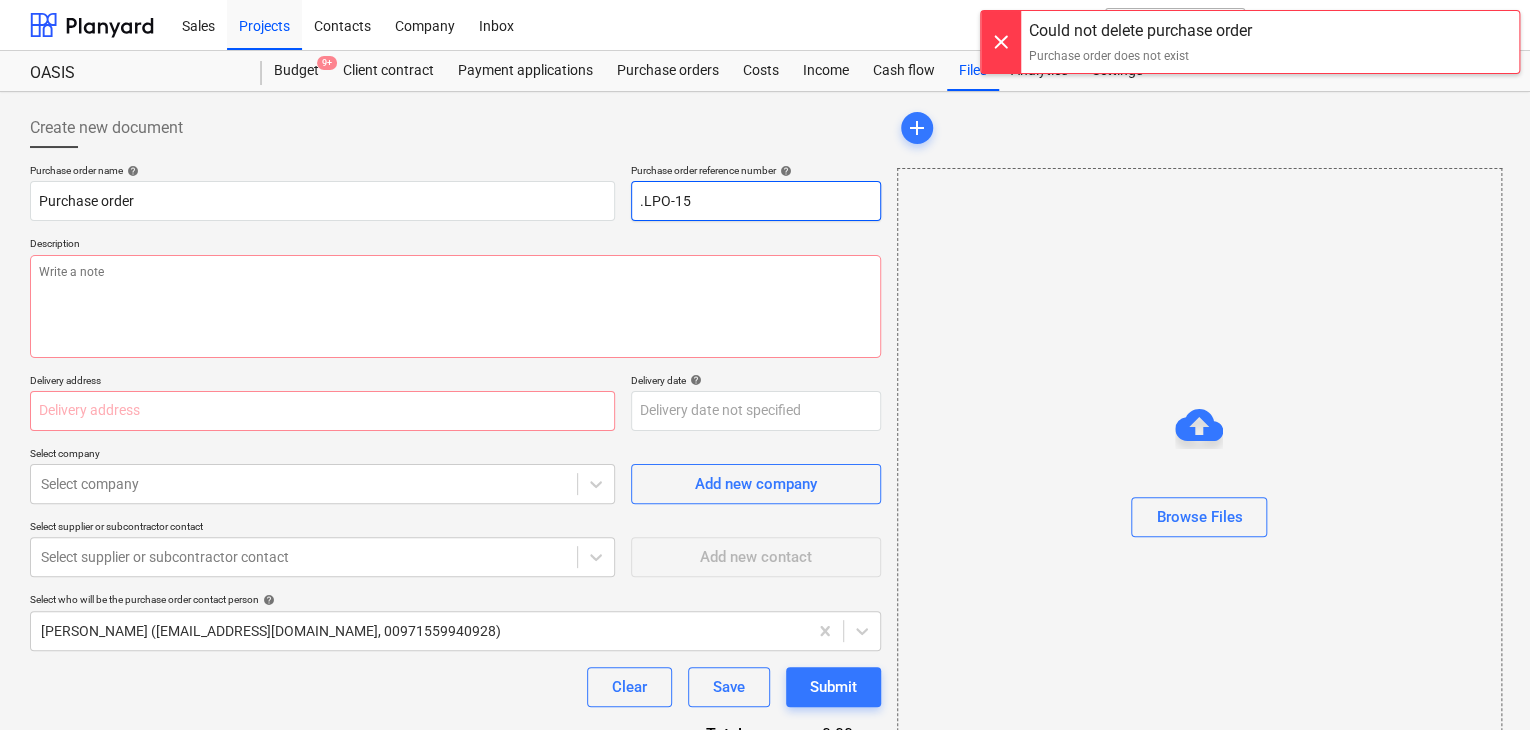 type on "x" 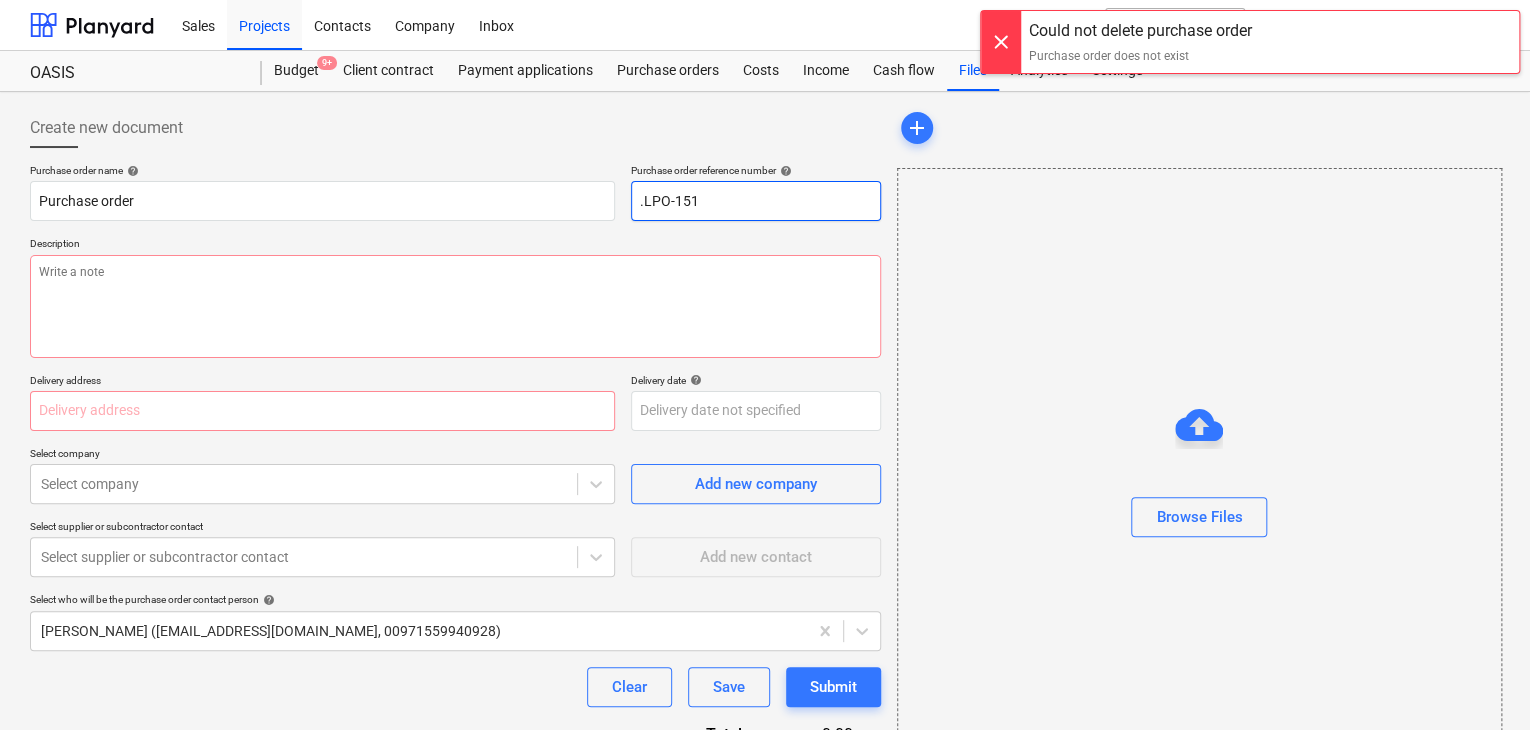 type on "x" 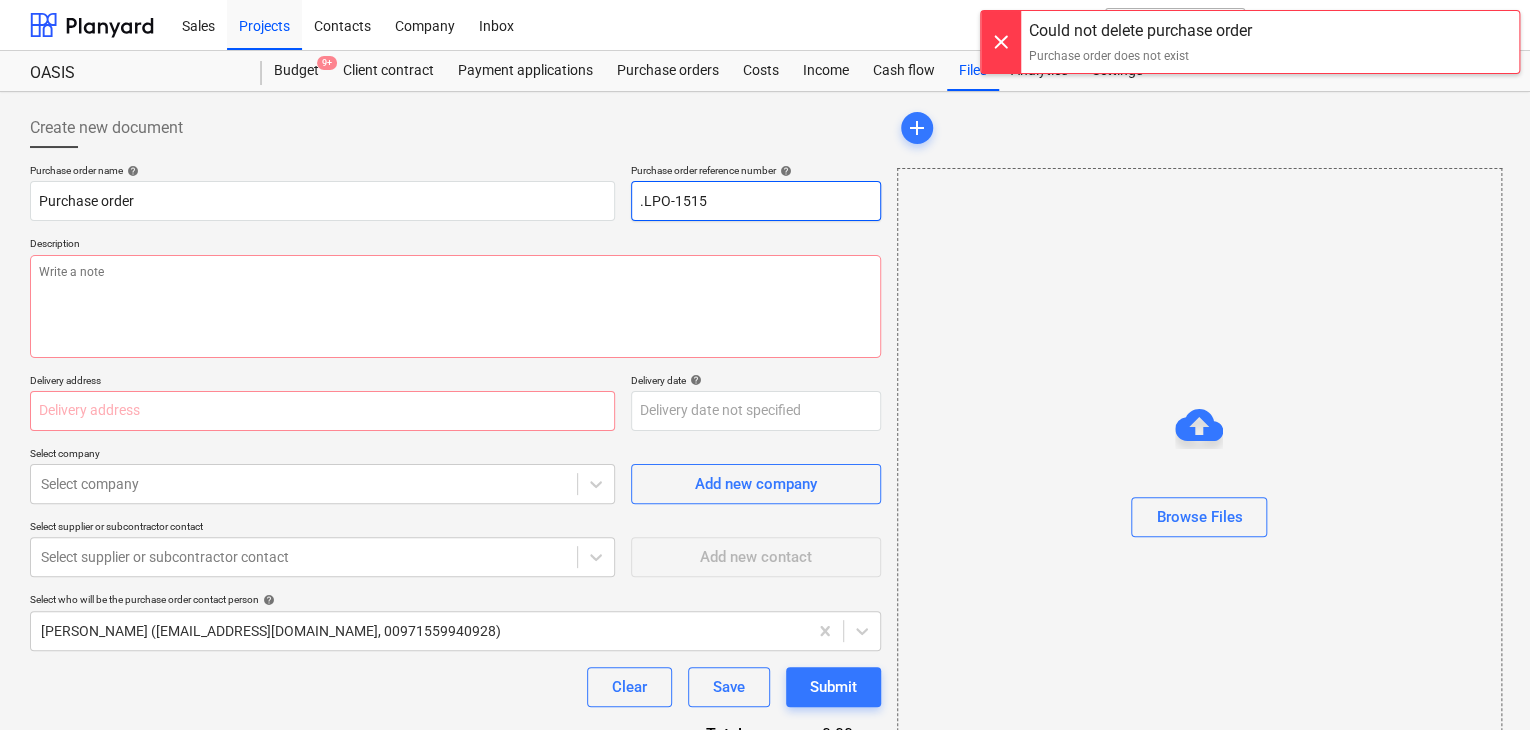 type on "x" 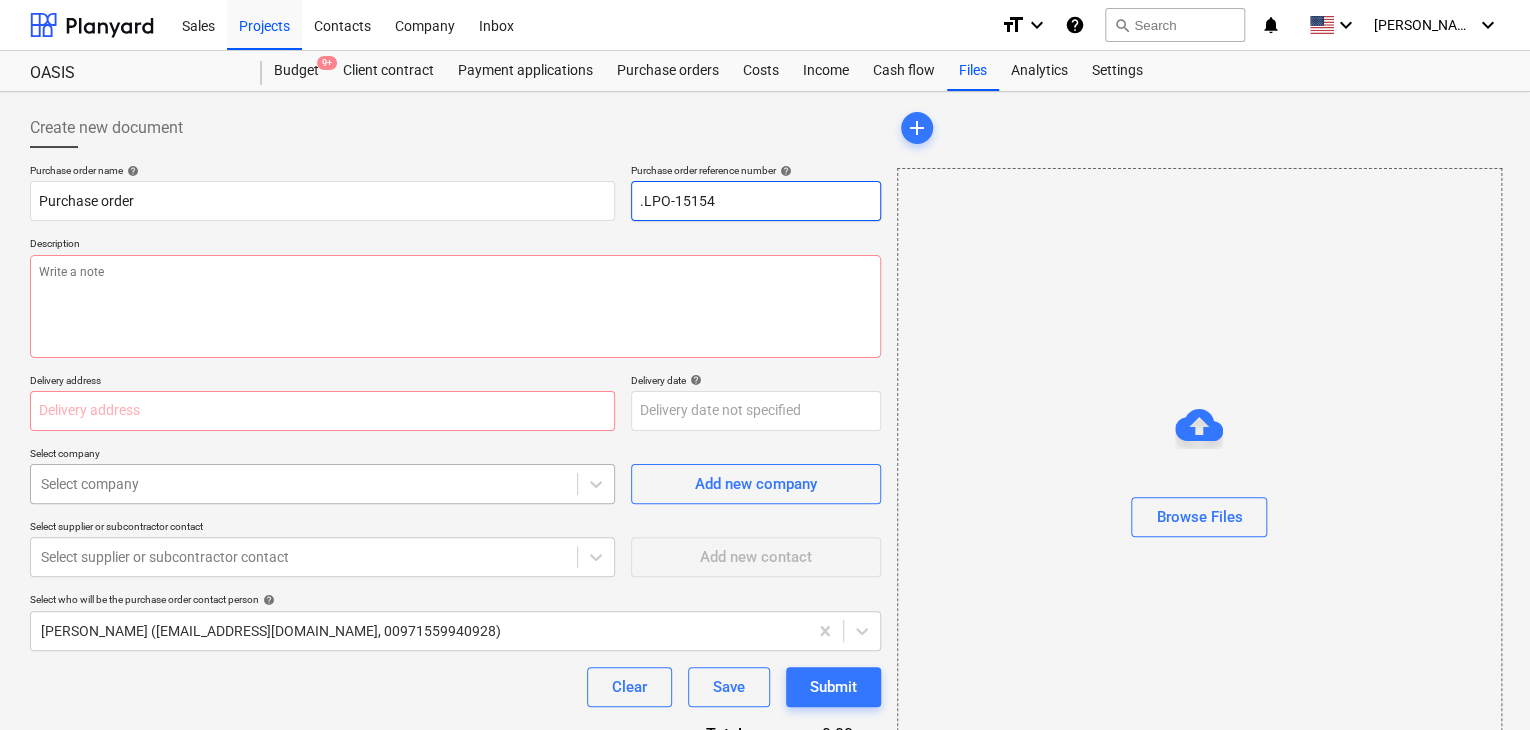 type on ".LPO-15154" 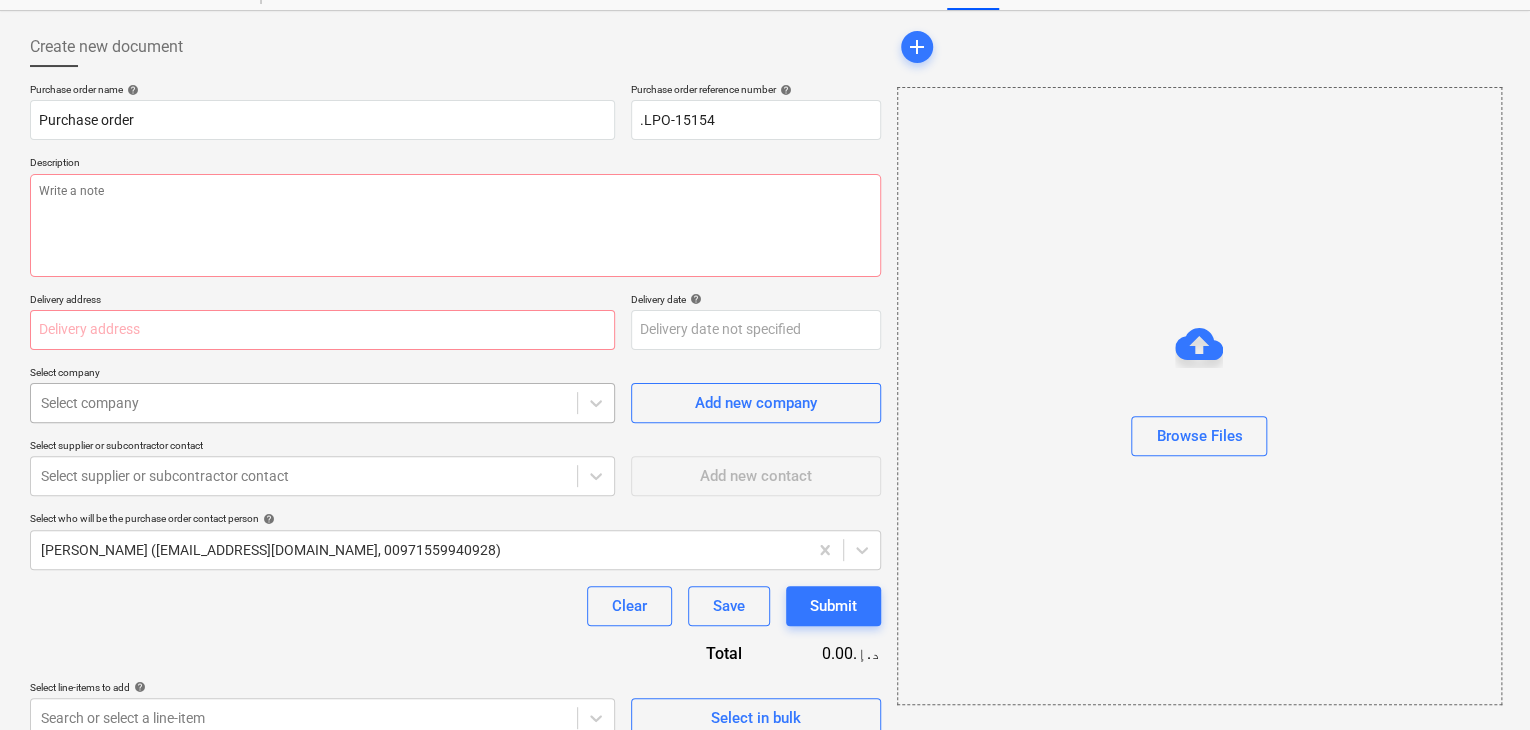 drag, startPoint x: 436, startPoint y: 422, endPoint x: 447, endPoint y: 377, distance: 46.32494 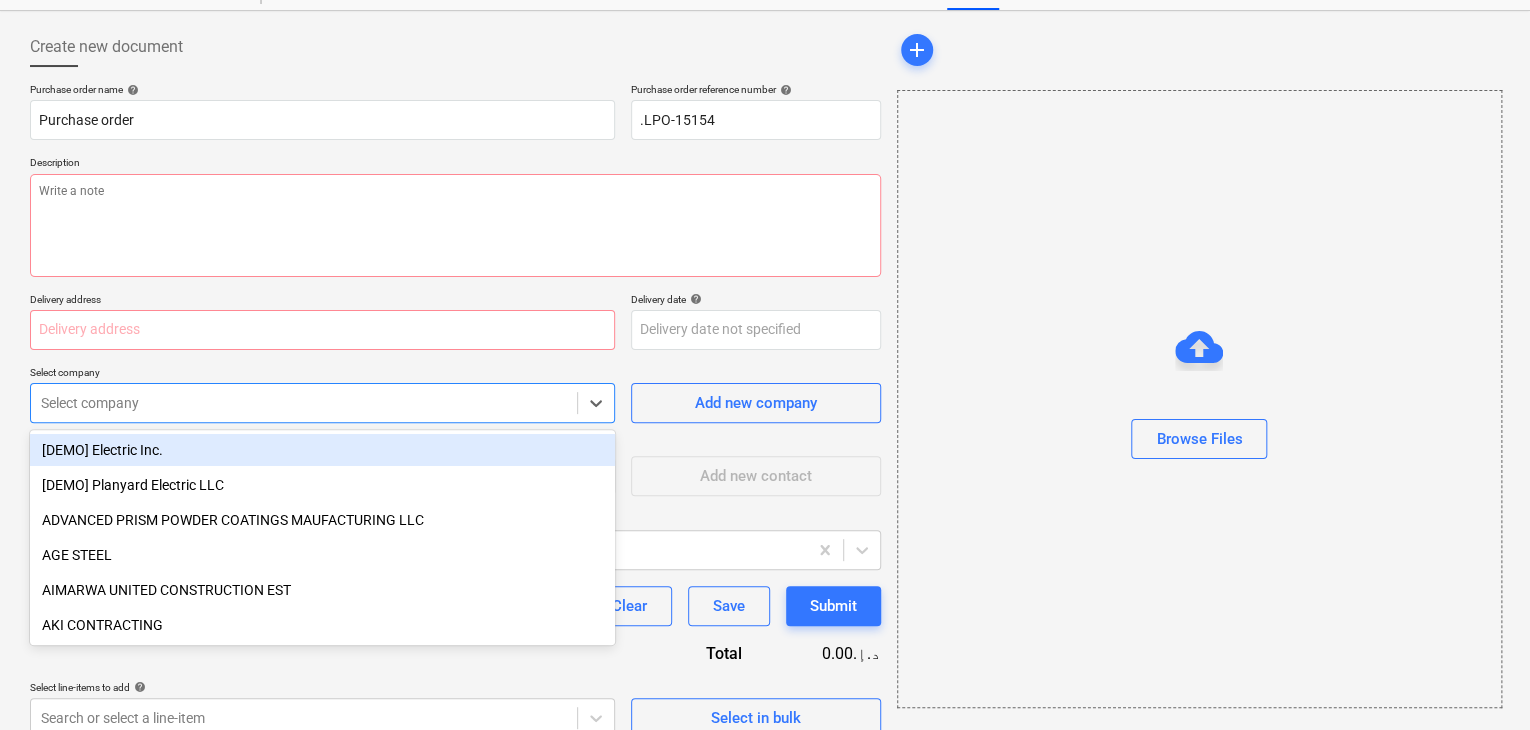 scroll, scrollTop: 93, scrollLeft: 0, axis: vertical 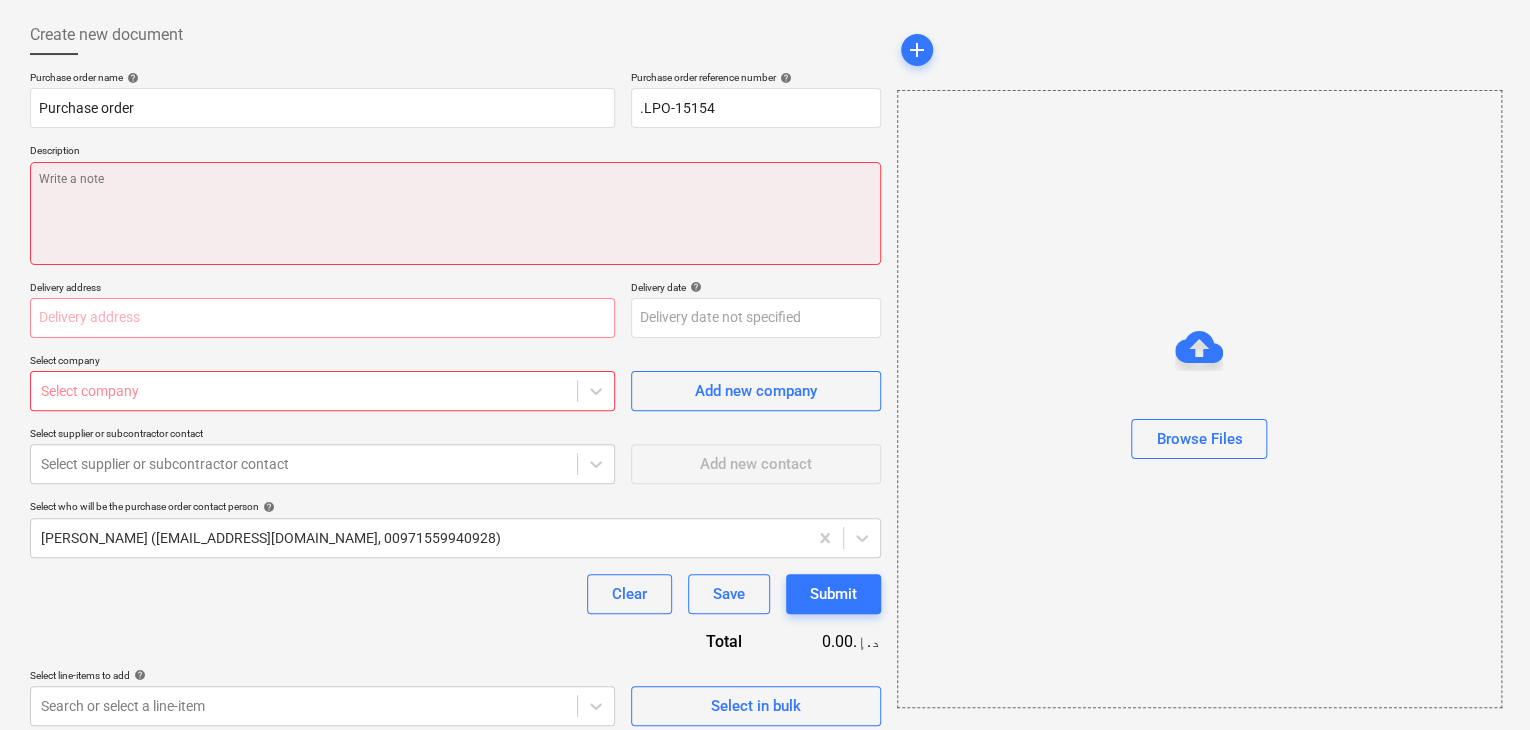 click at bounding box center [455, 213] 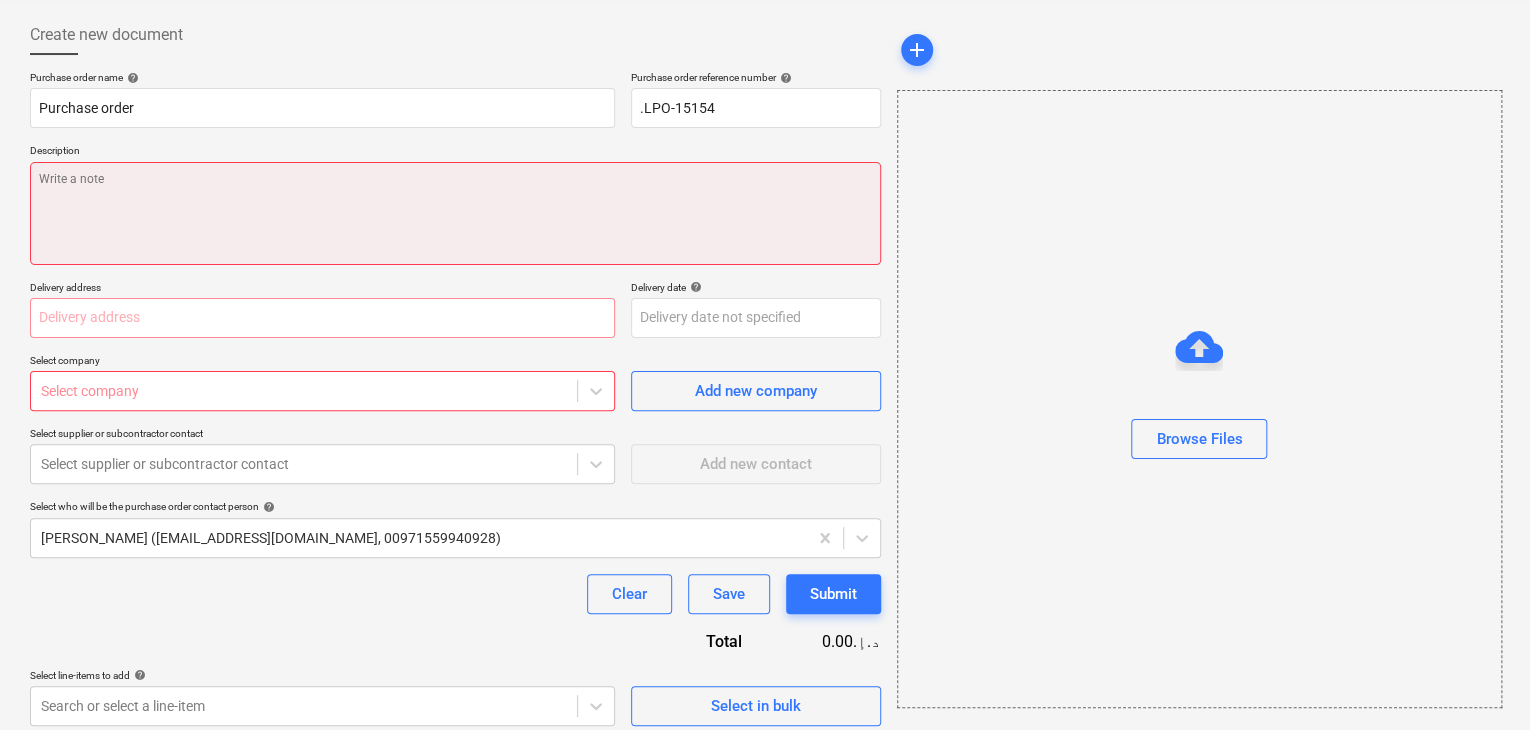 type on "x" 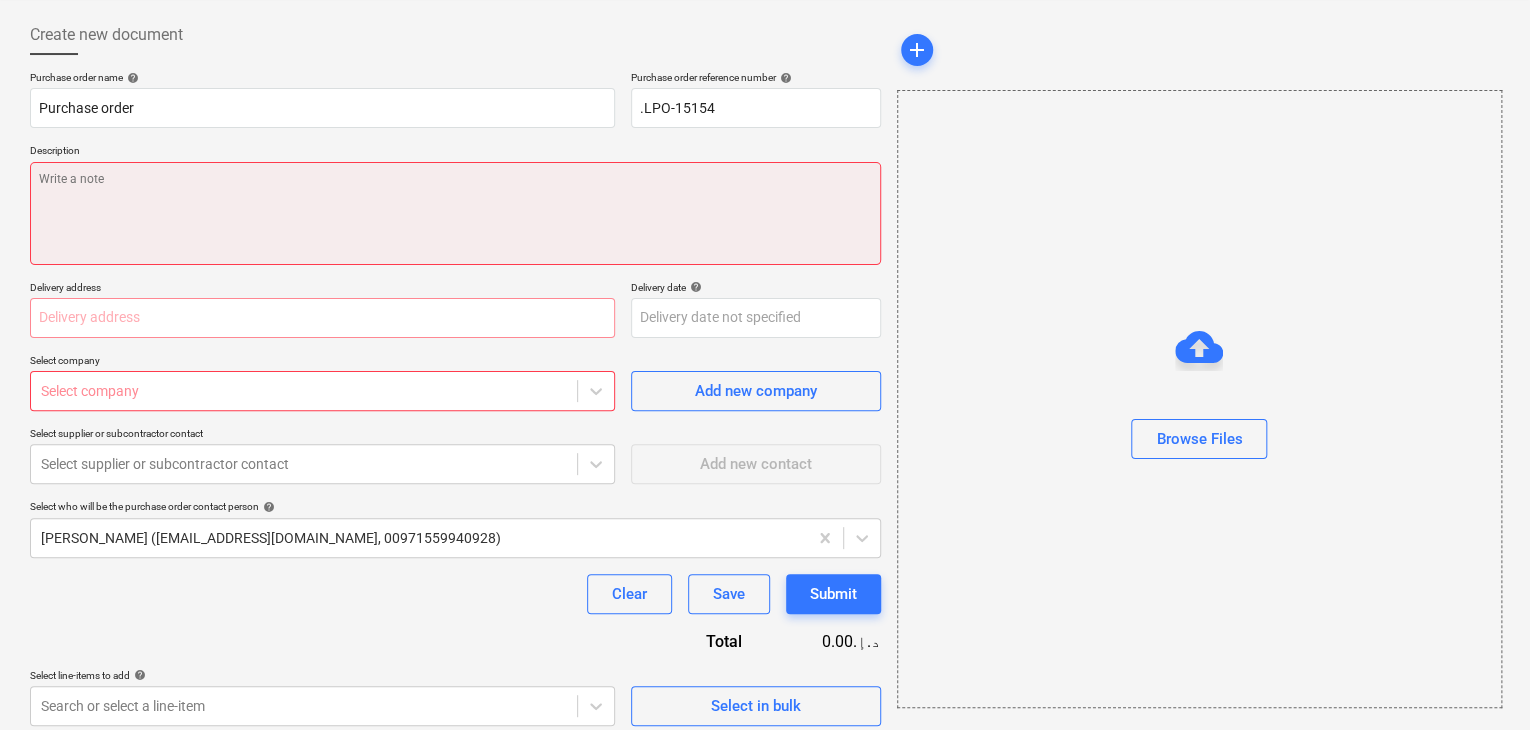 type on "2" 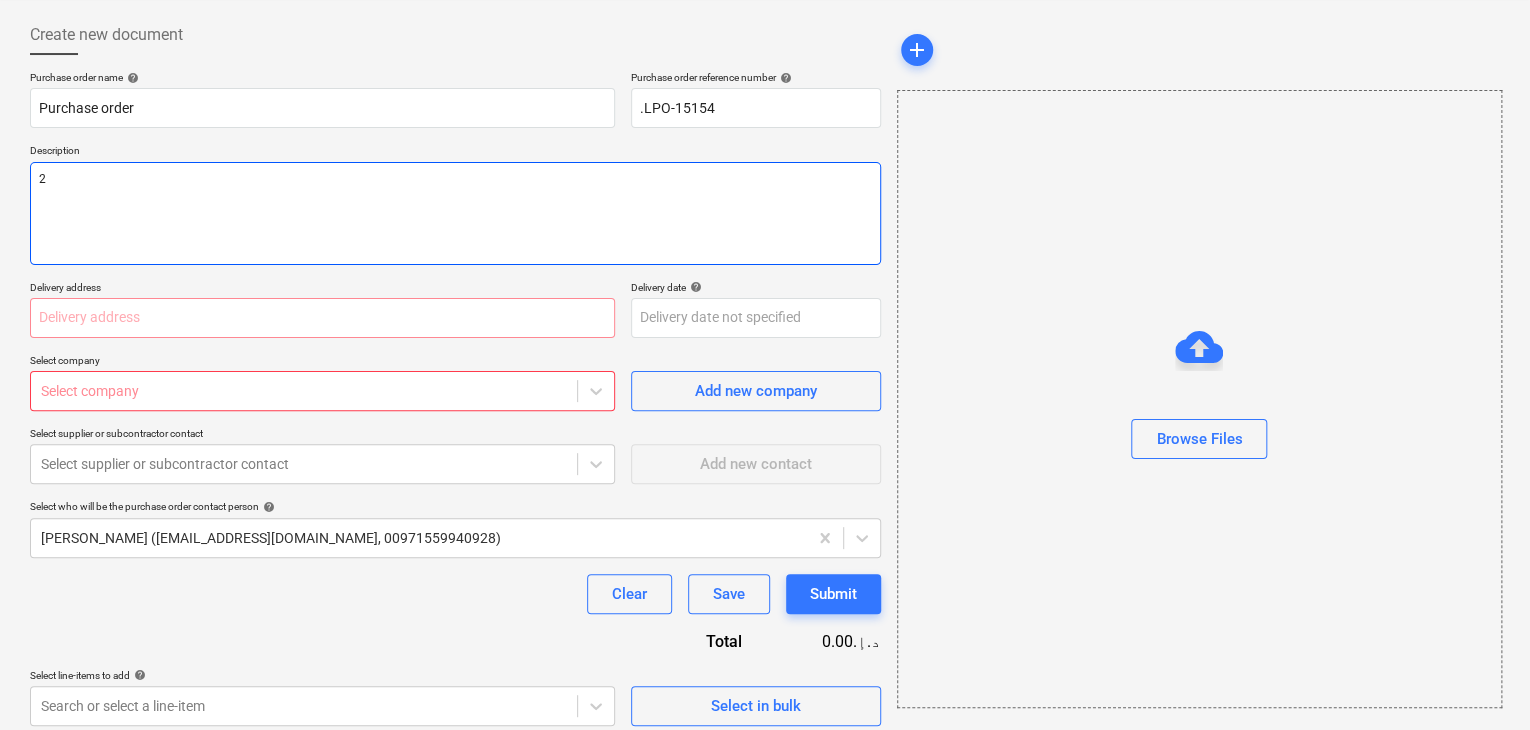 type on "x" 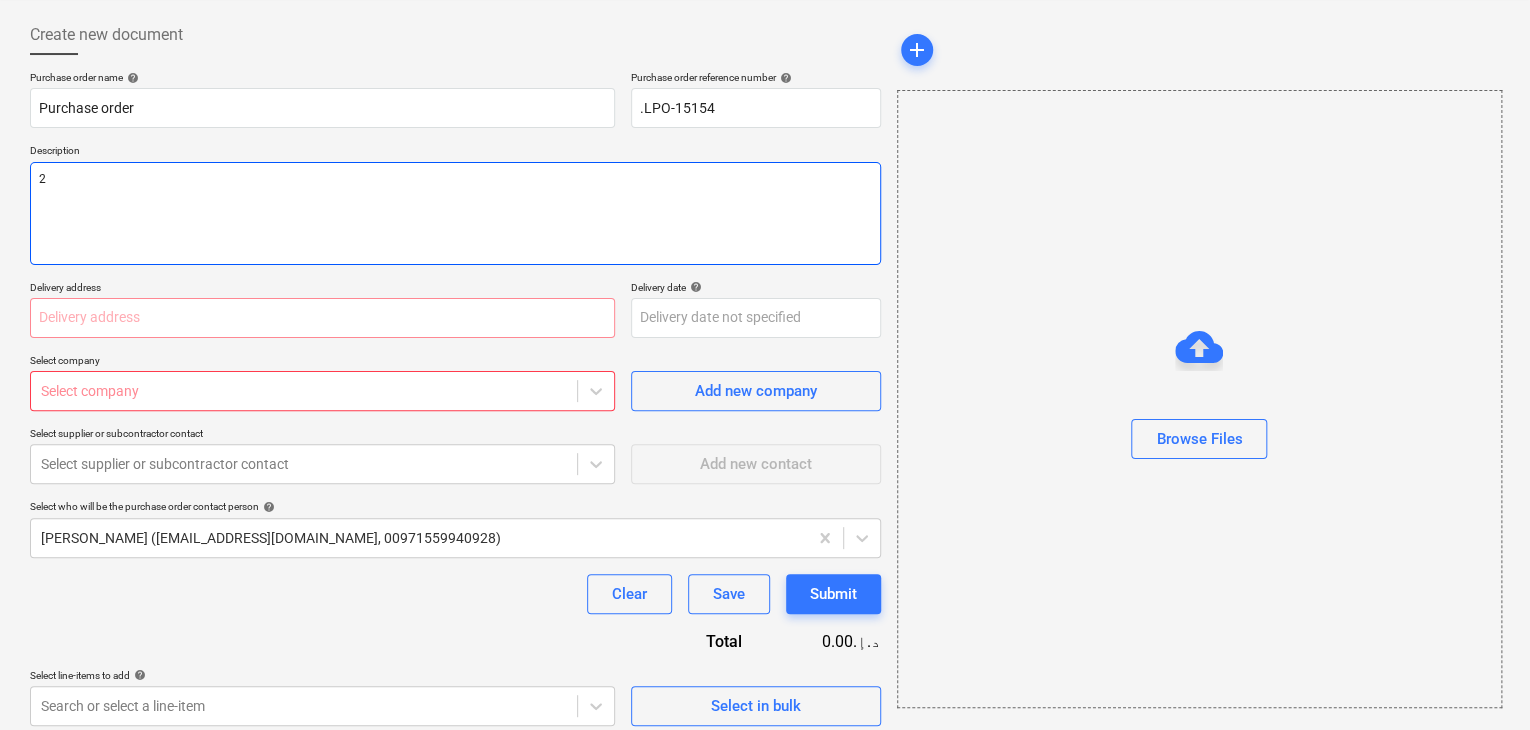 type on "23" 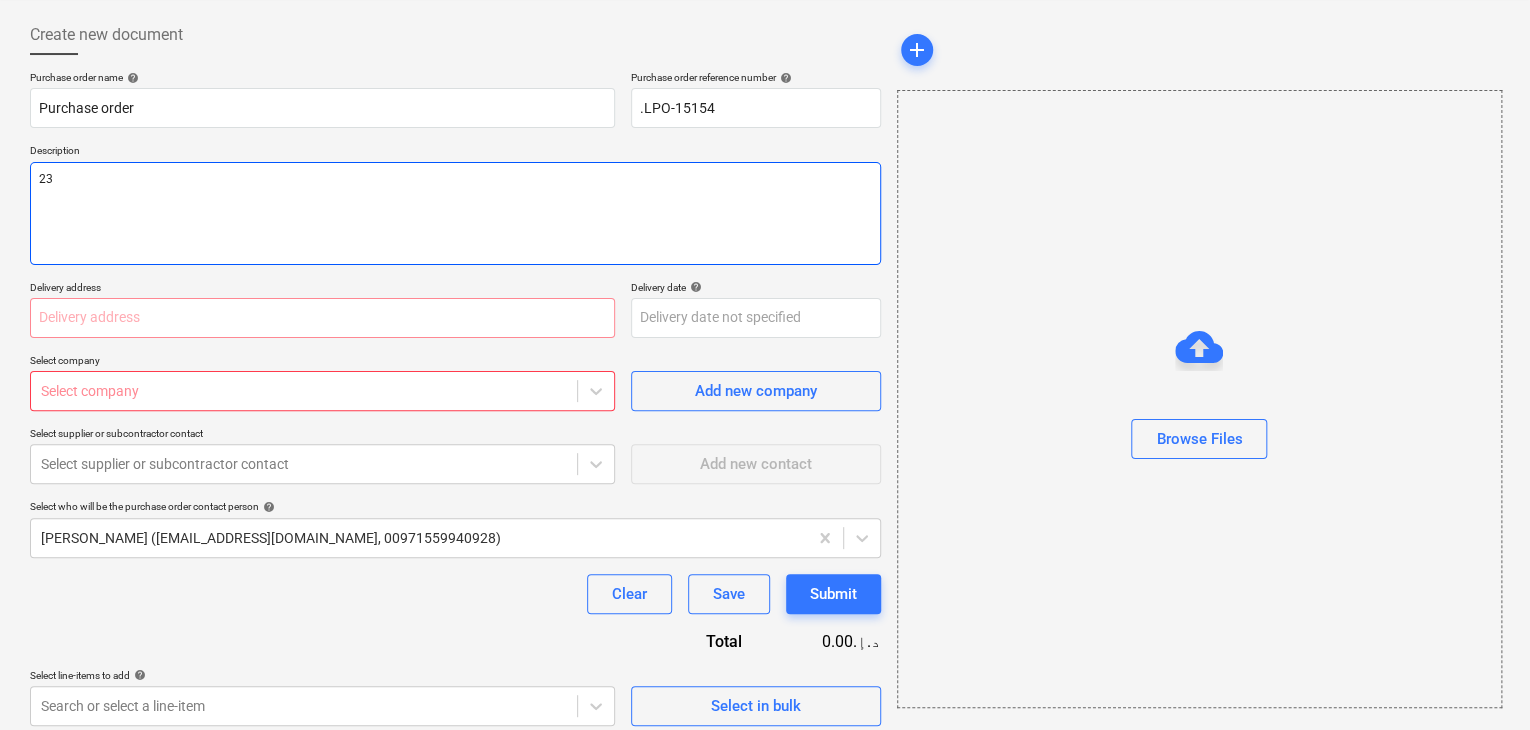 type on "x" 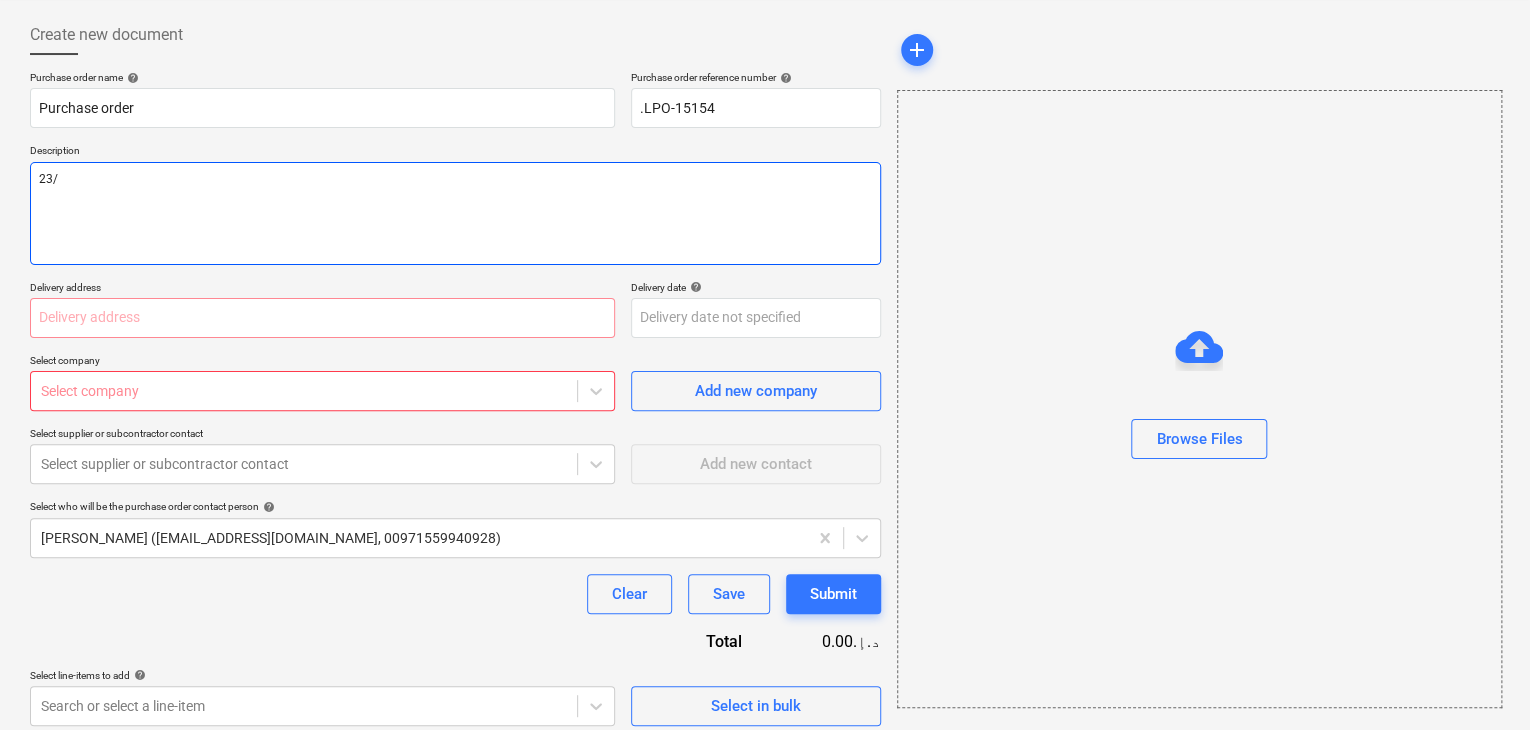 type on "x" 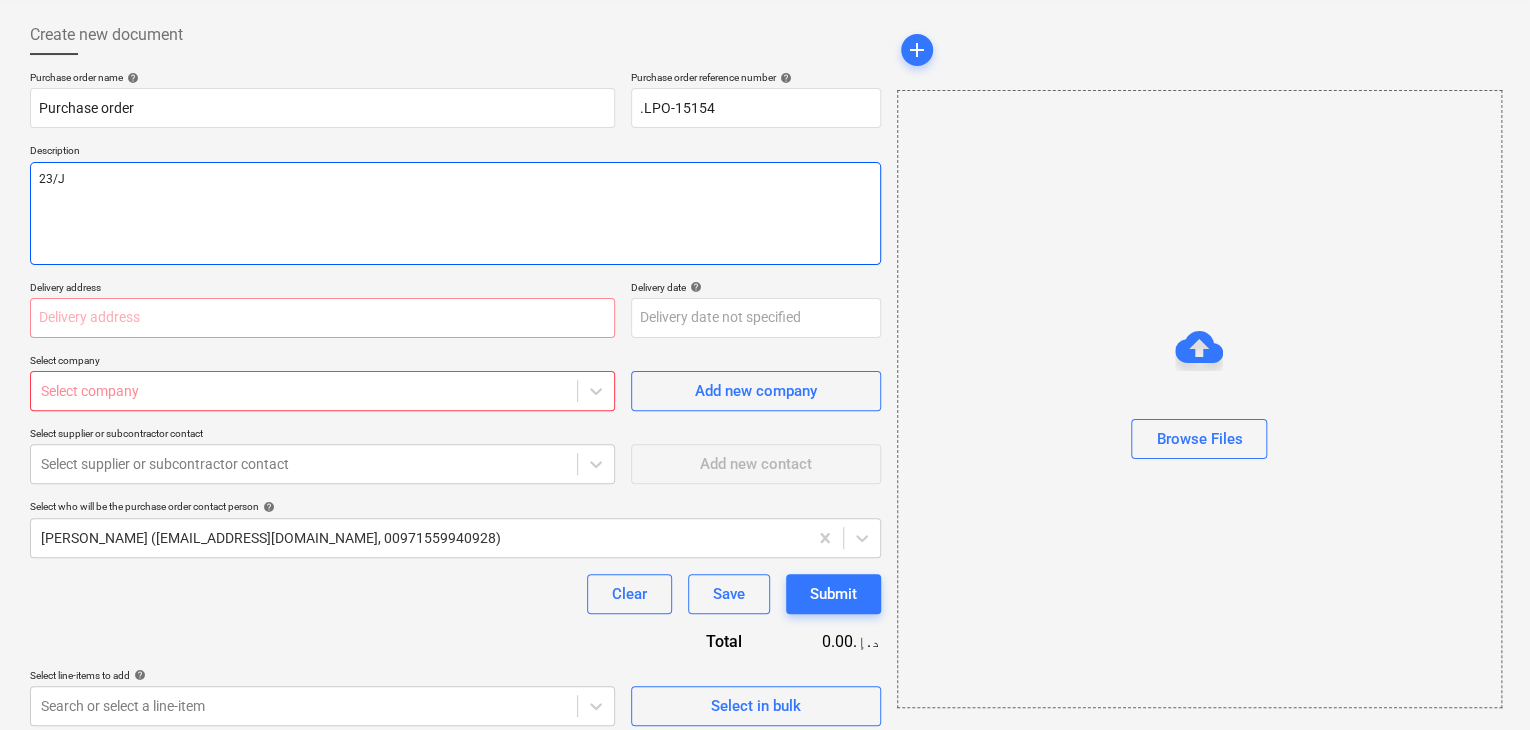 type on "23/JU" 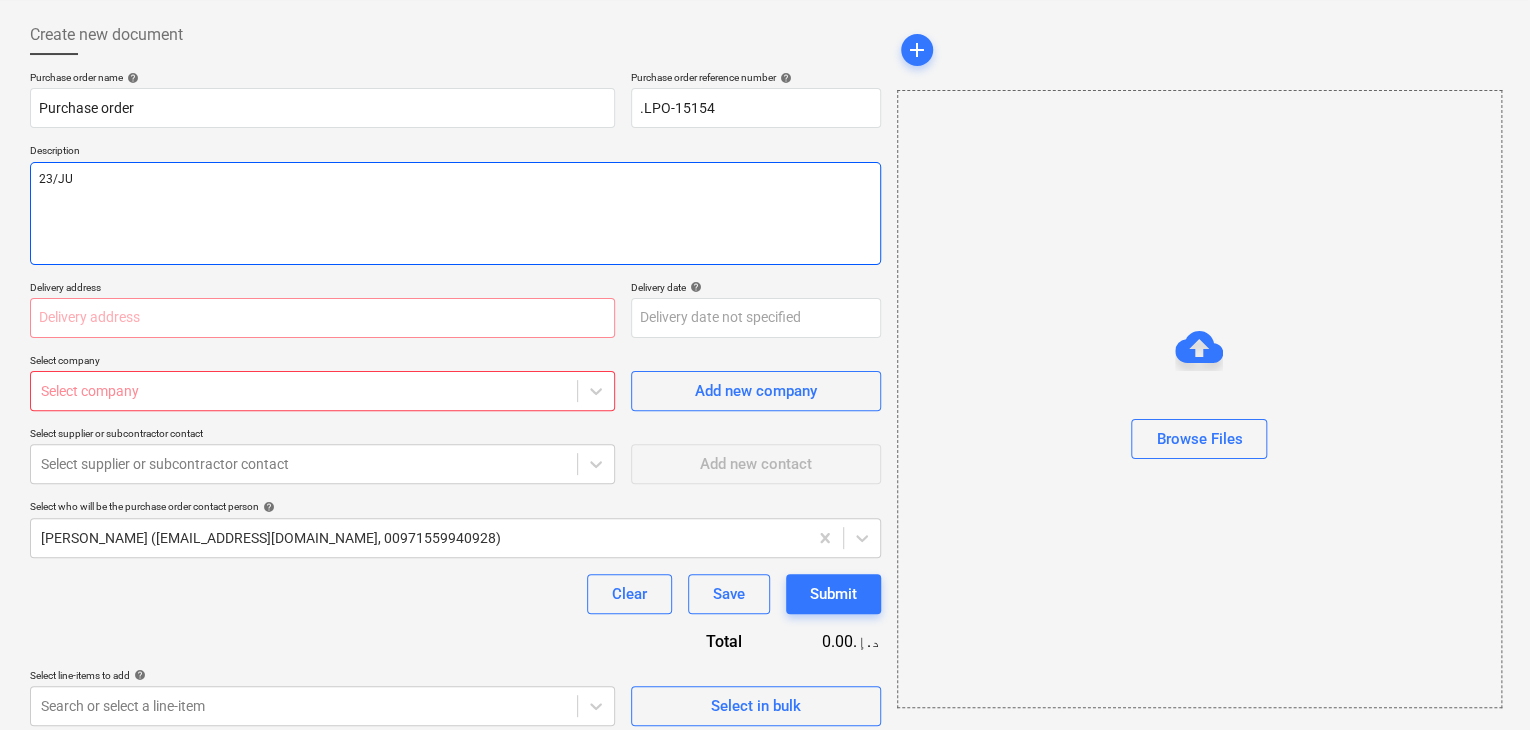 type on "x" 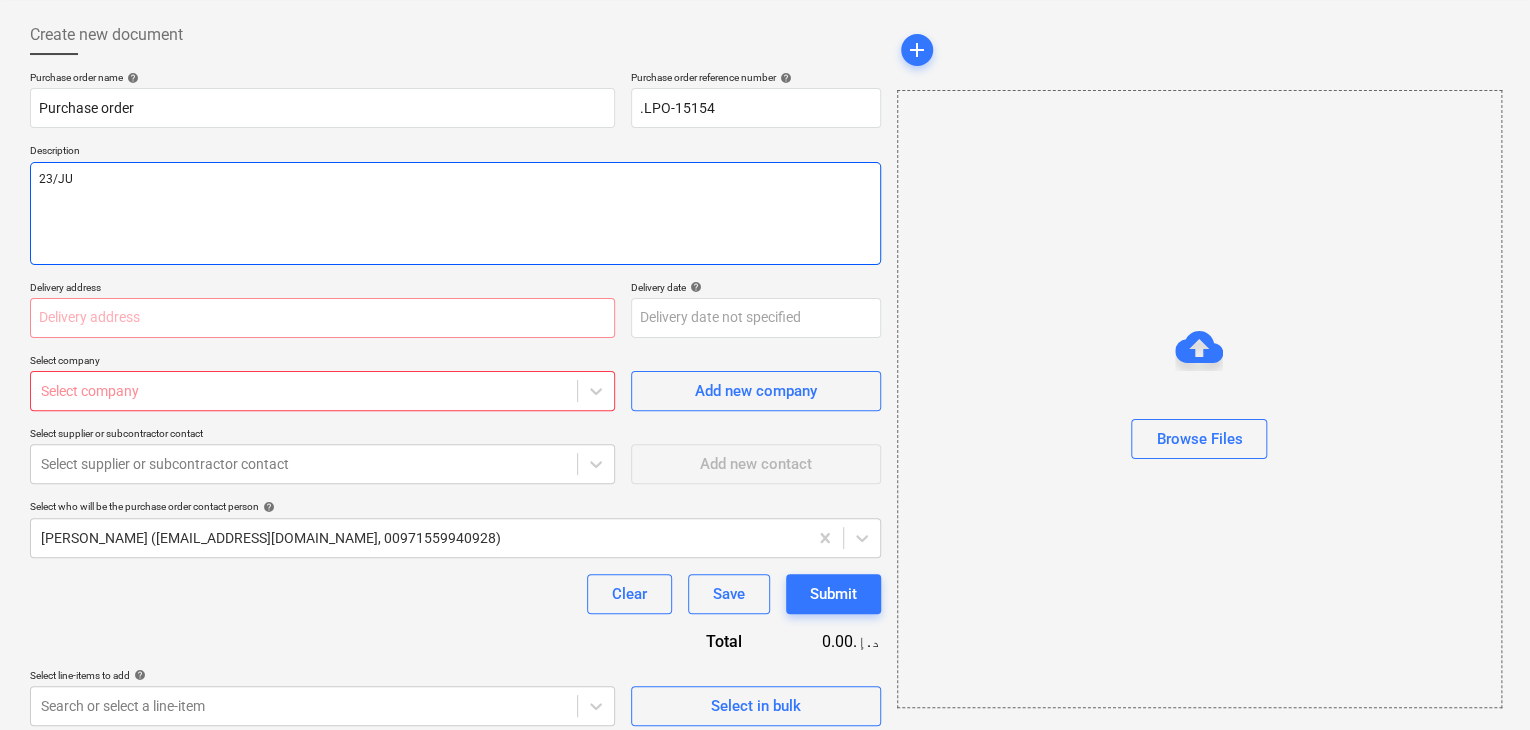 type on "23/JUL" 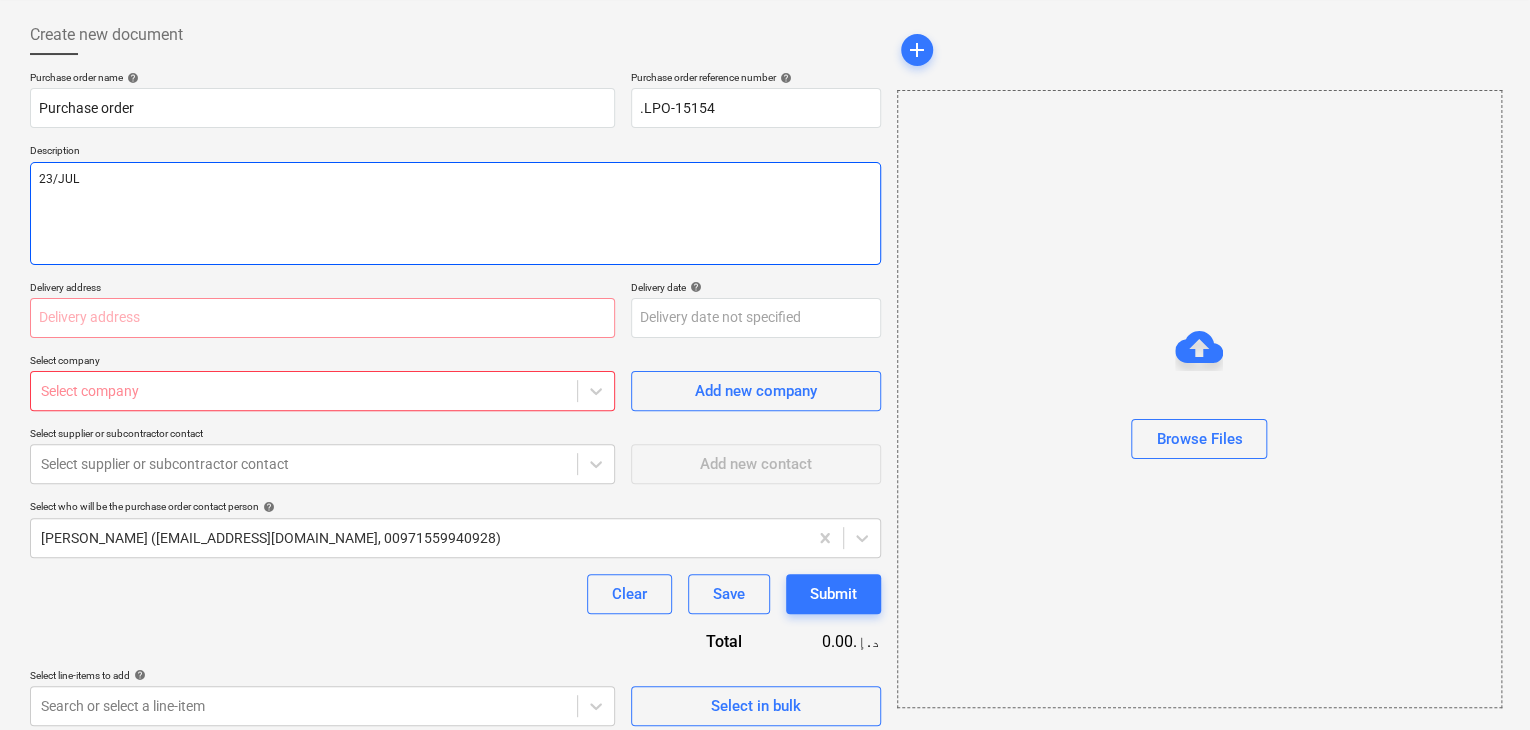 type on "x" 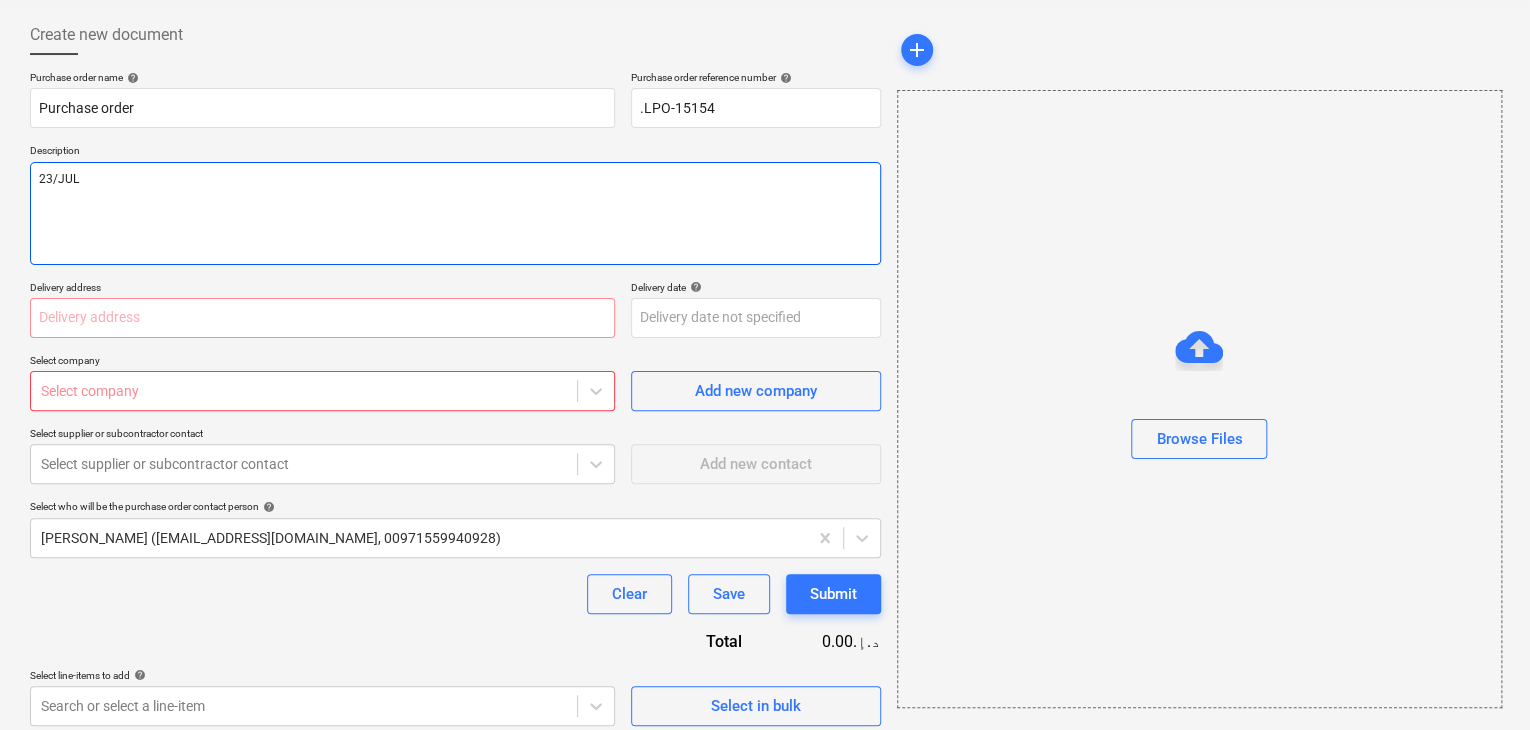 type on "23/JUL/" 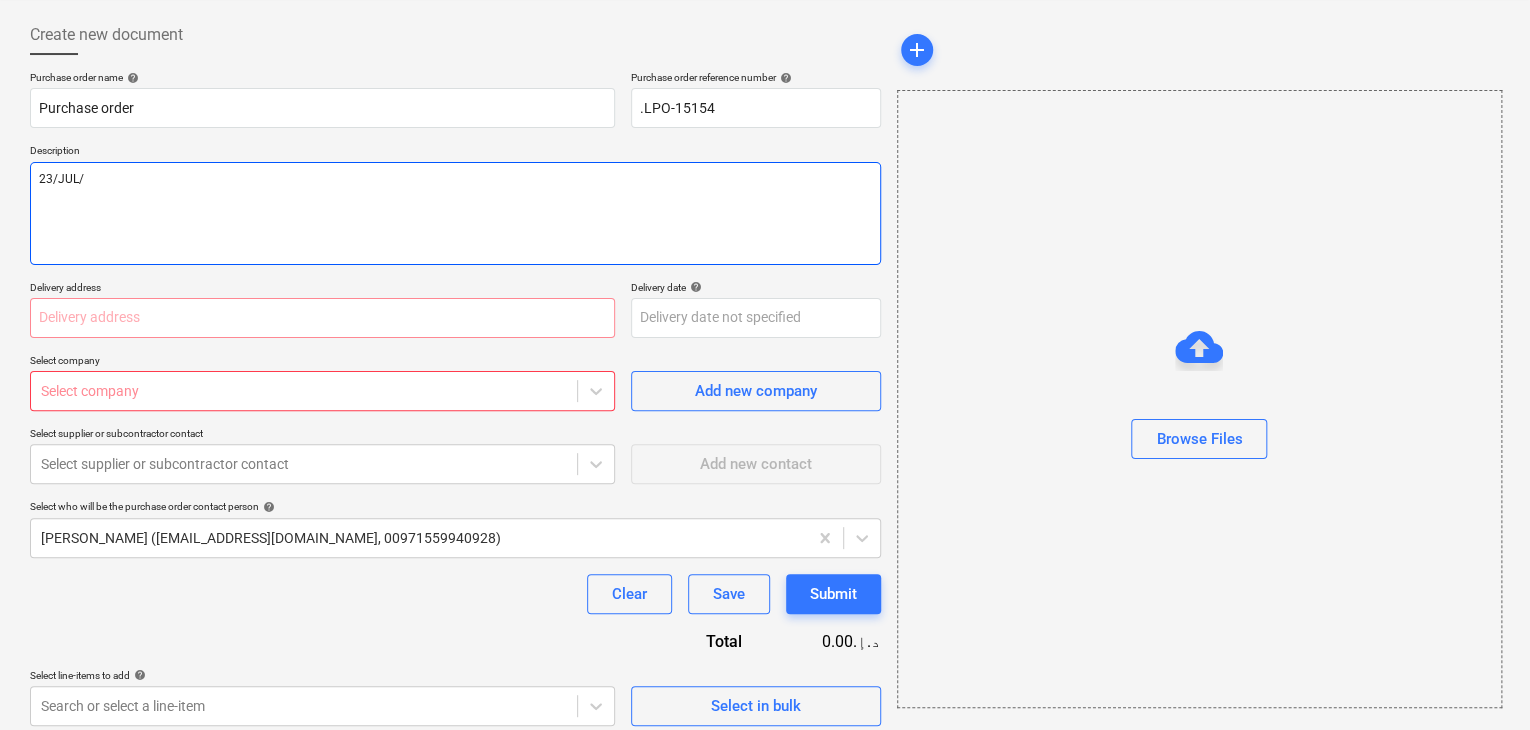 type on "x" 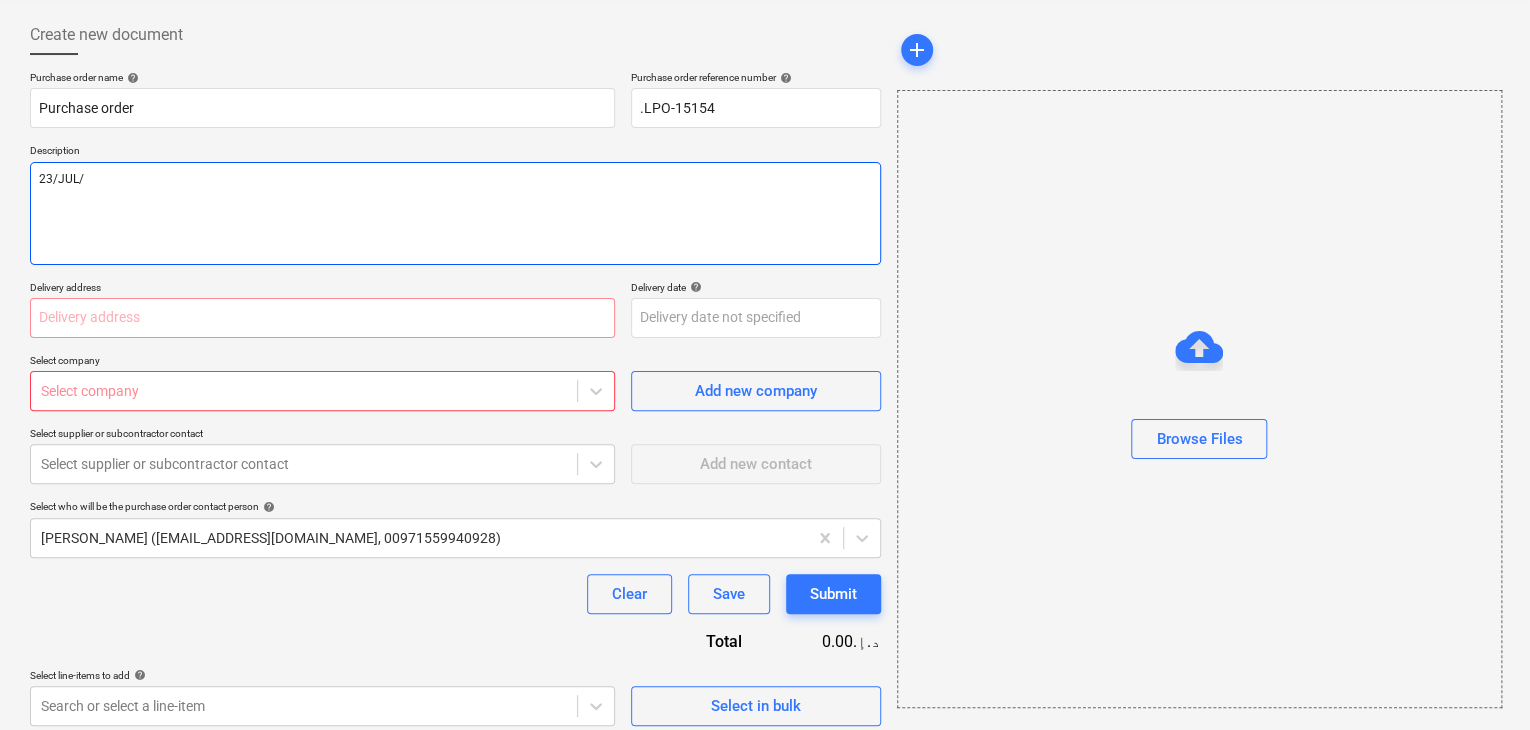 type on "23/[DATE]" 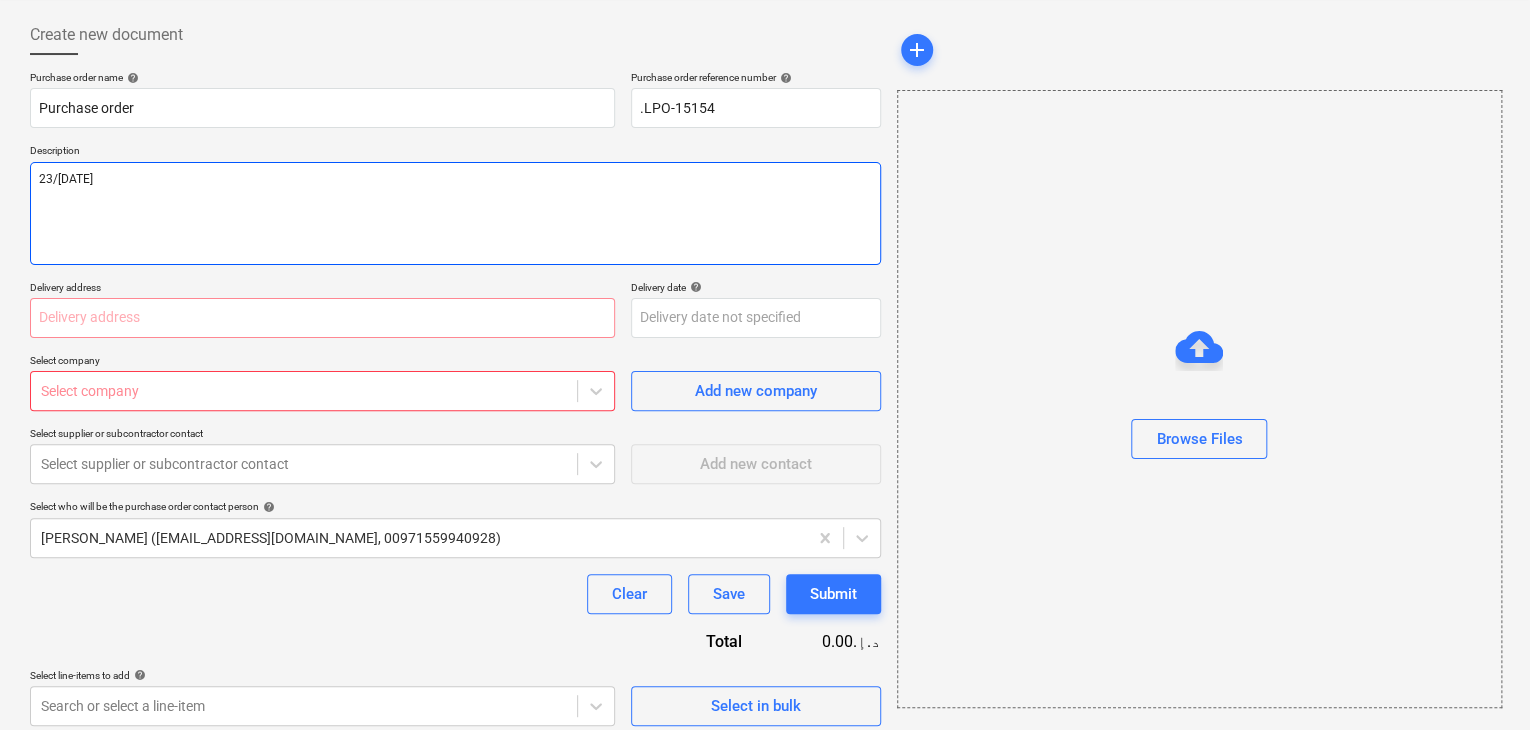 type on "x" 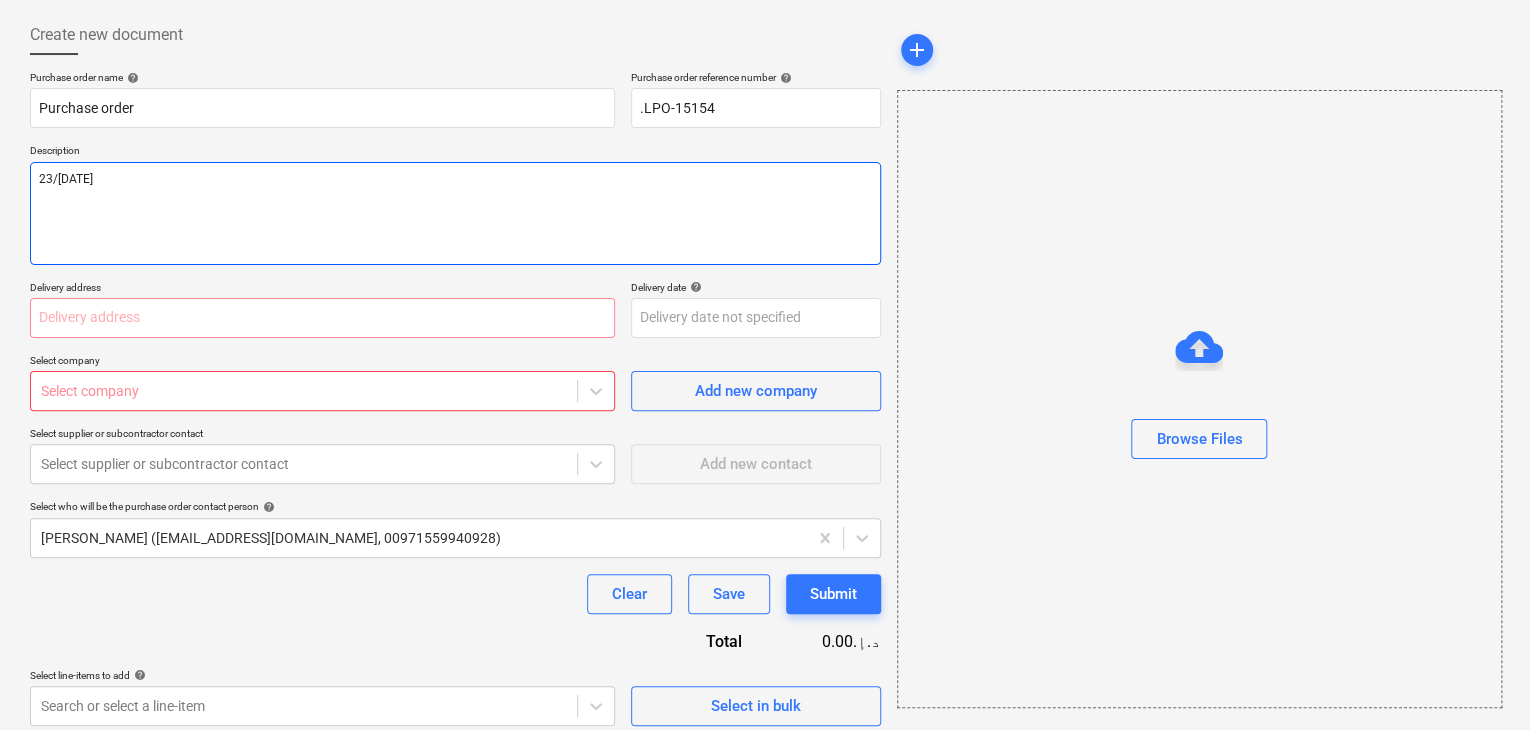 type on "[DATE]" 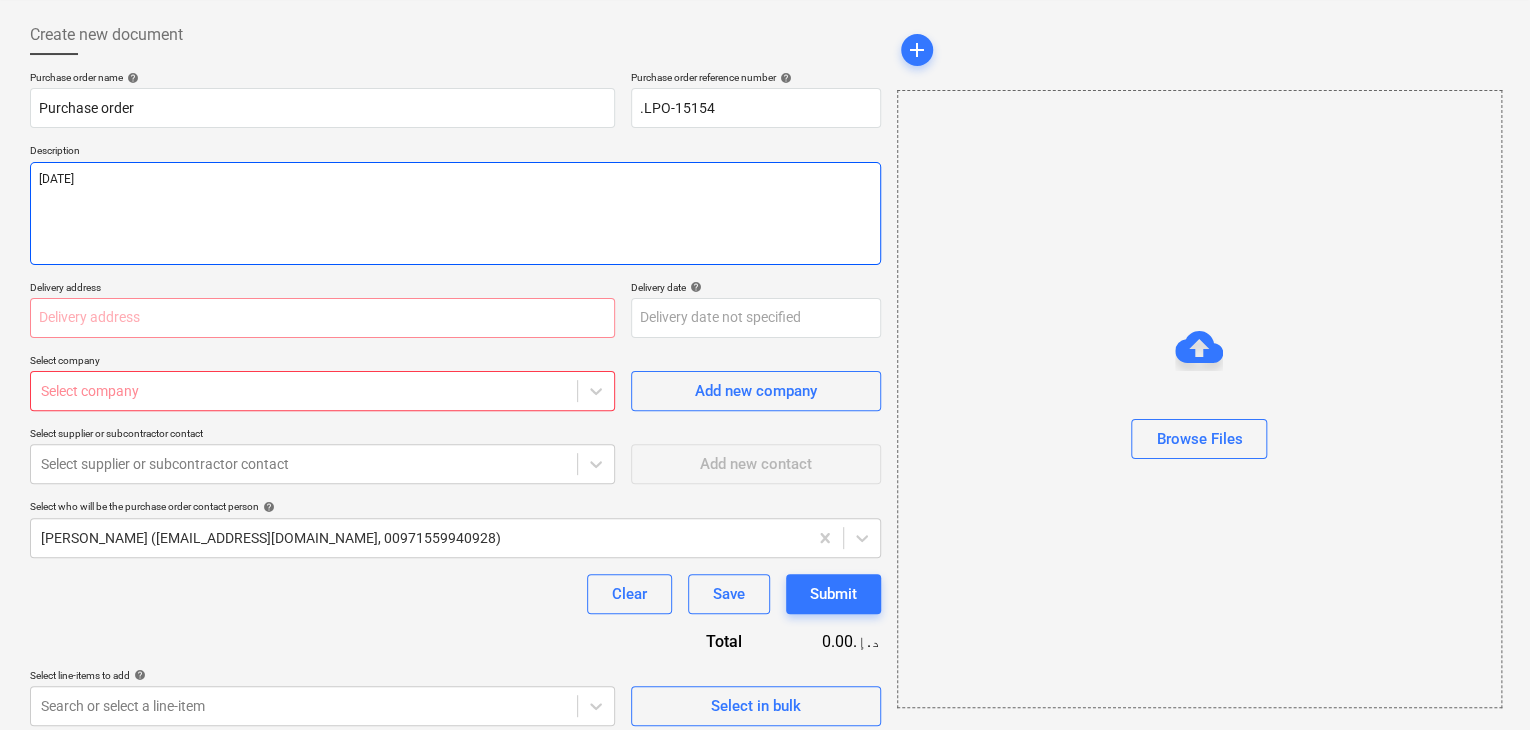 type on "x" 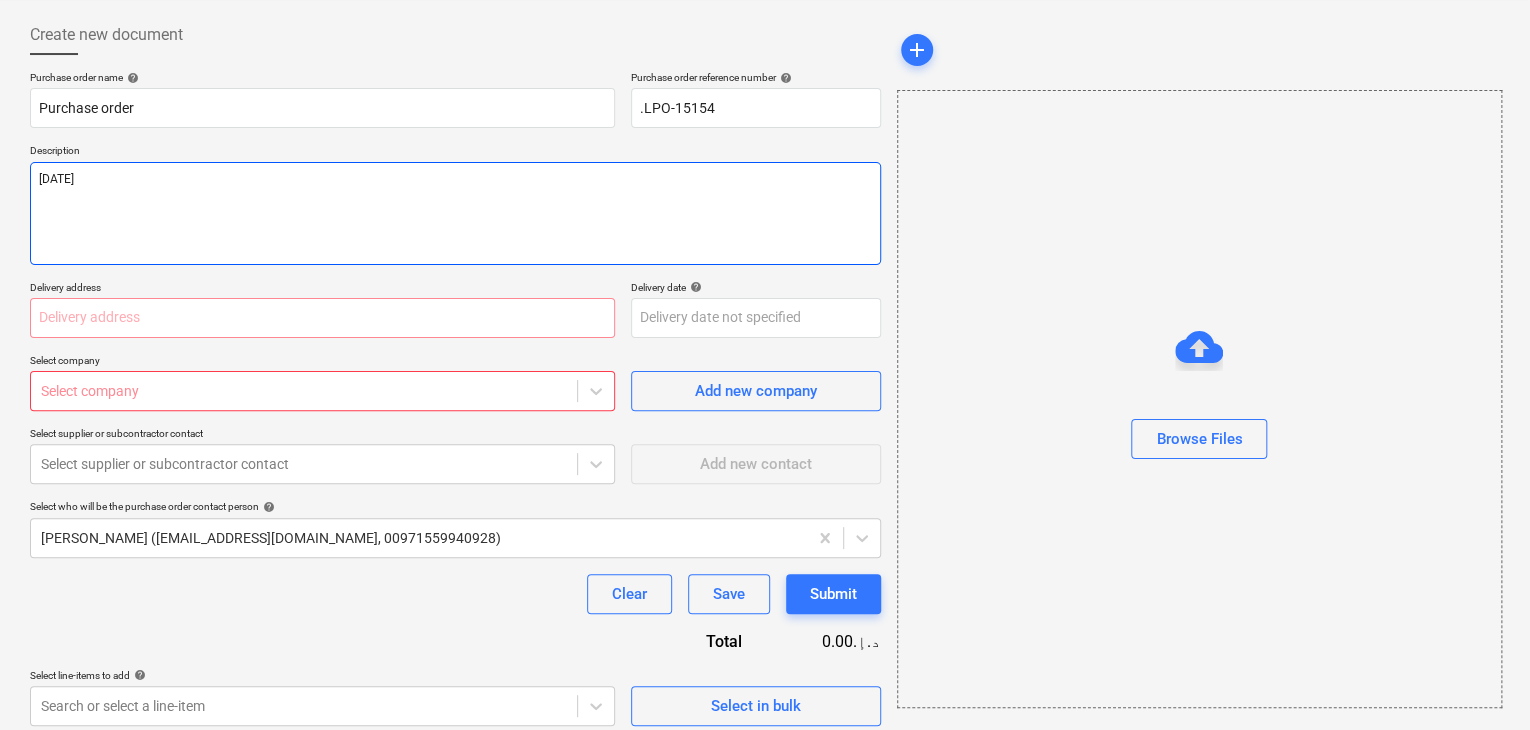 type on "[DATE]" 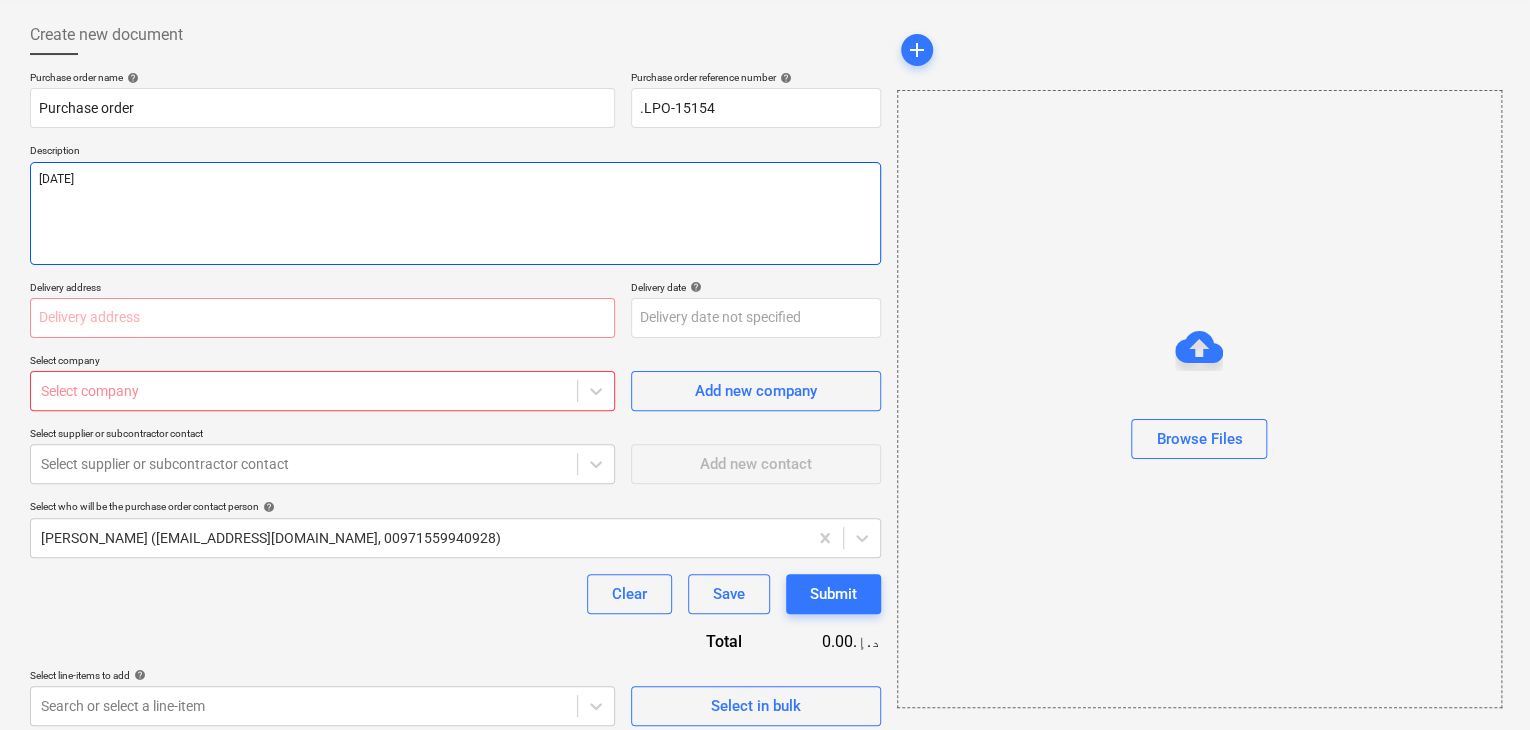 type on "x" 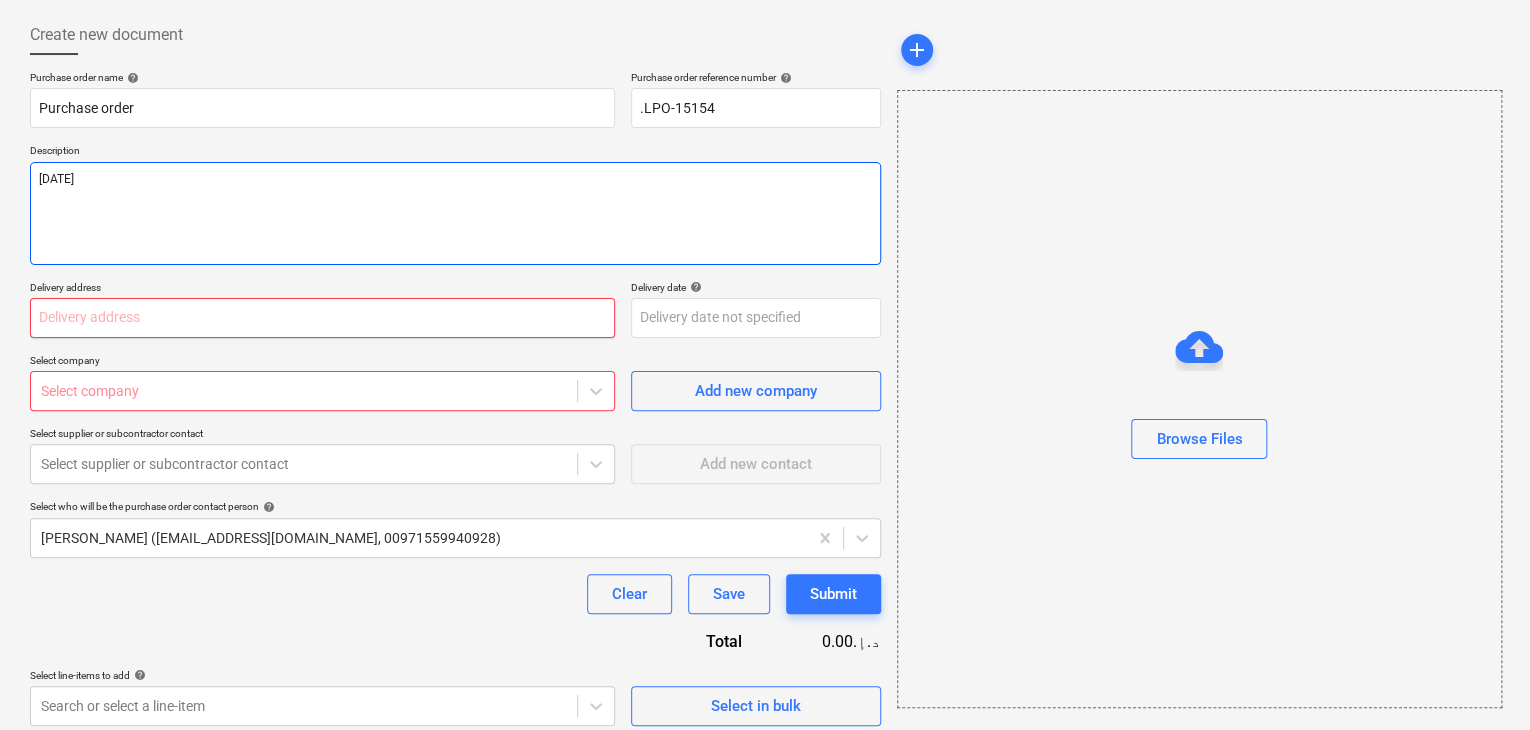 type on "[DATE]" 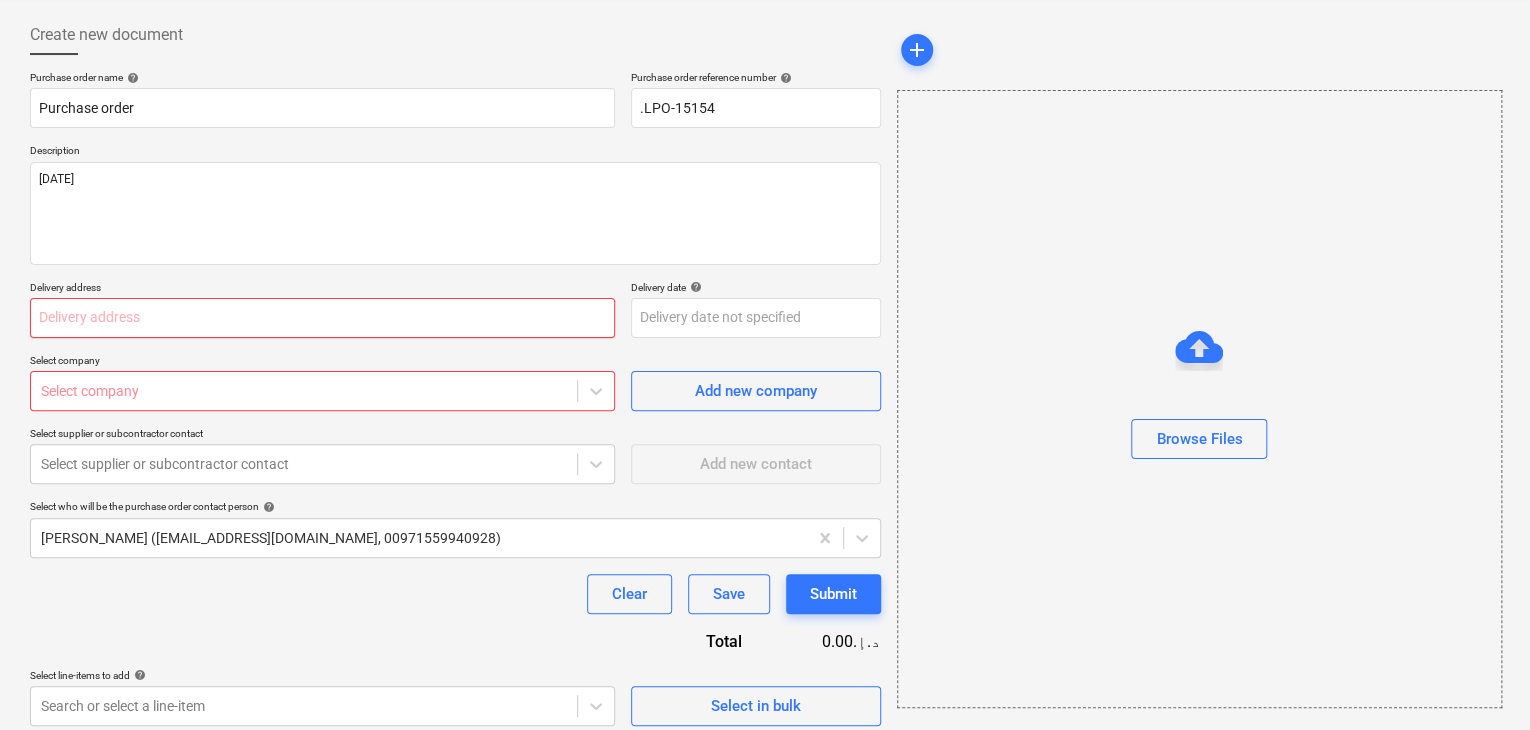 click at bounding box center [322, 318] 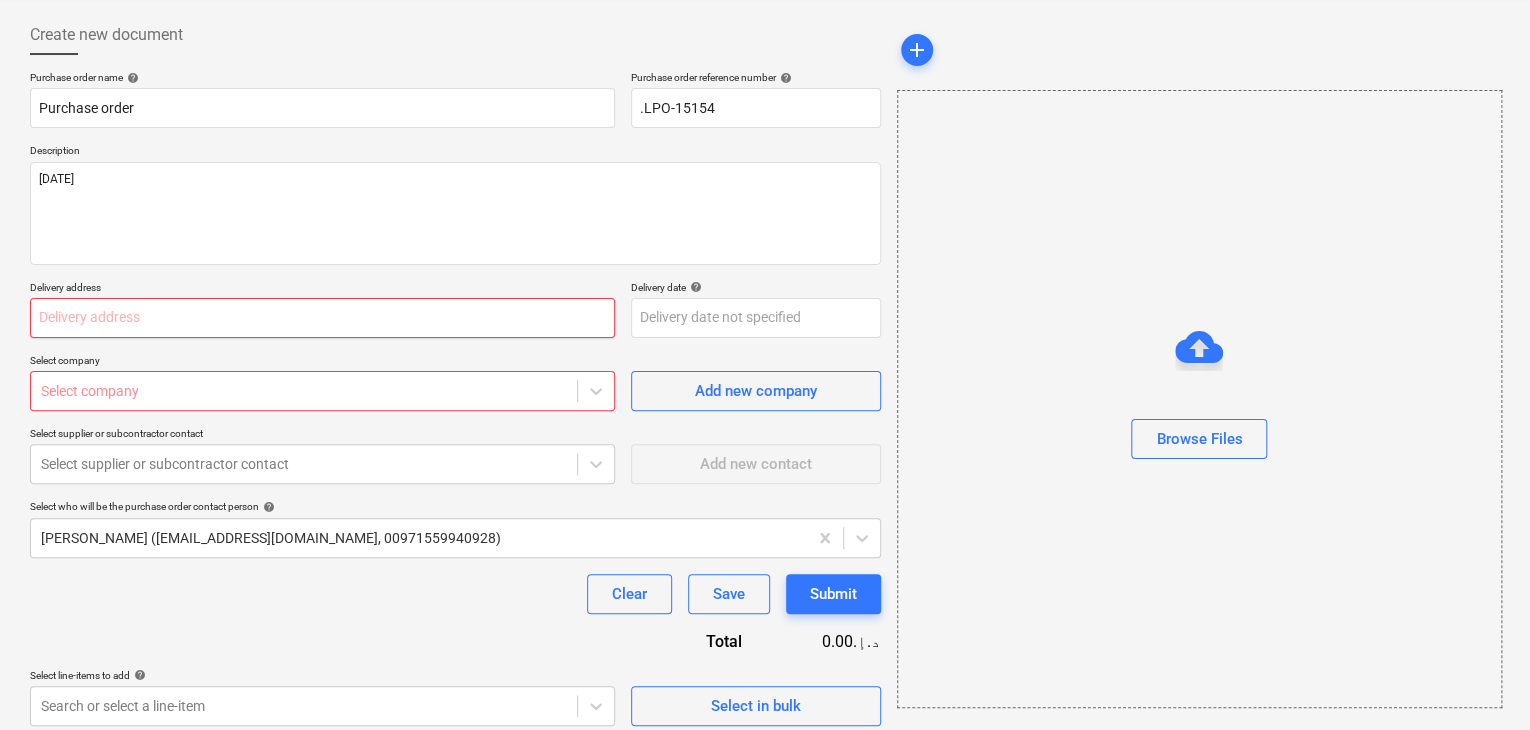 type on "x" 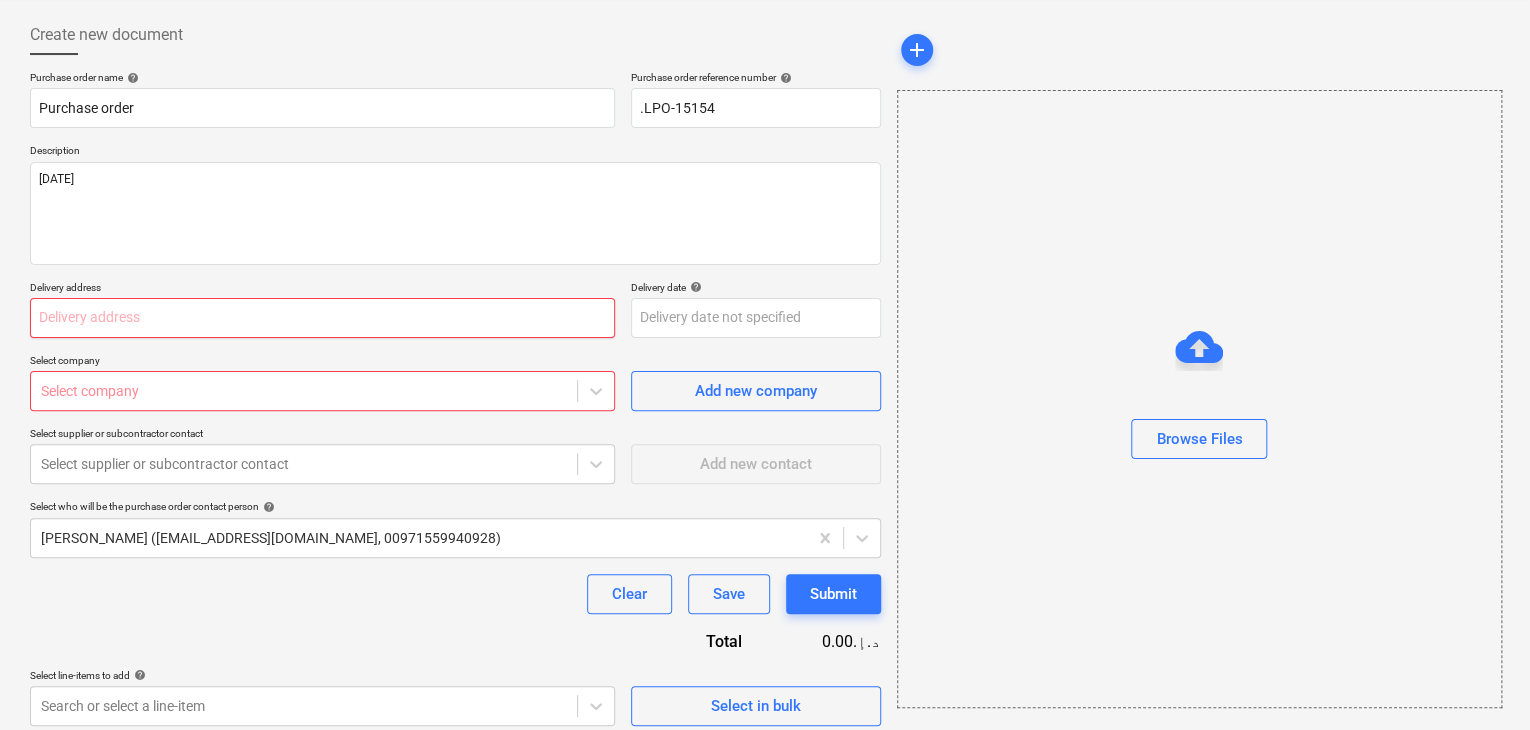type on "L" 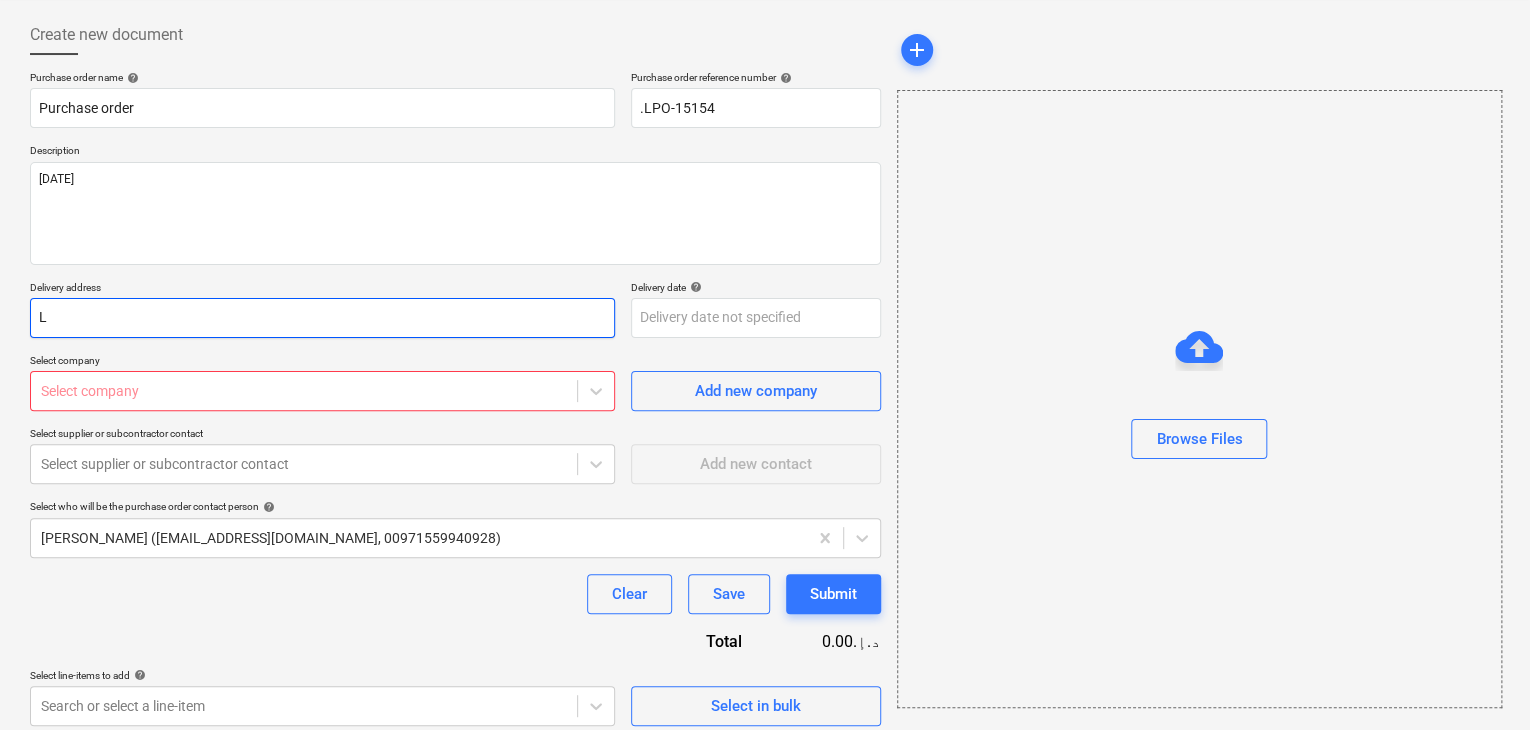 type on "x" 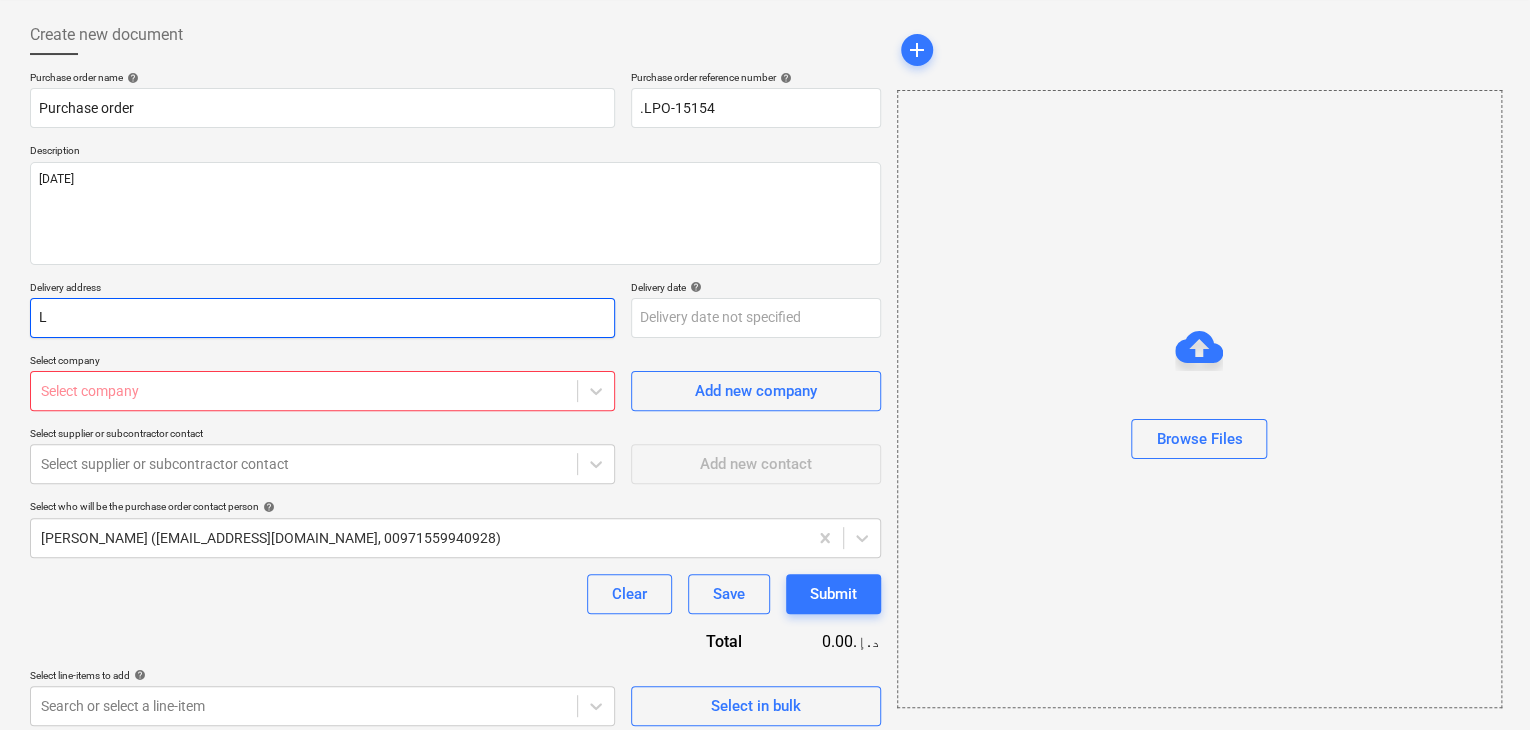 type on "LU" 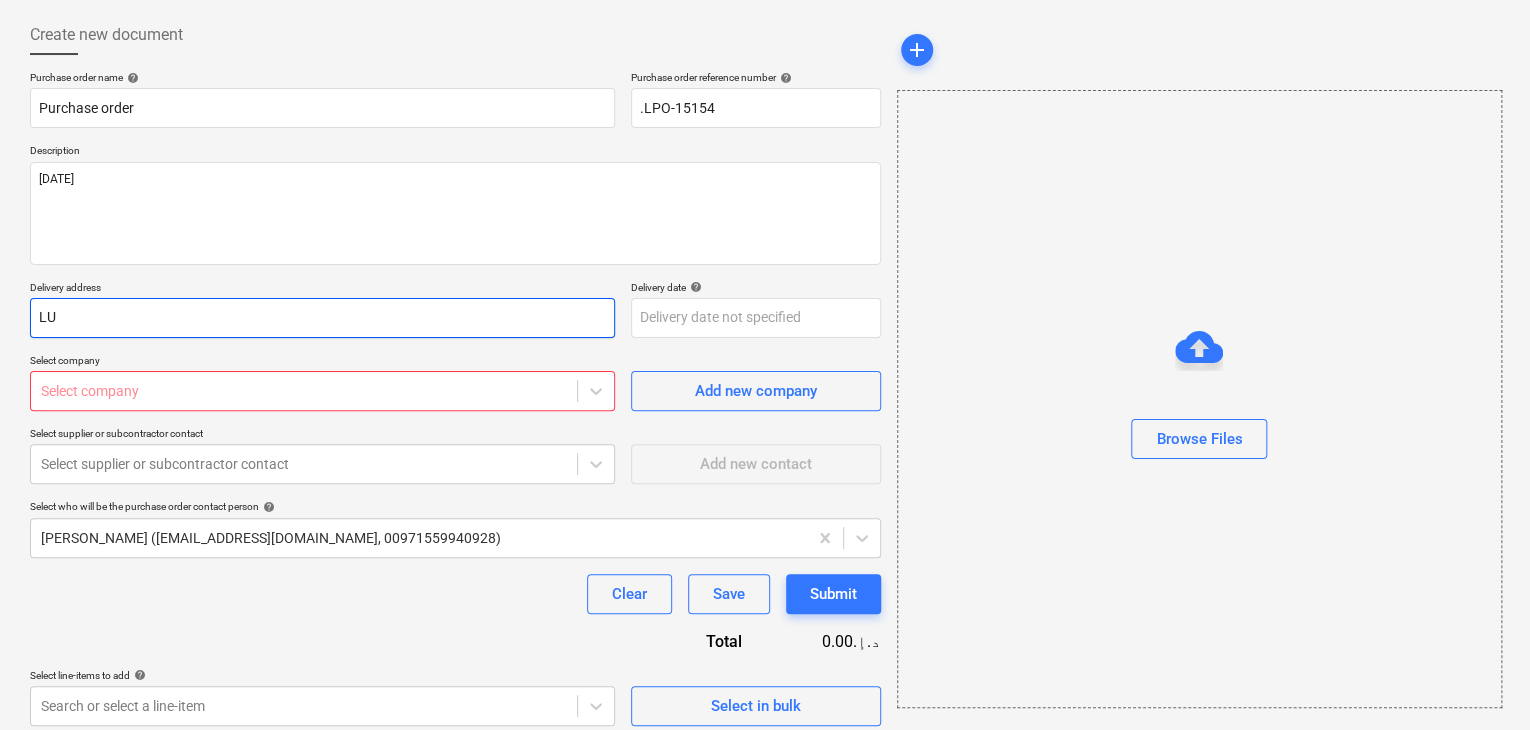 type on "x" 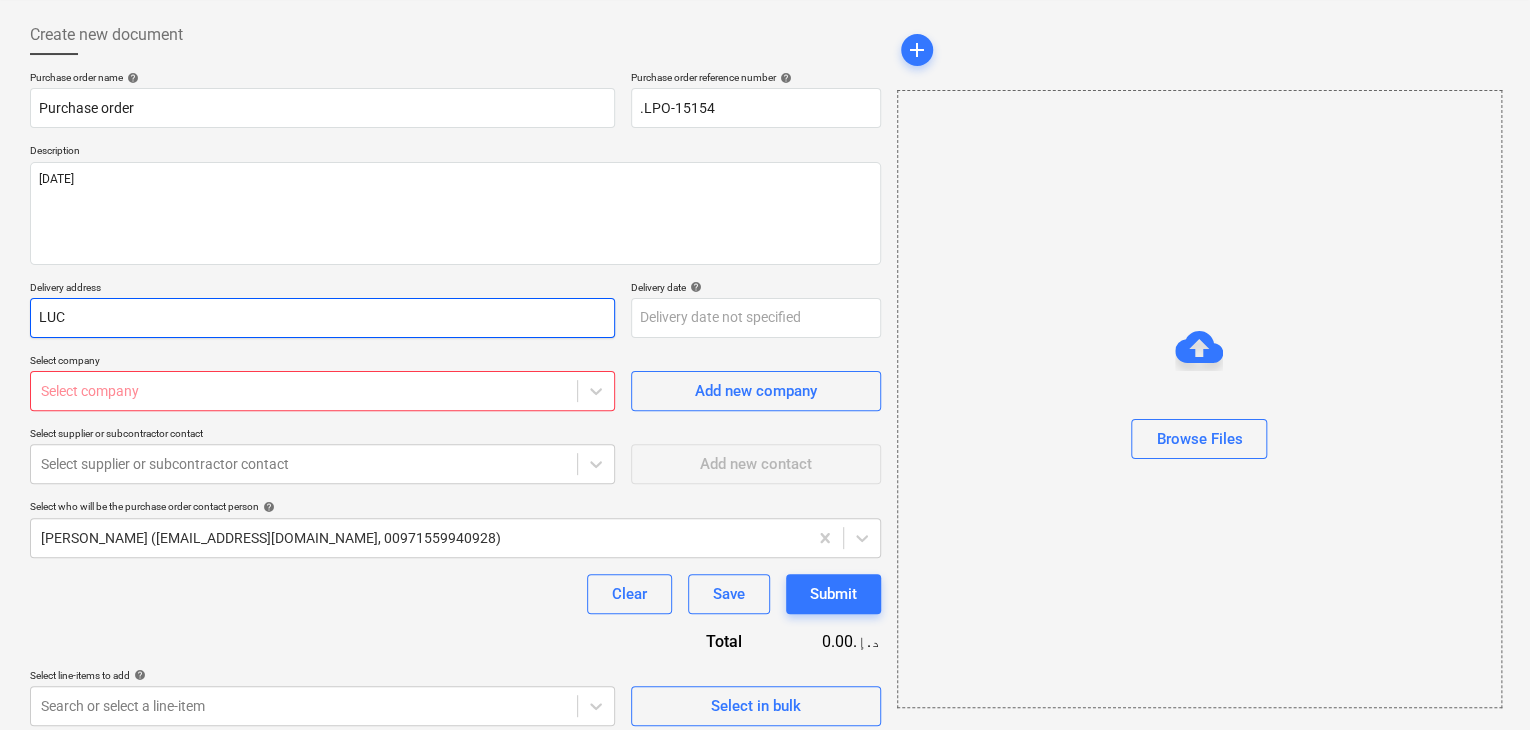 type on "x" 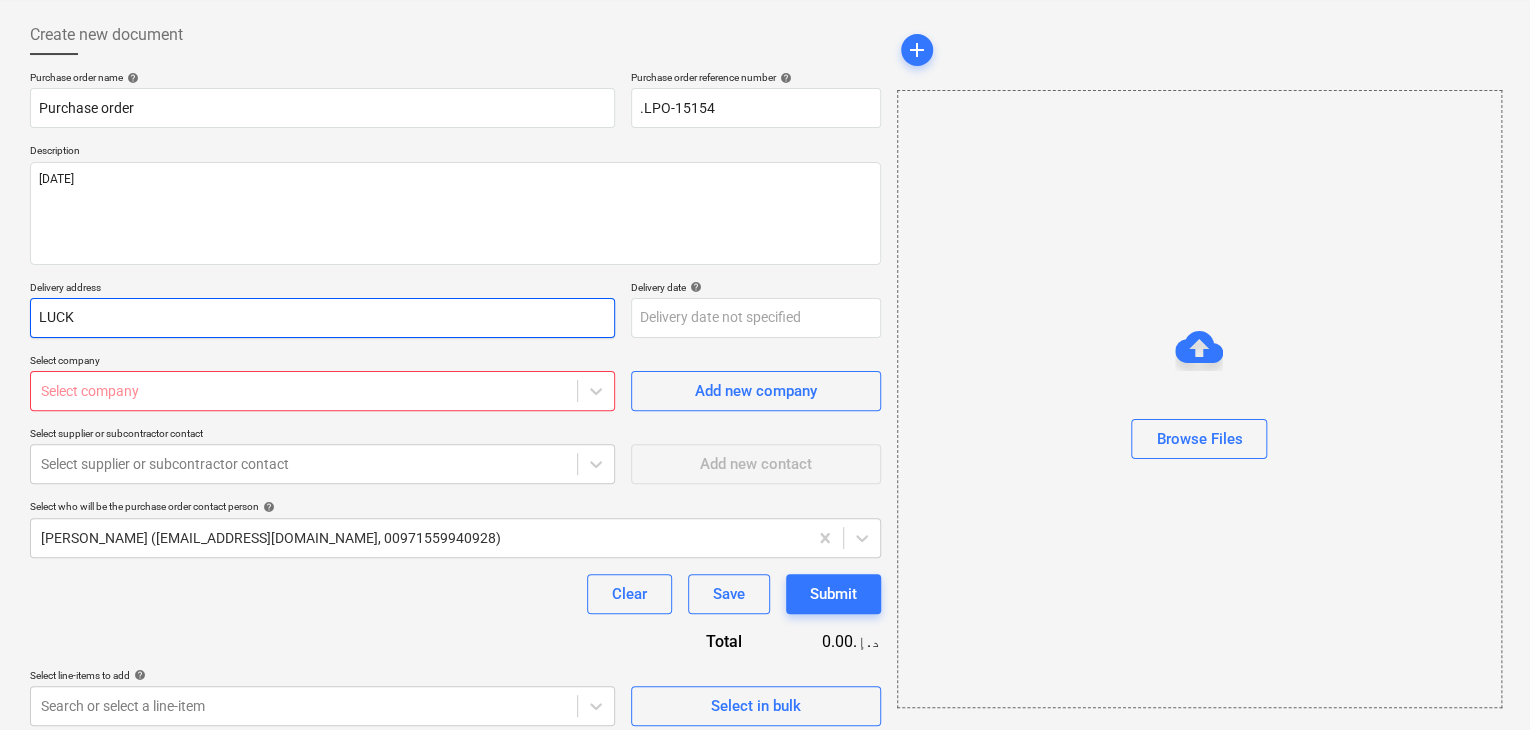 type on "x" 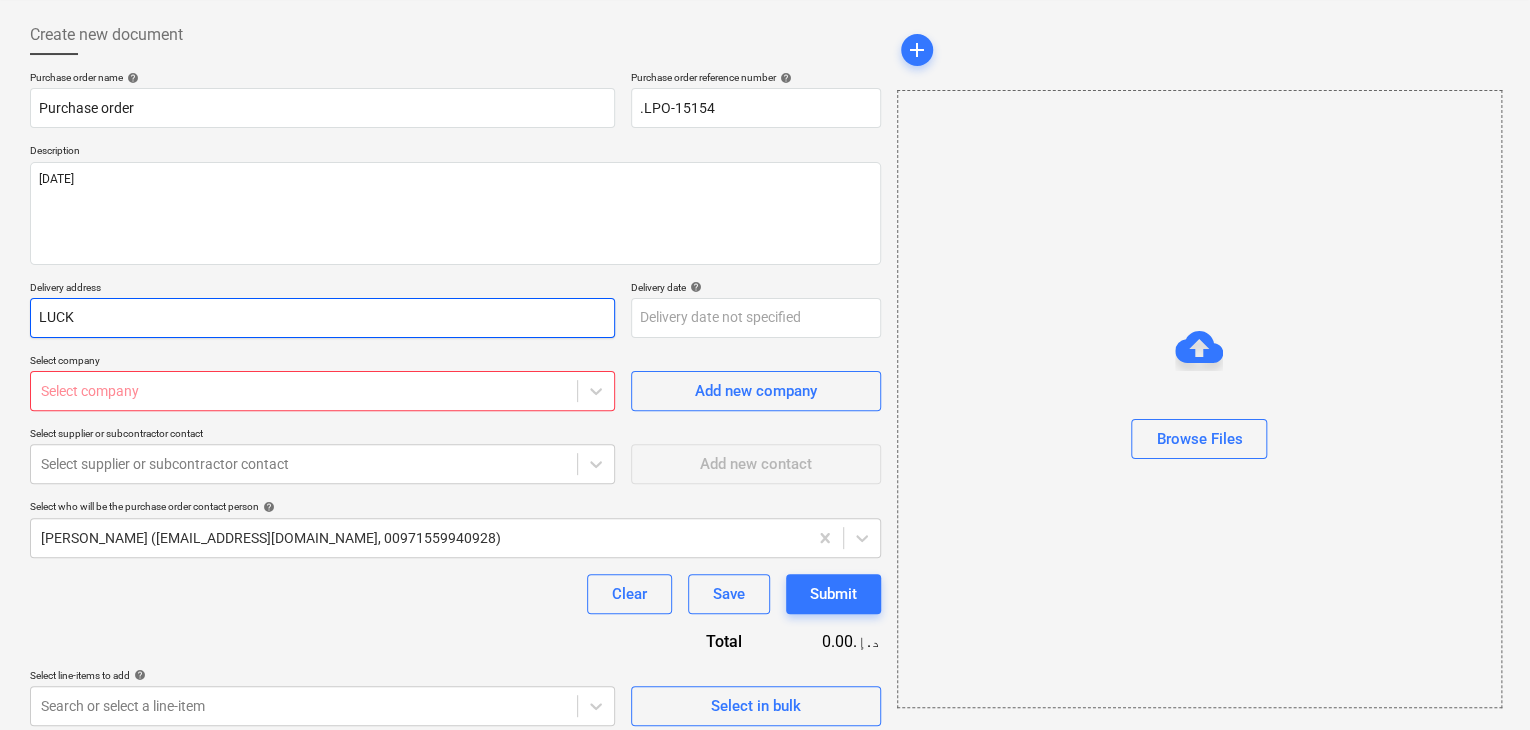 type on "LUCKY" 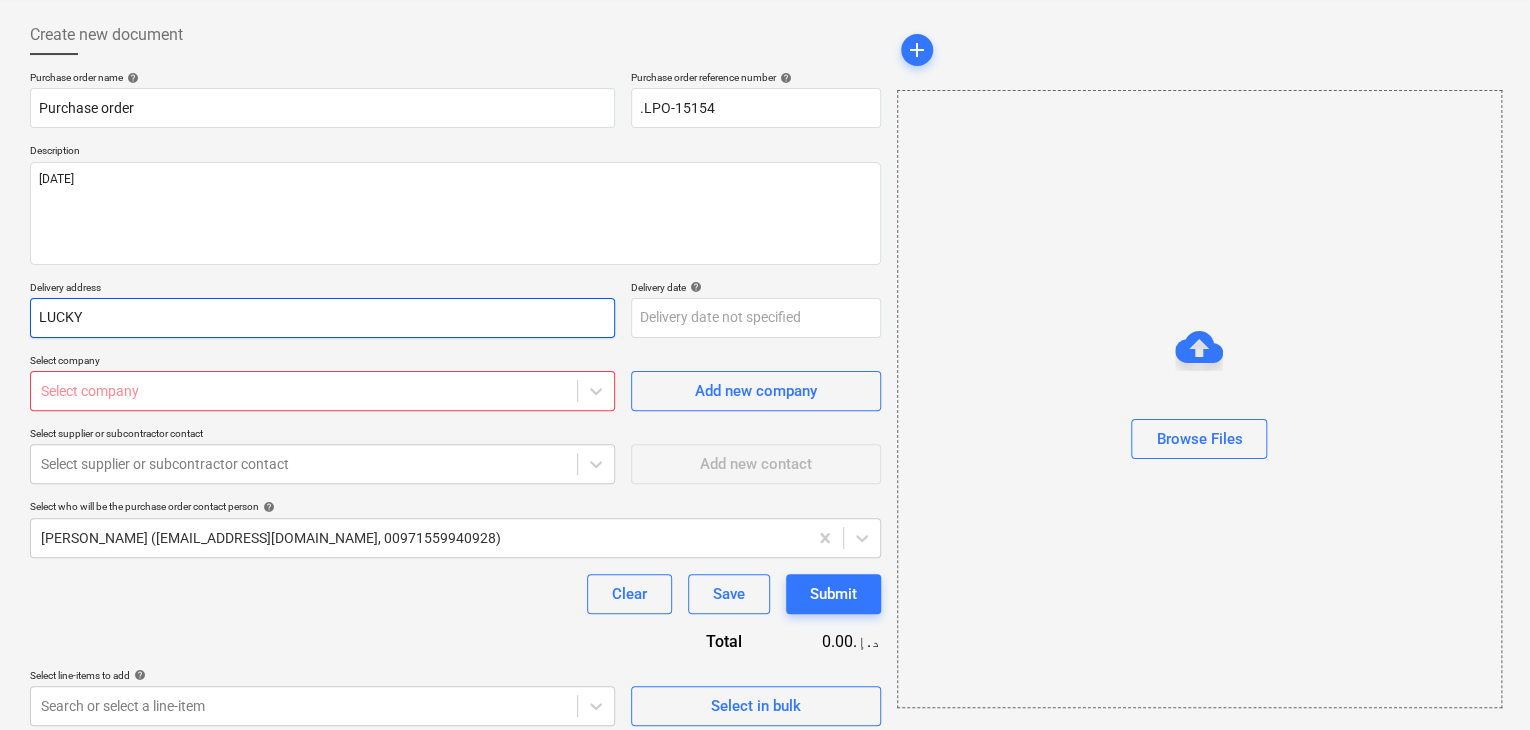 type on "x" 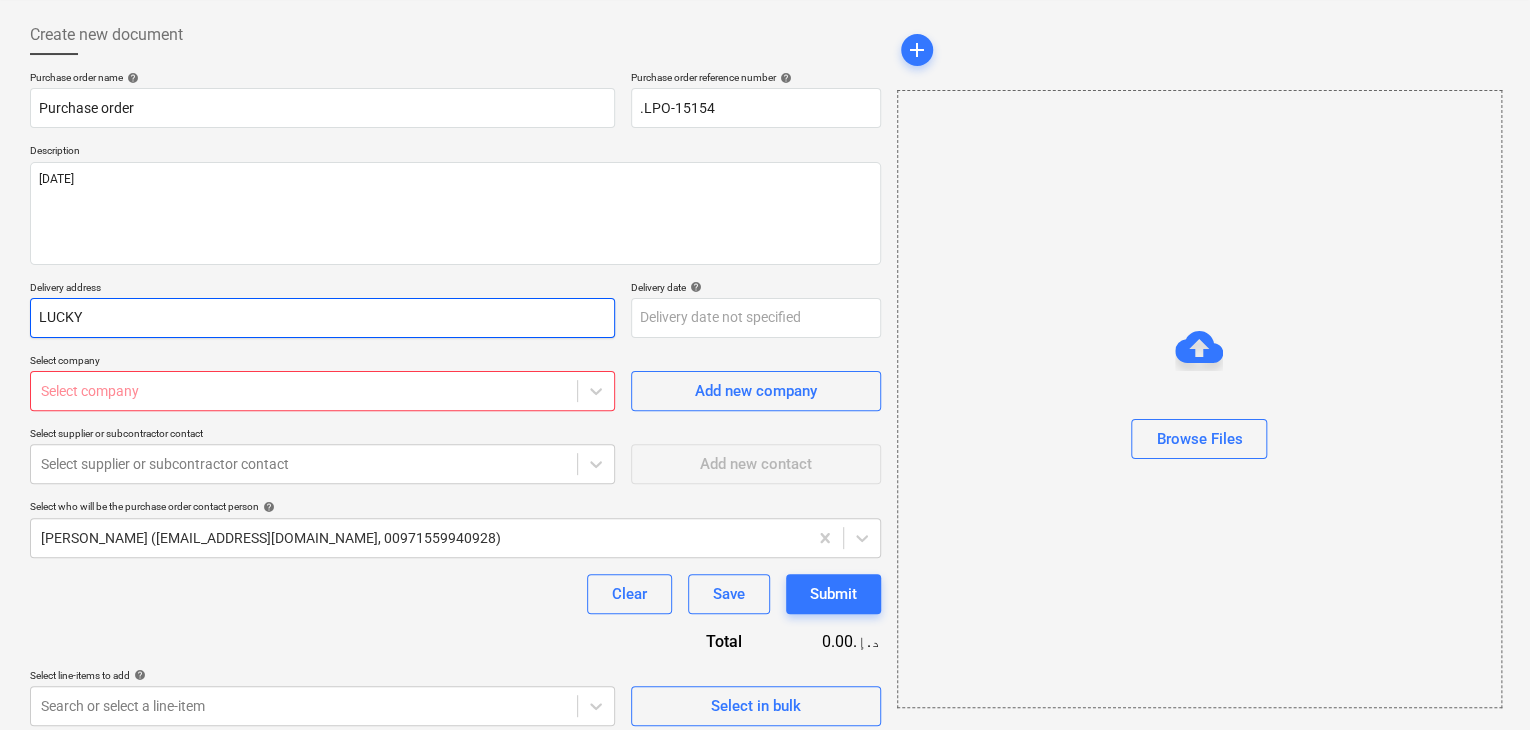 type on "LUCKY" 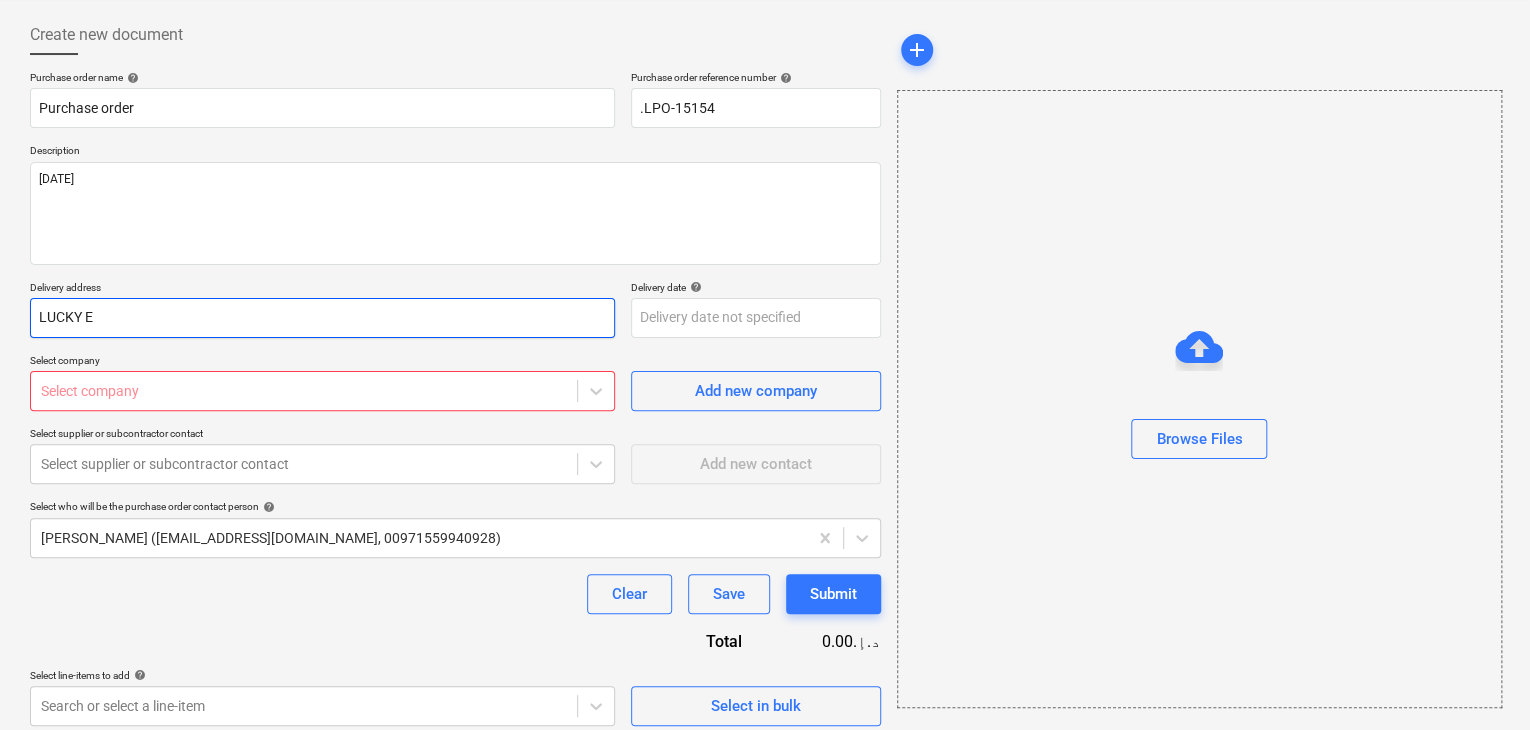 type on "x" 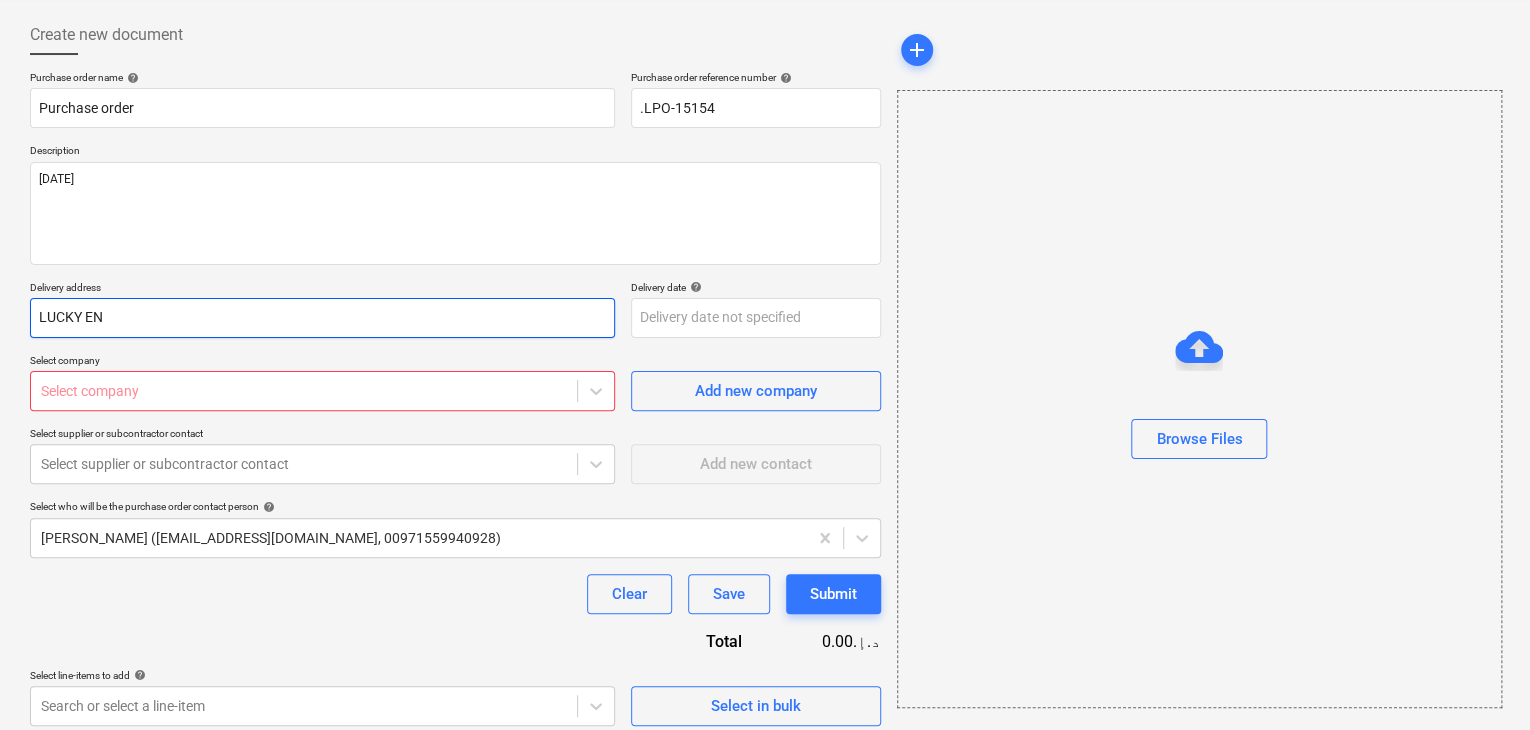 type on "x" 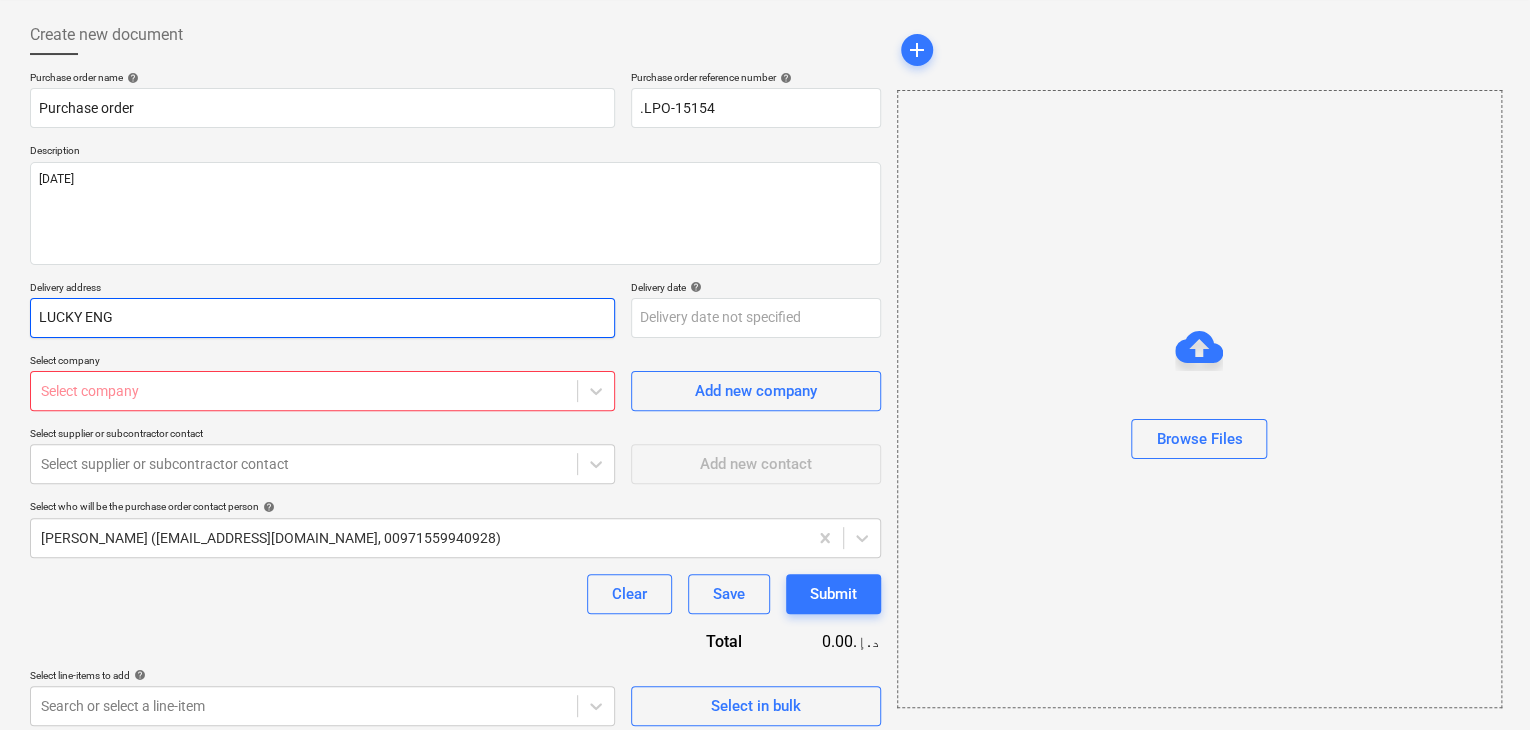 type on "x" 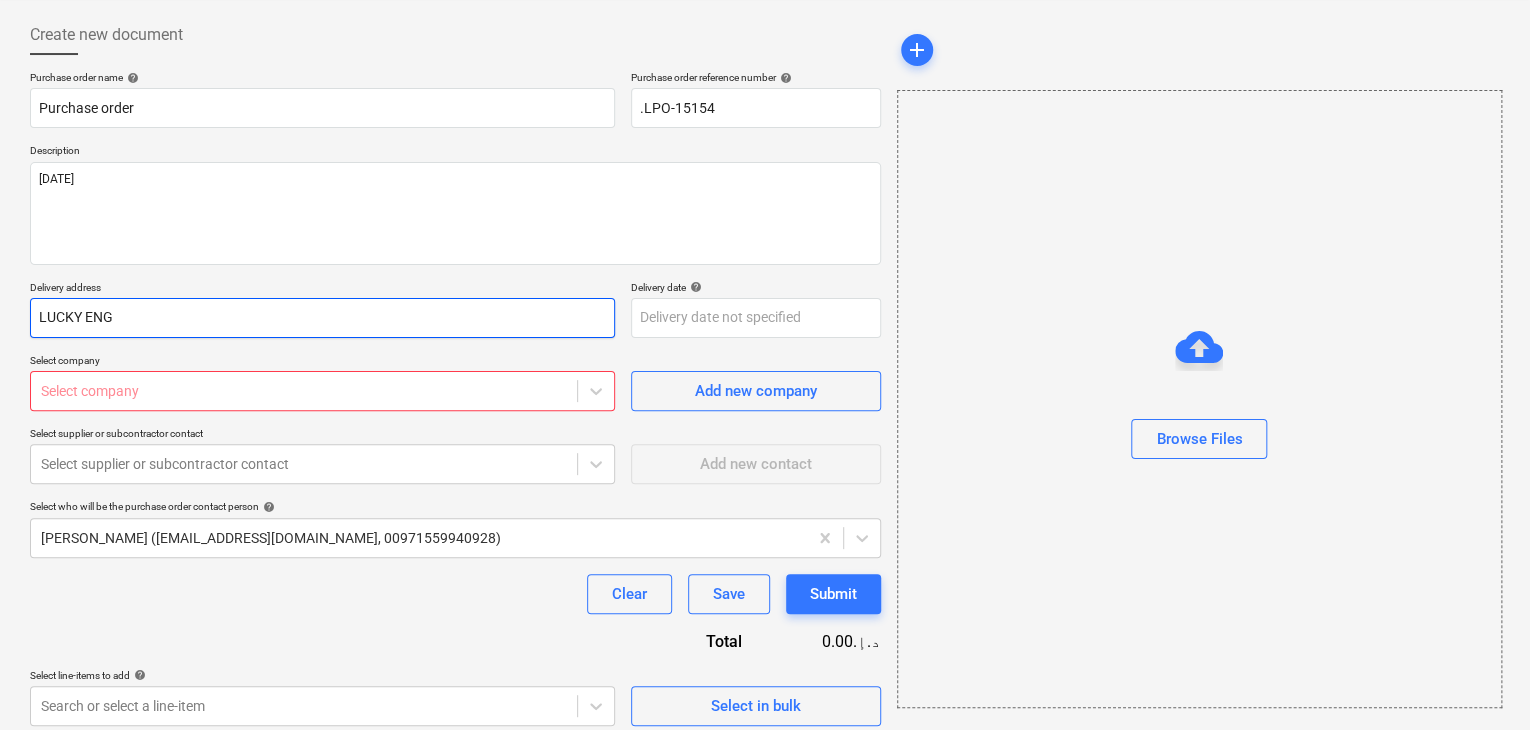 type on "LUCKY ENGI" 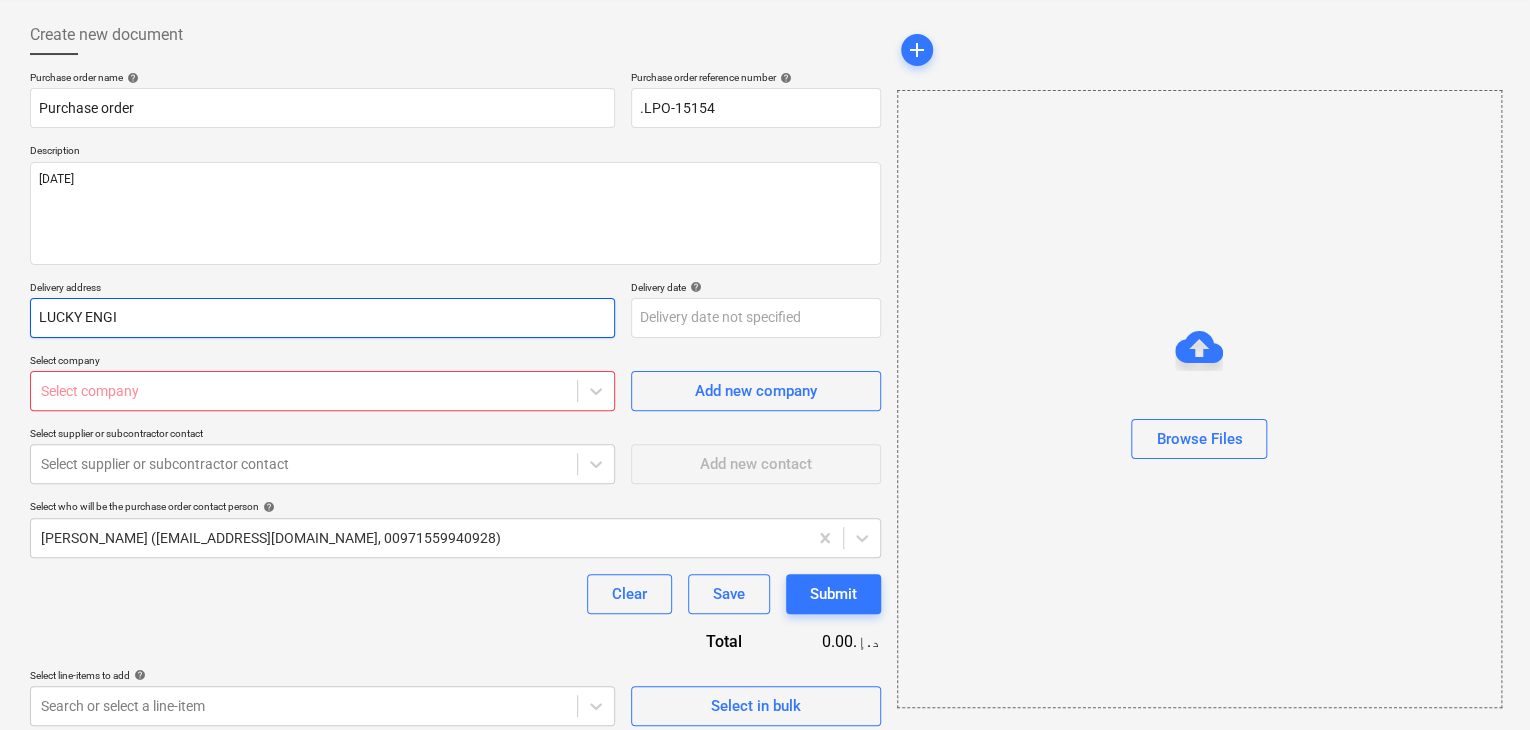 type on "x" 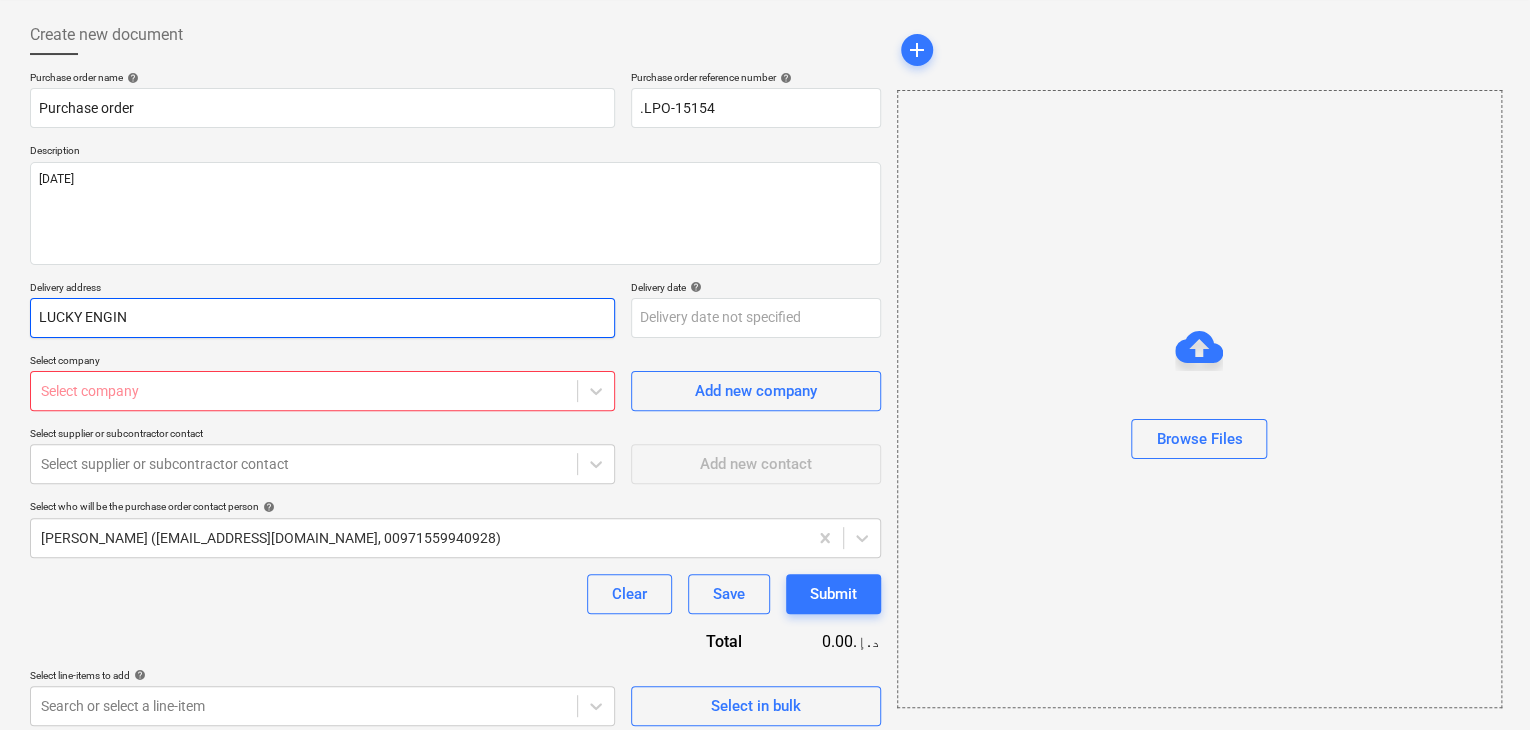 type on "x" 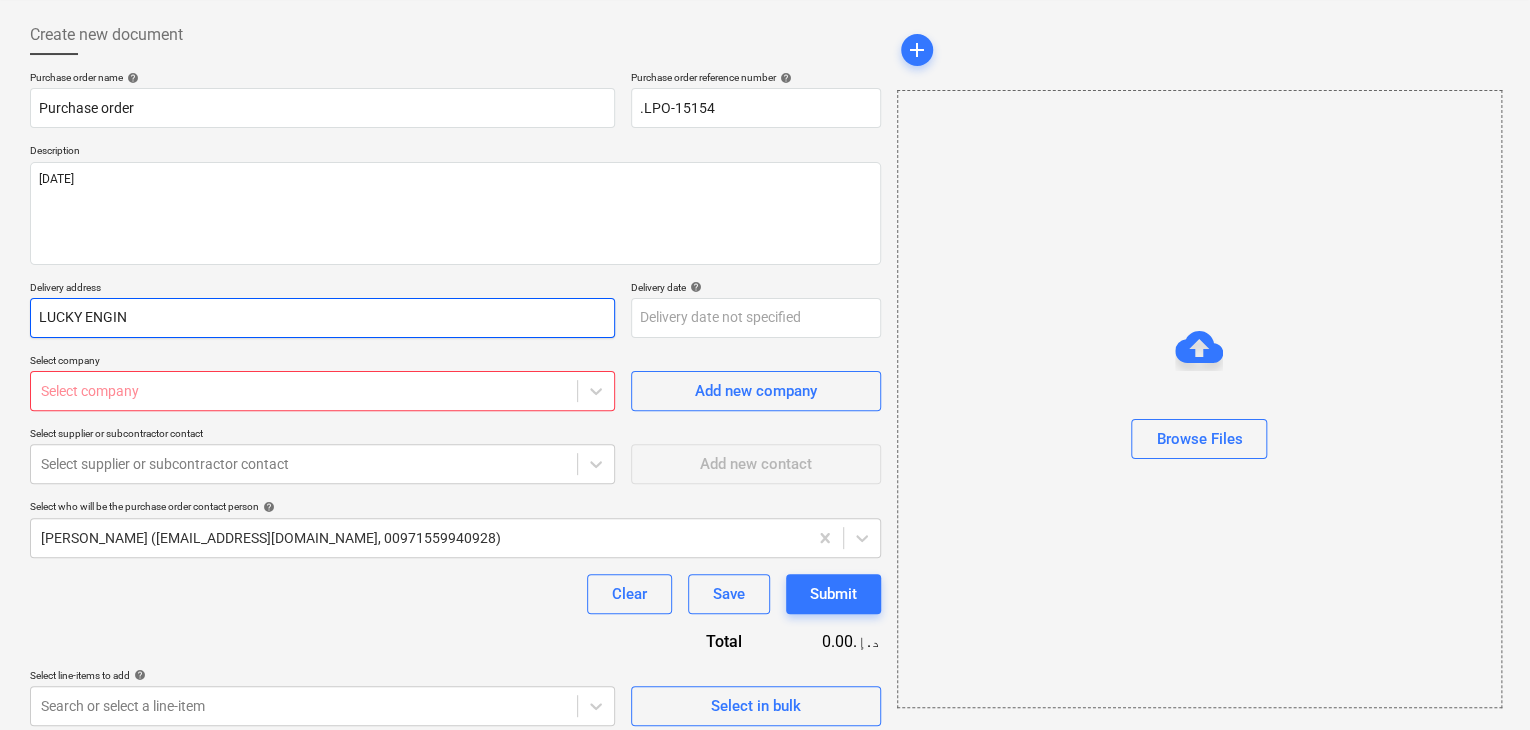 type on "LUCKY ENGINE" 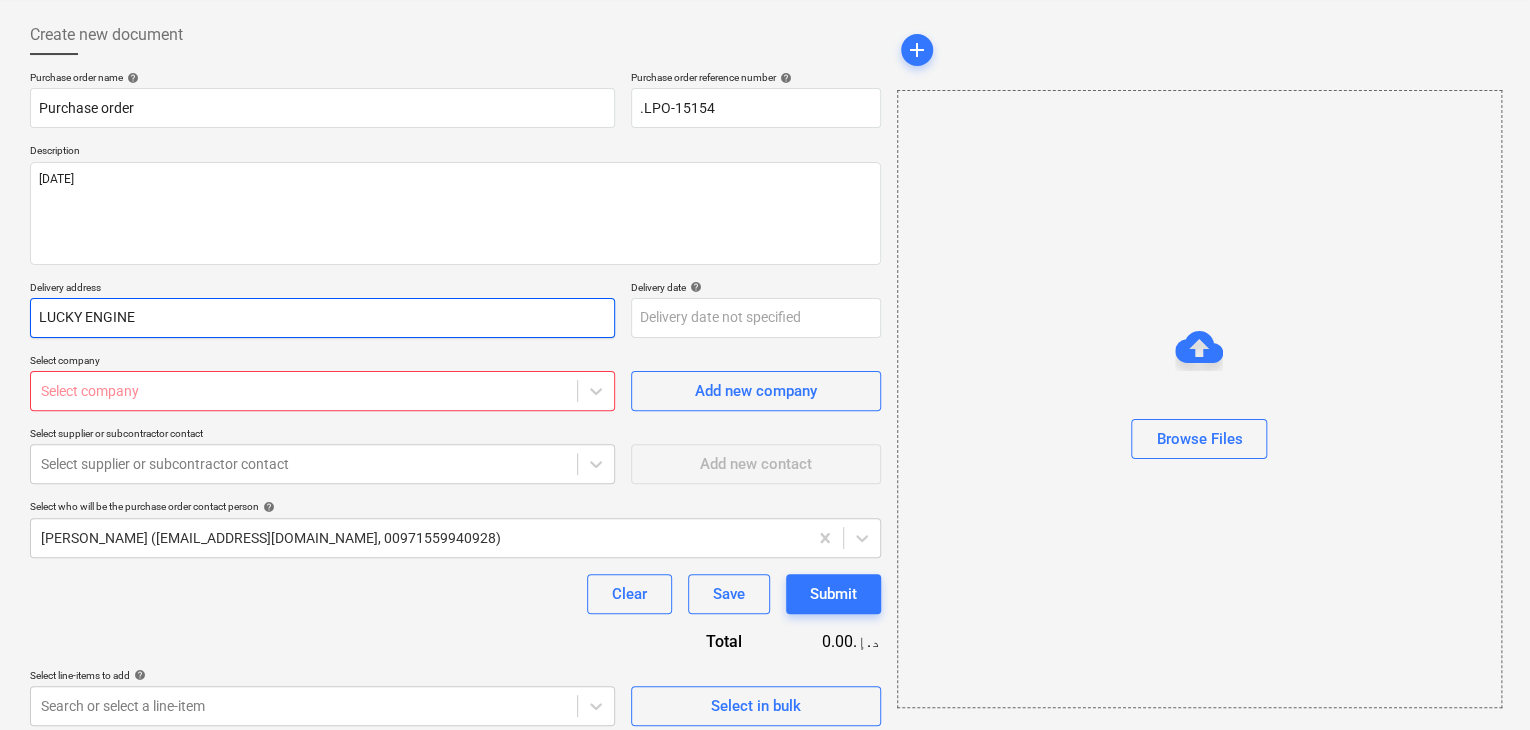type on "x" 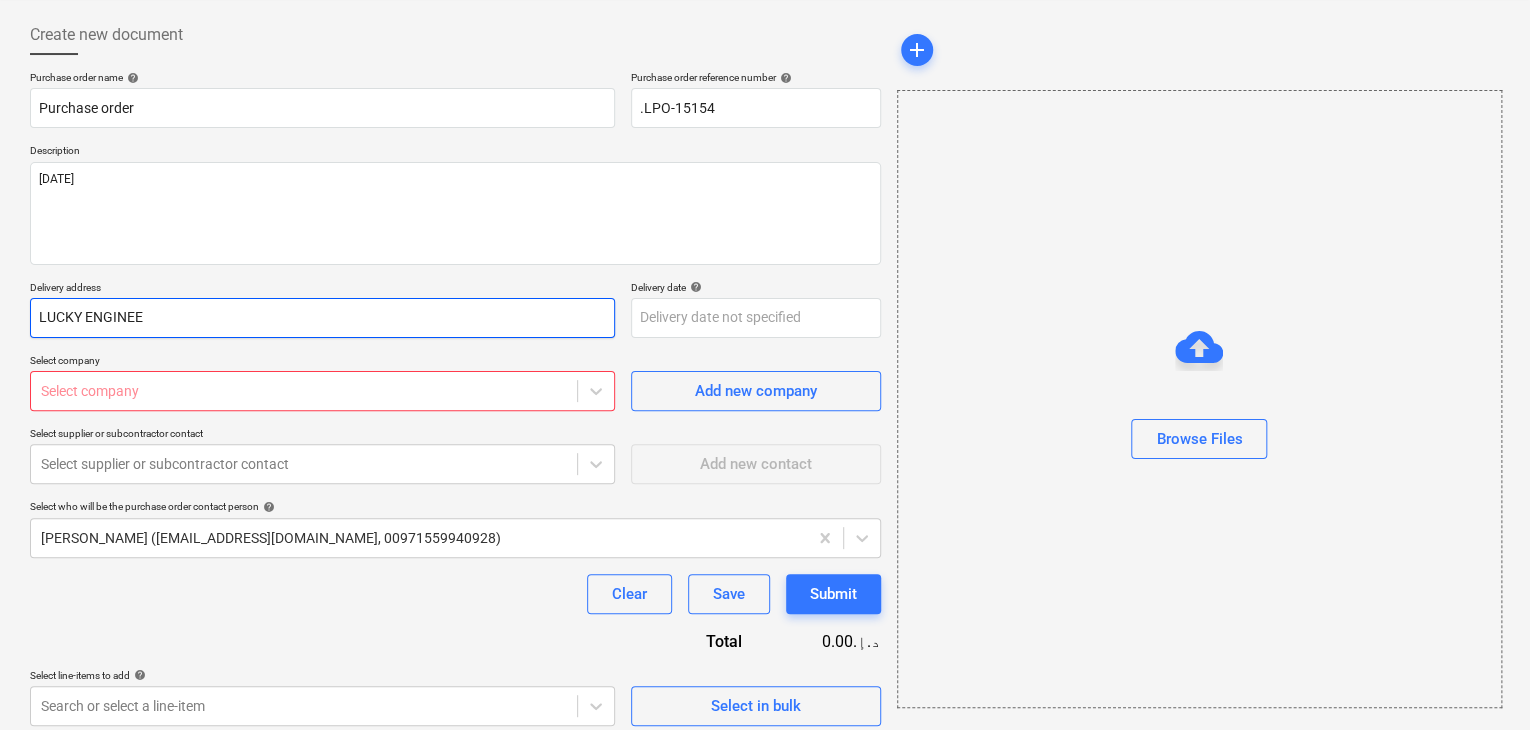 type on "x" 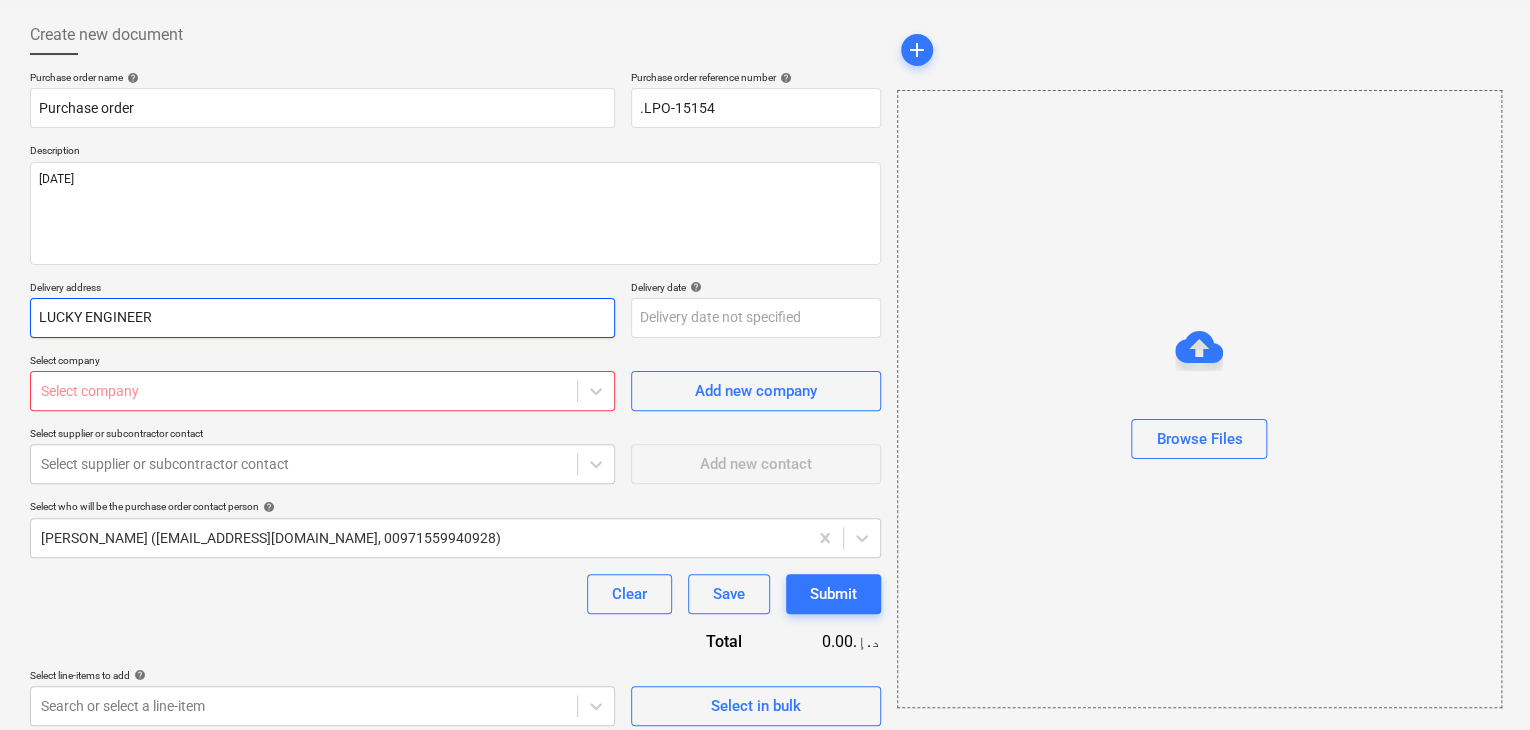type on "LUCKY ENGINEERI" 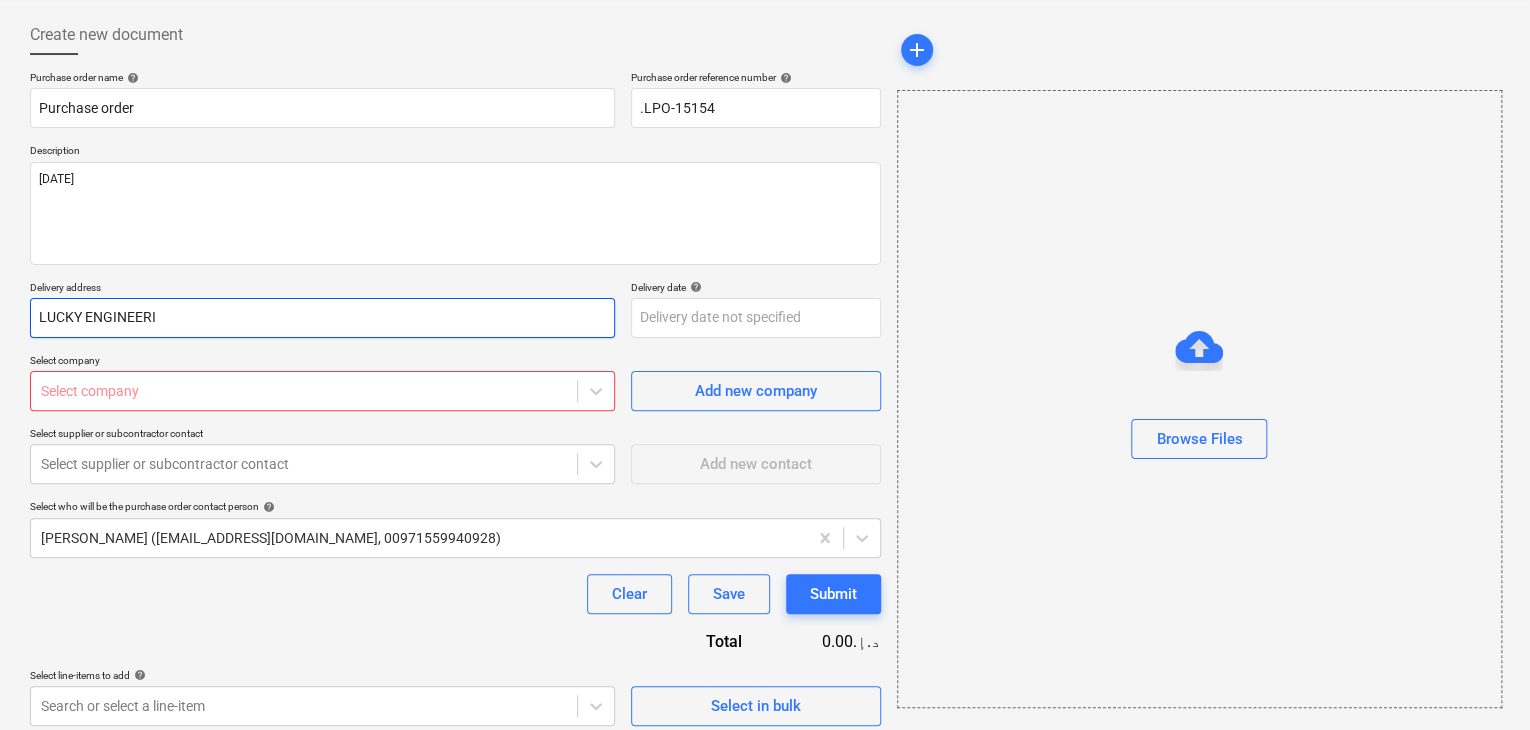 type on "x" 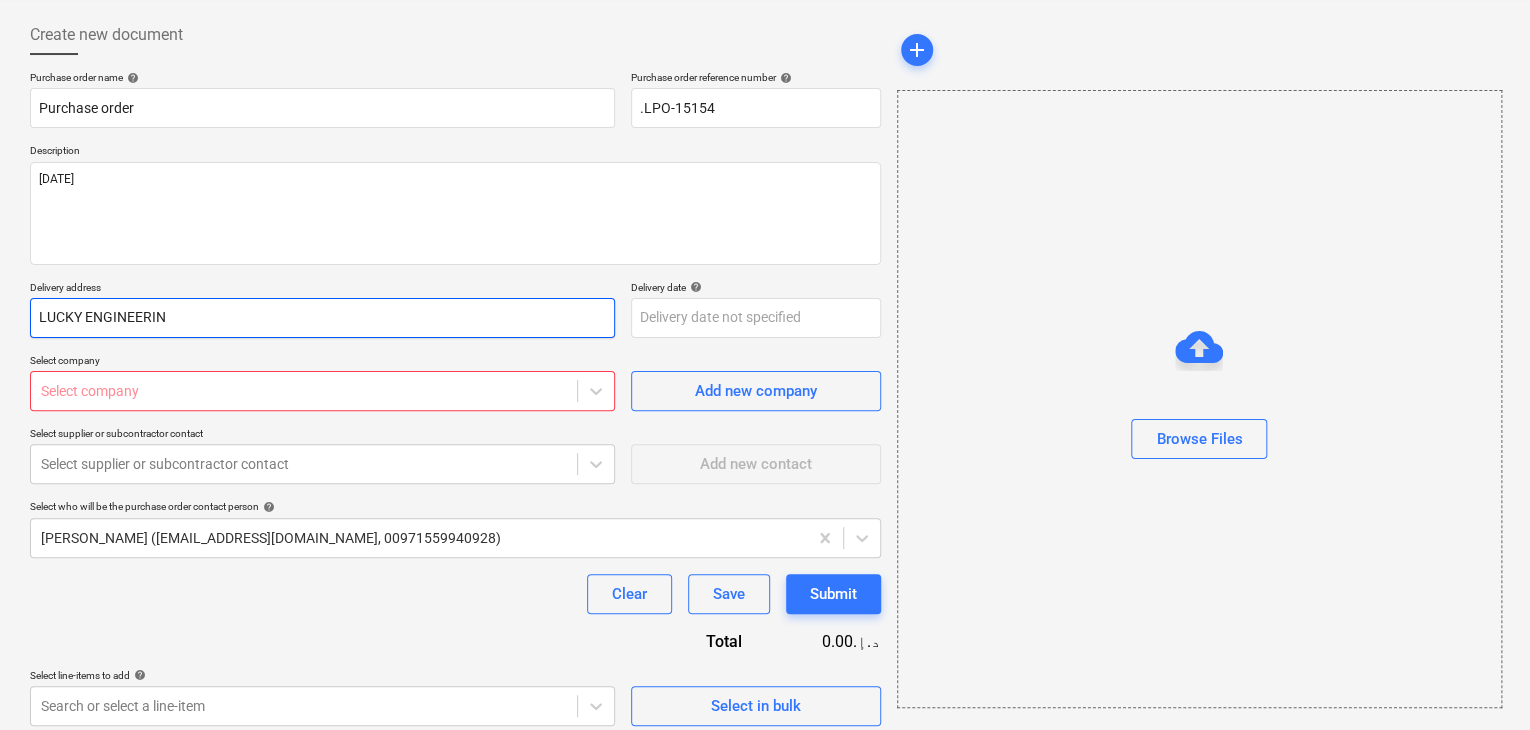 type on "x" 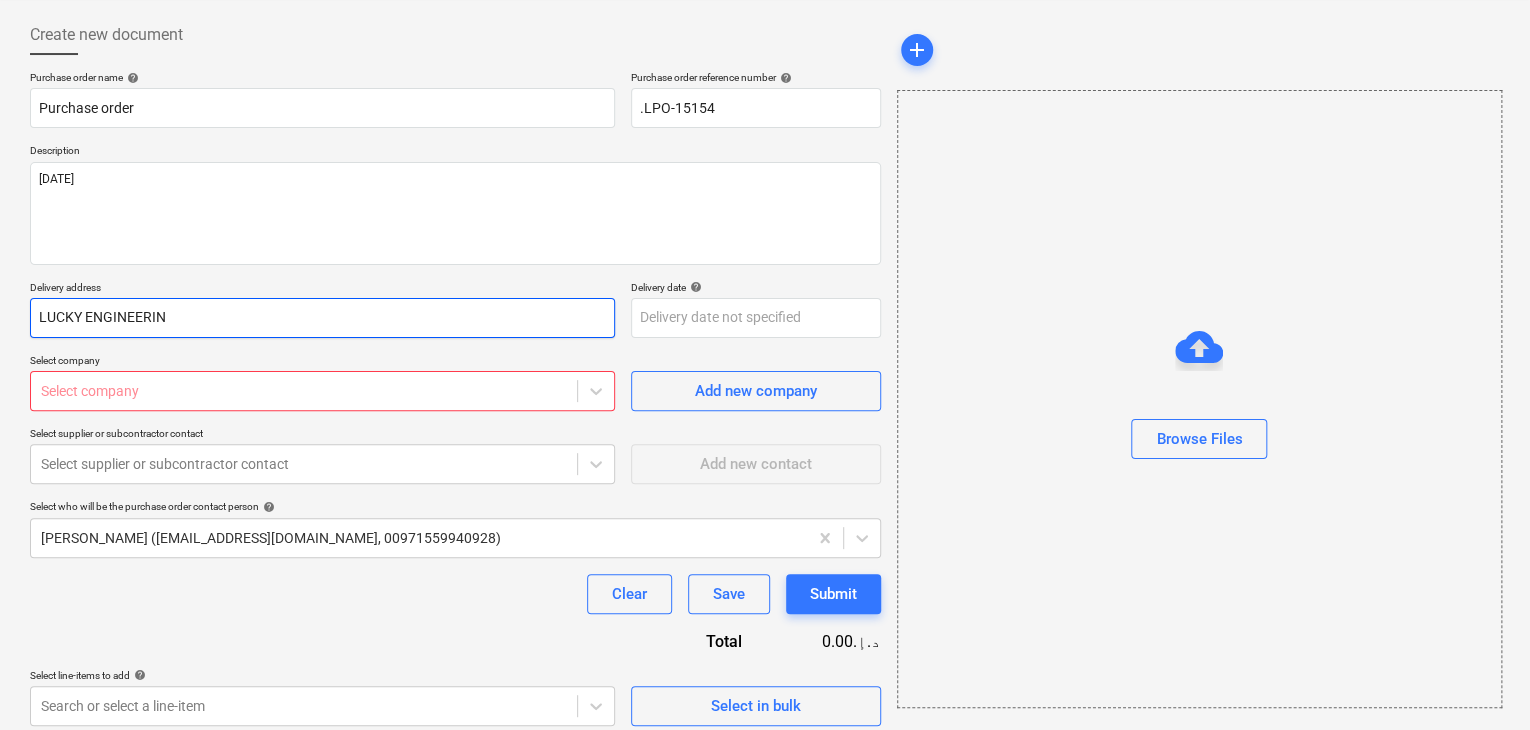 type on "LUCKY ENGINEERING" 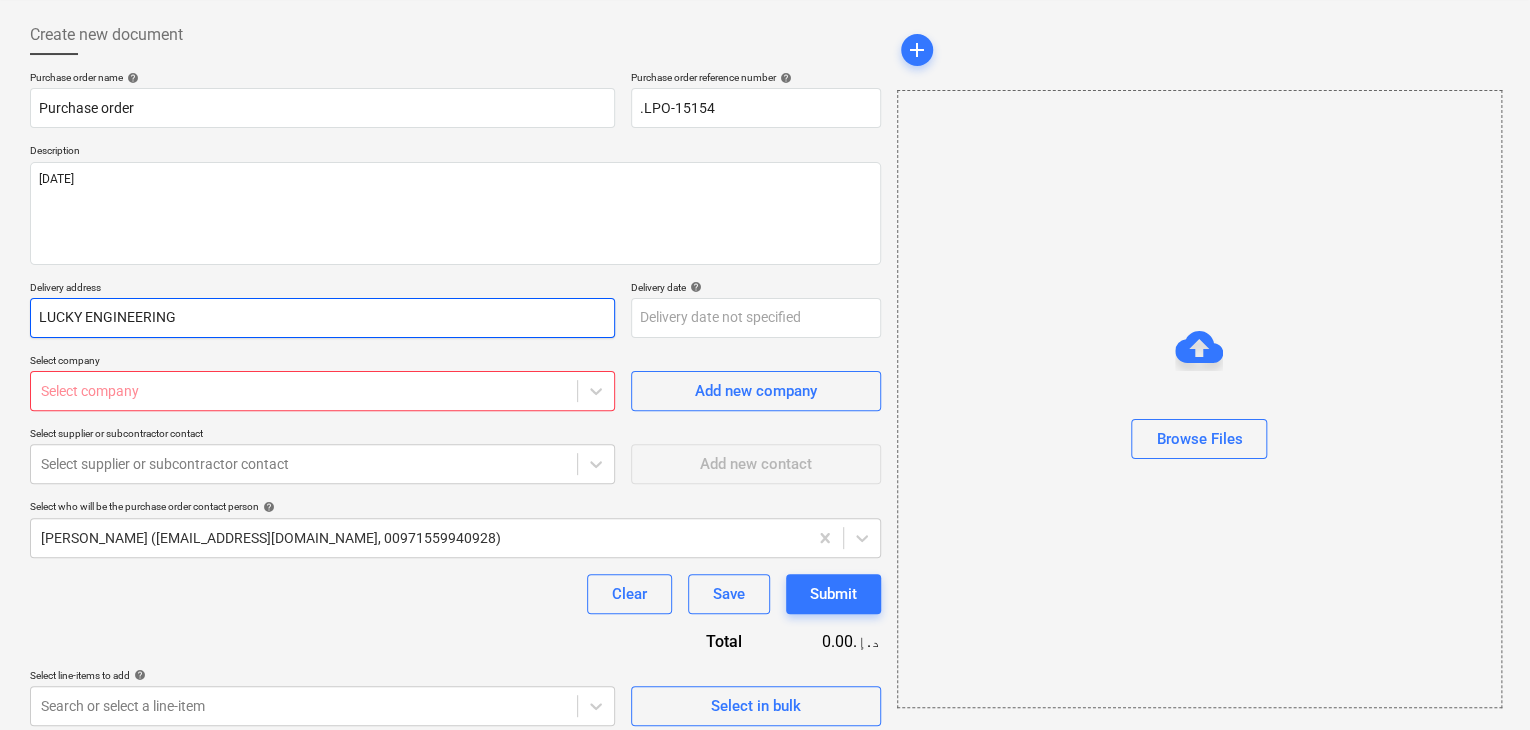 type on "x" 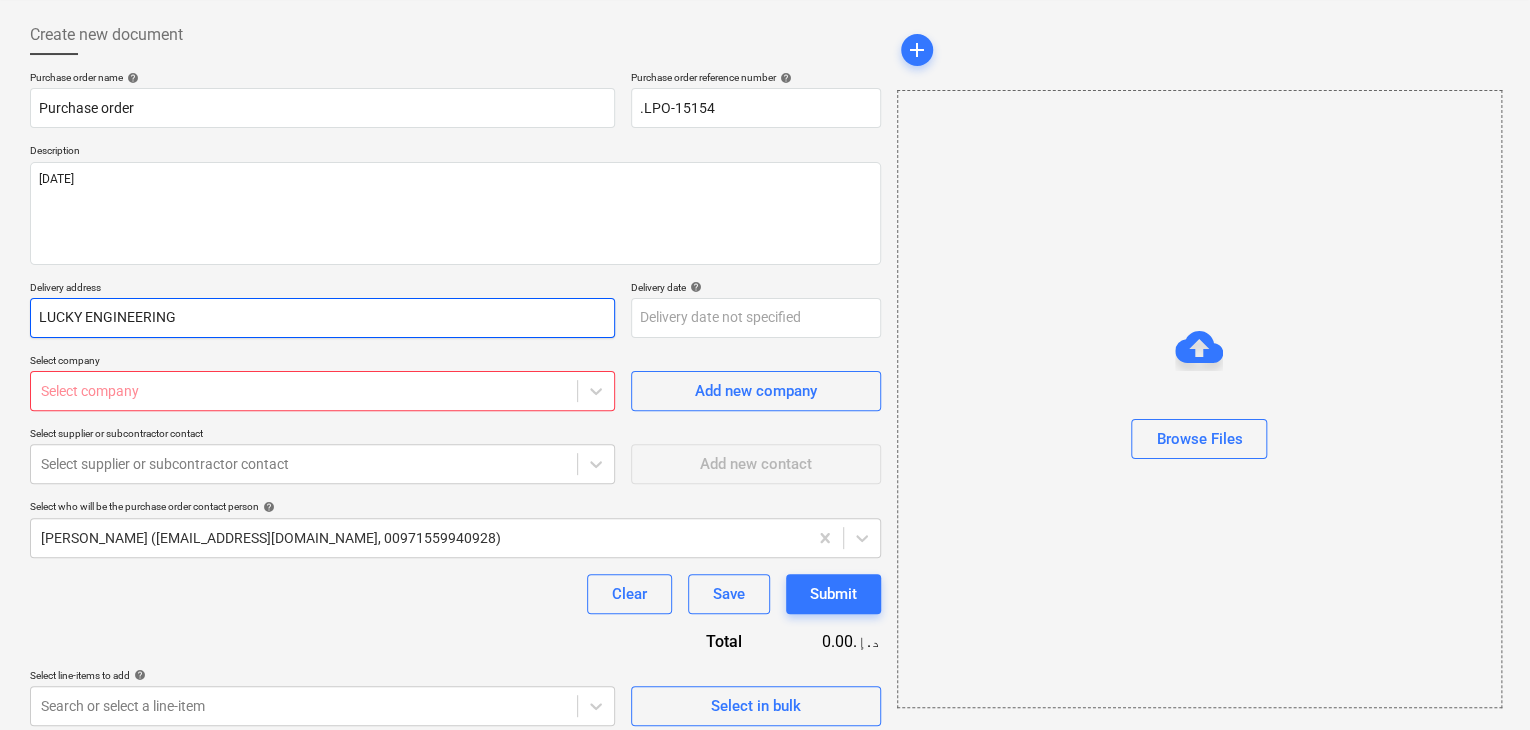 type on "x" 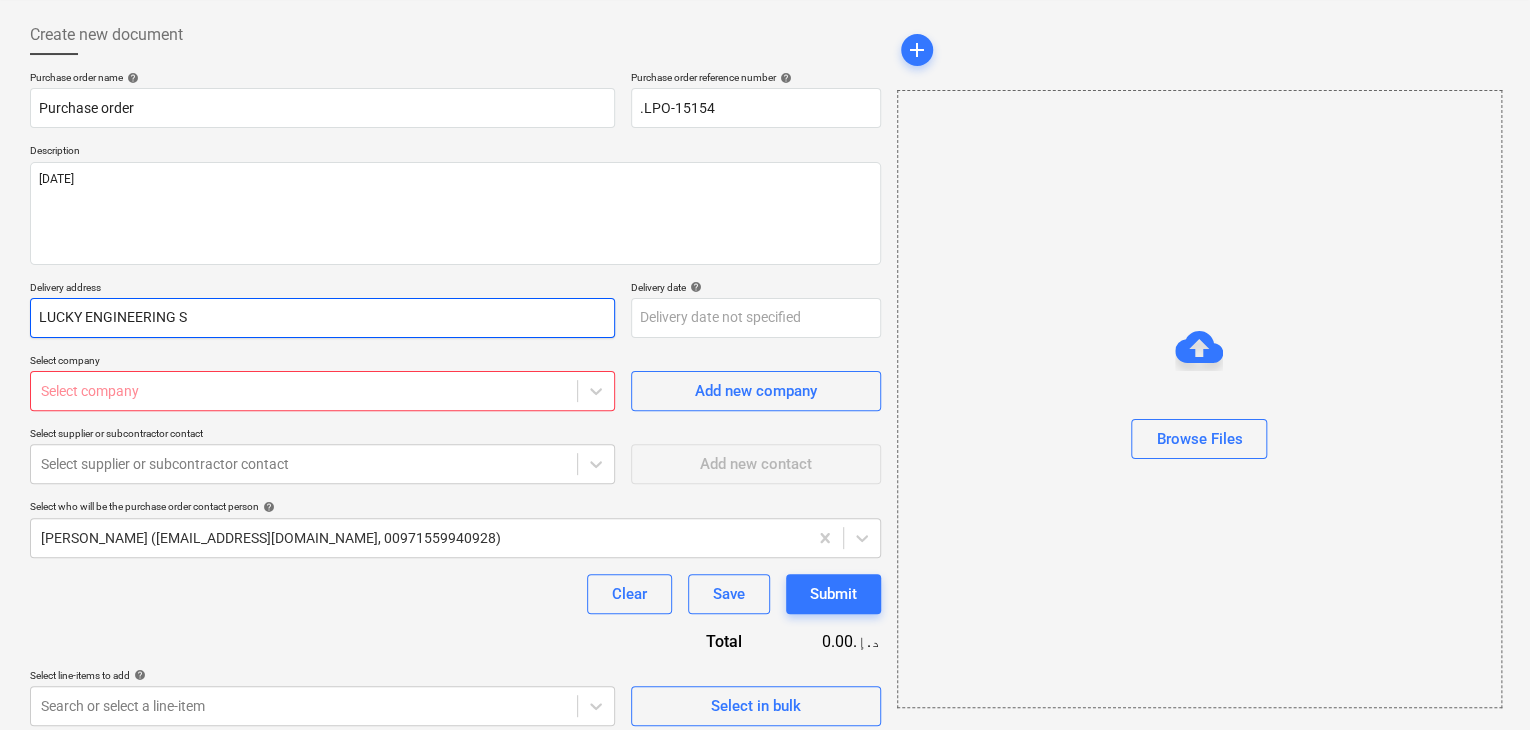 type on "x" 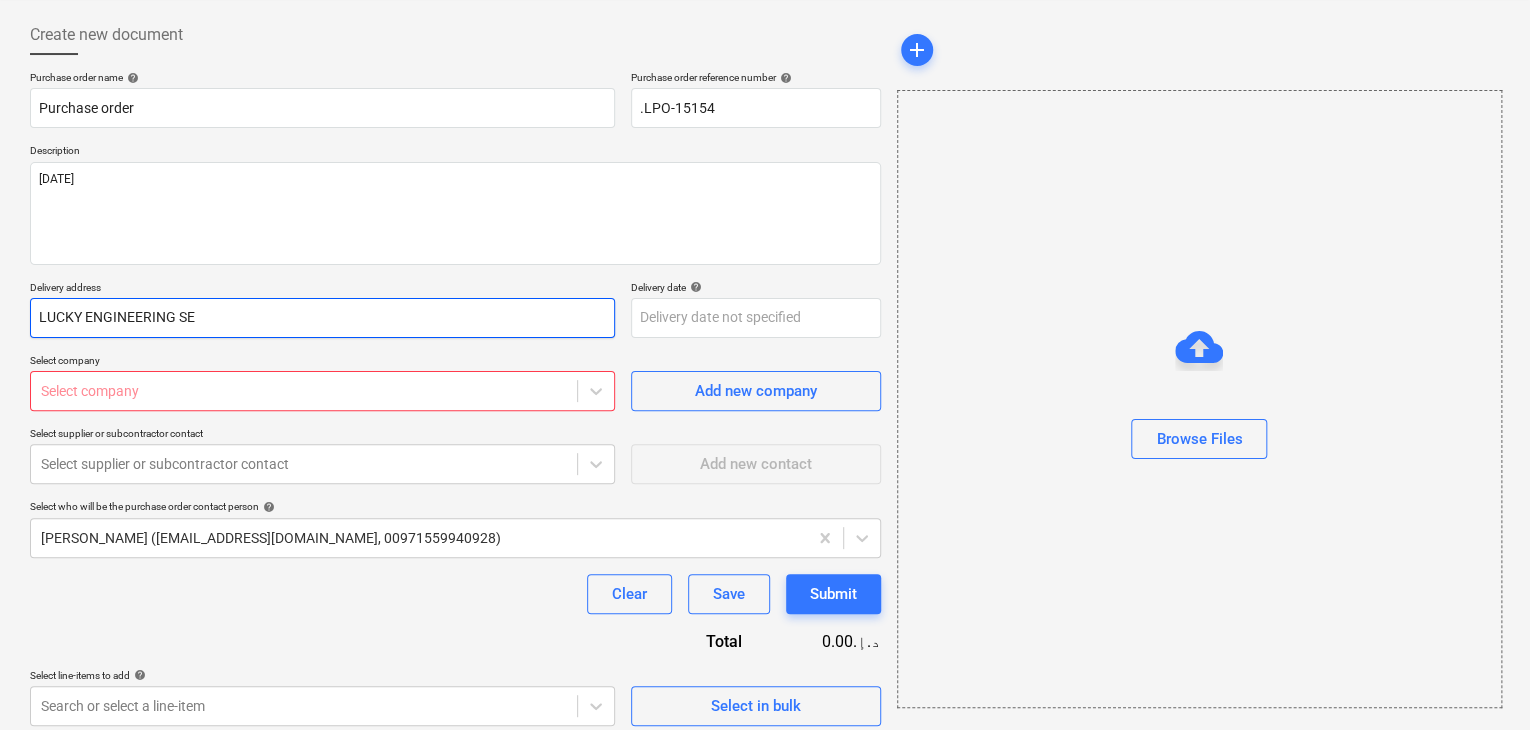 type on "x" 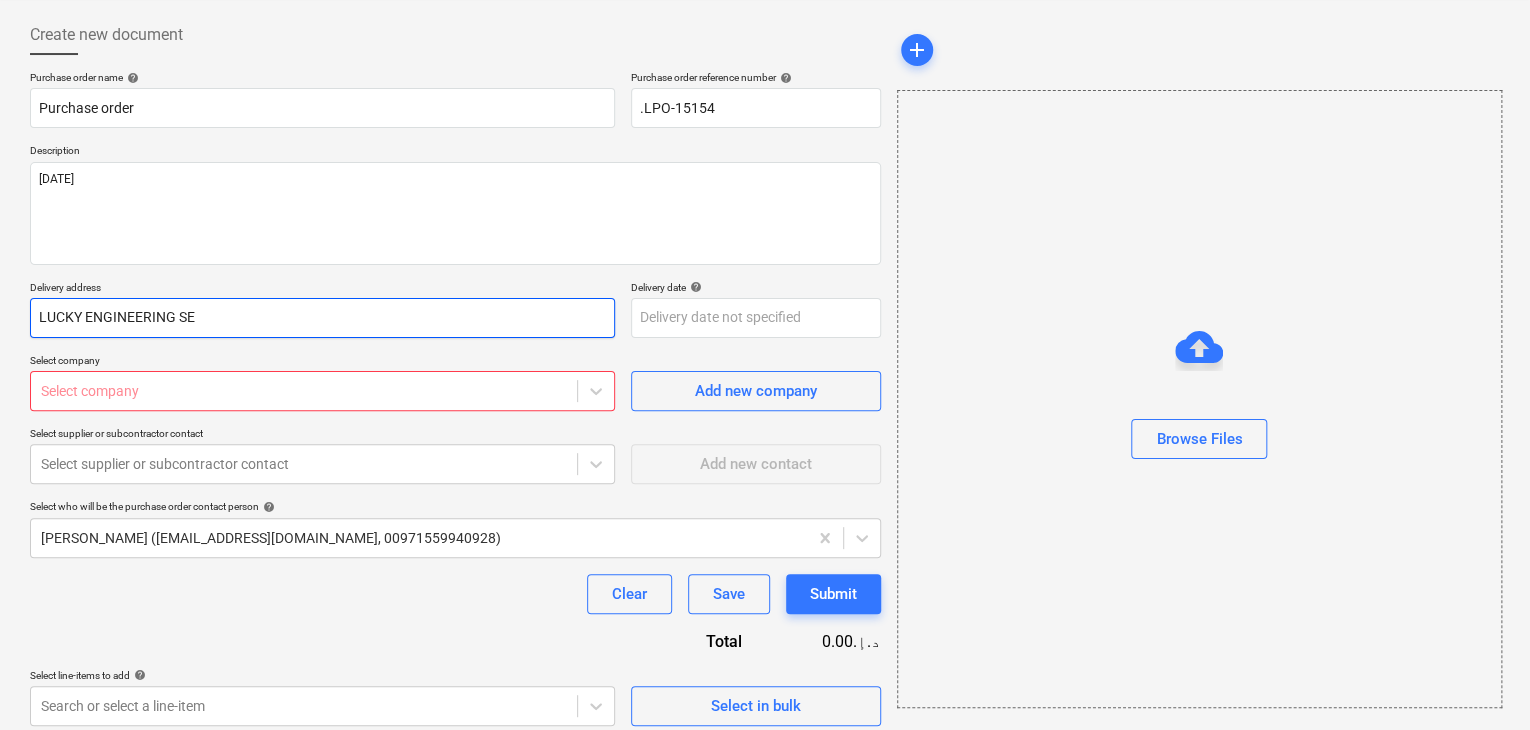 type on "LUCKY ENGINEERING SER" 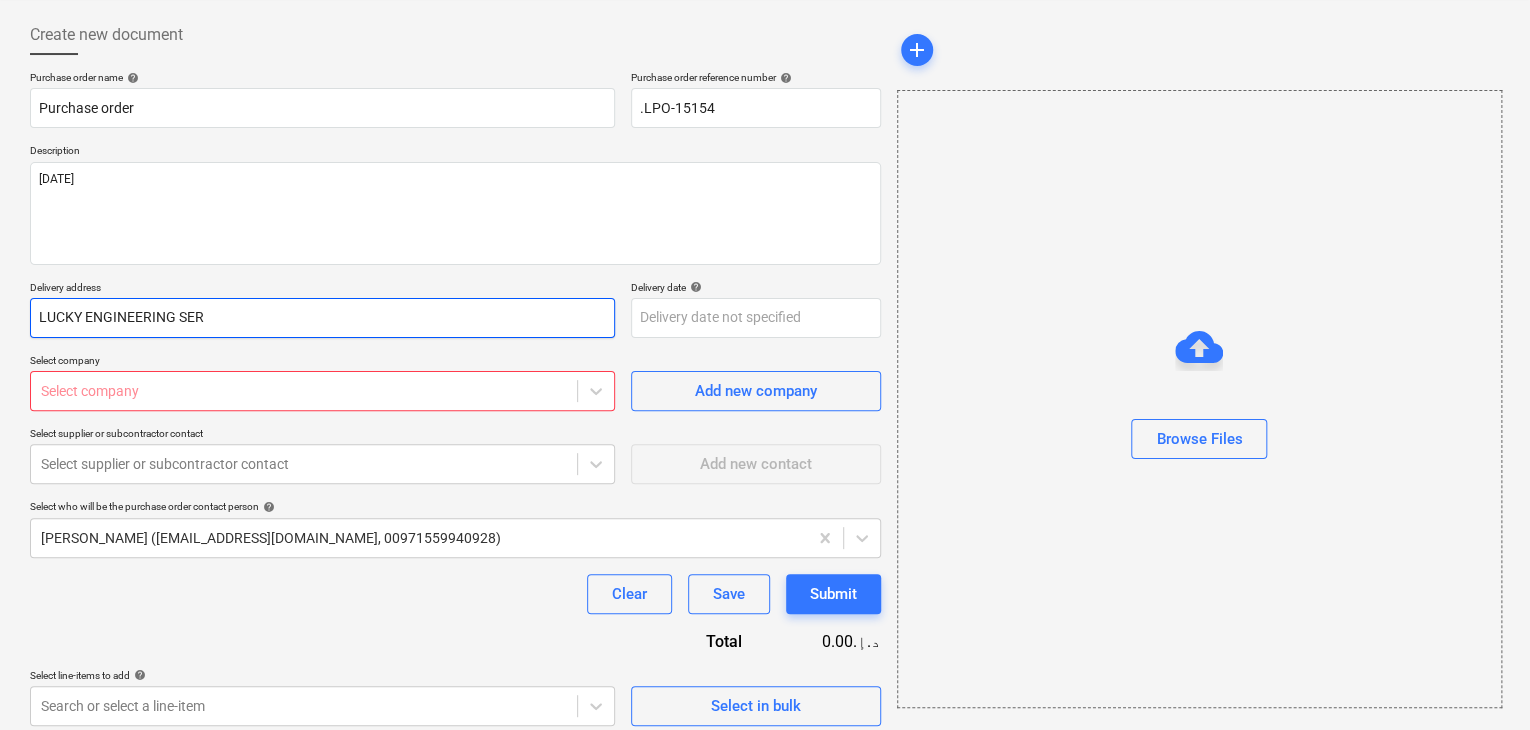 type on "x" 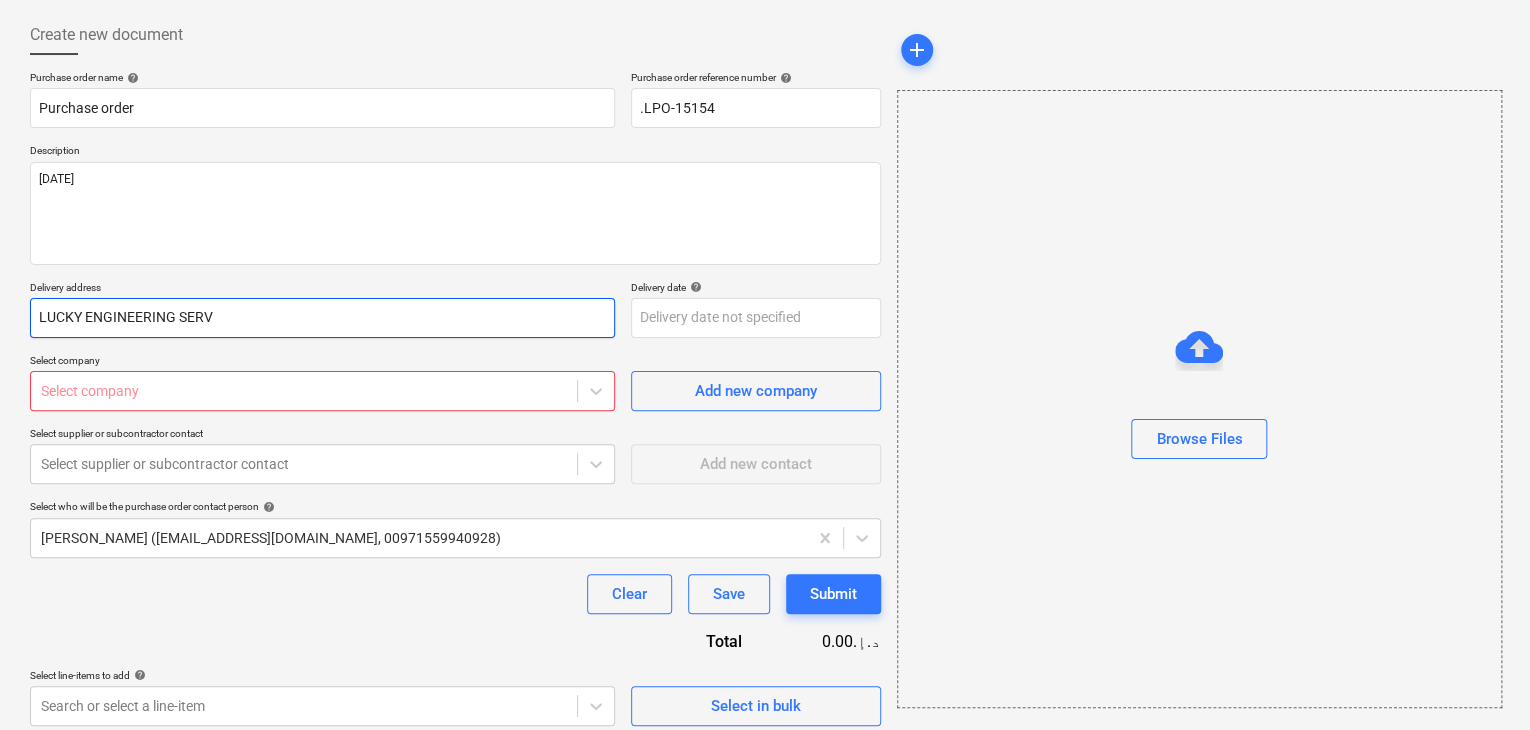 type on "x" 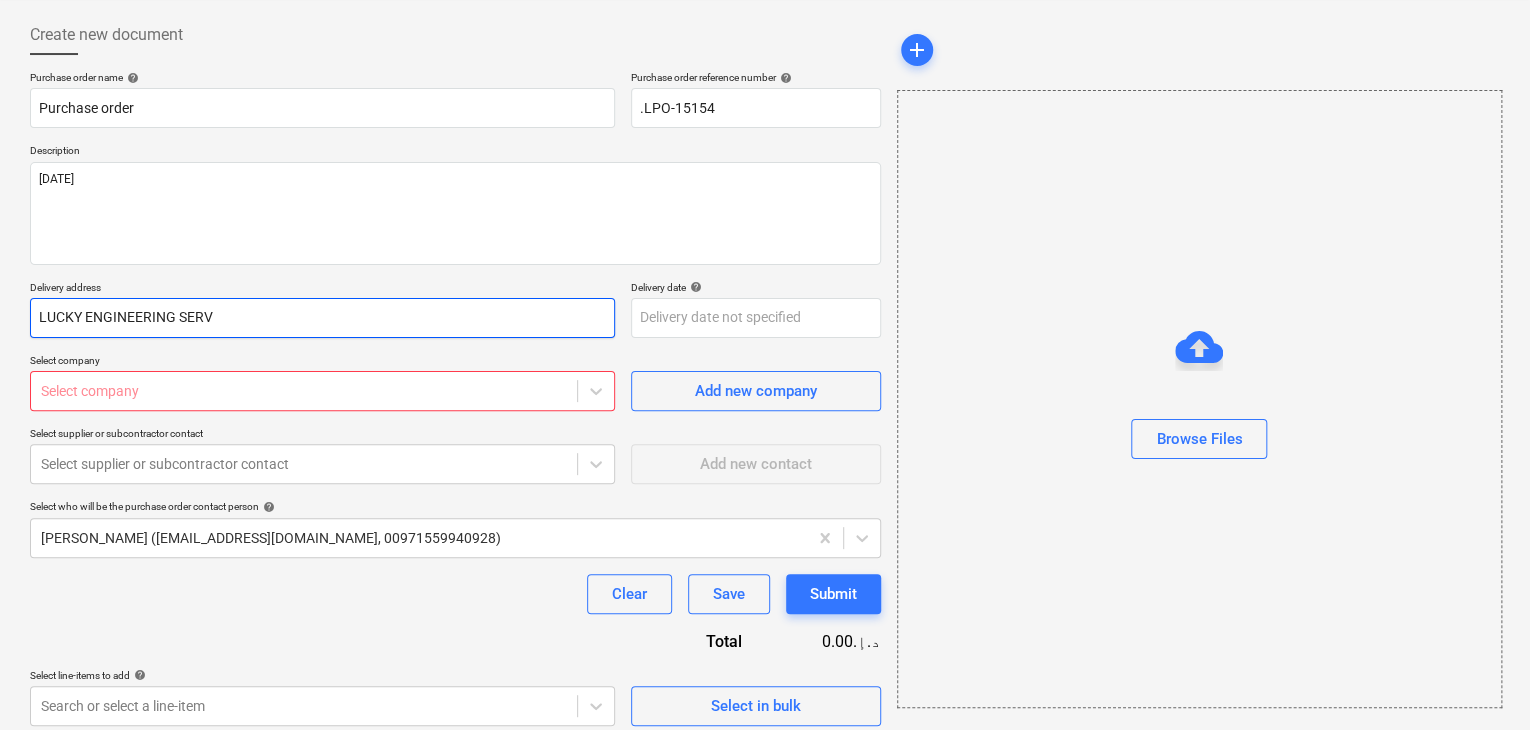 type on "LUCKY ENGINEERING SERVI" 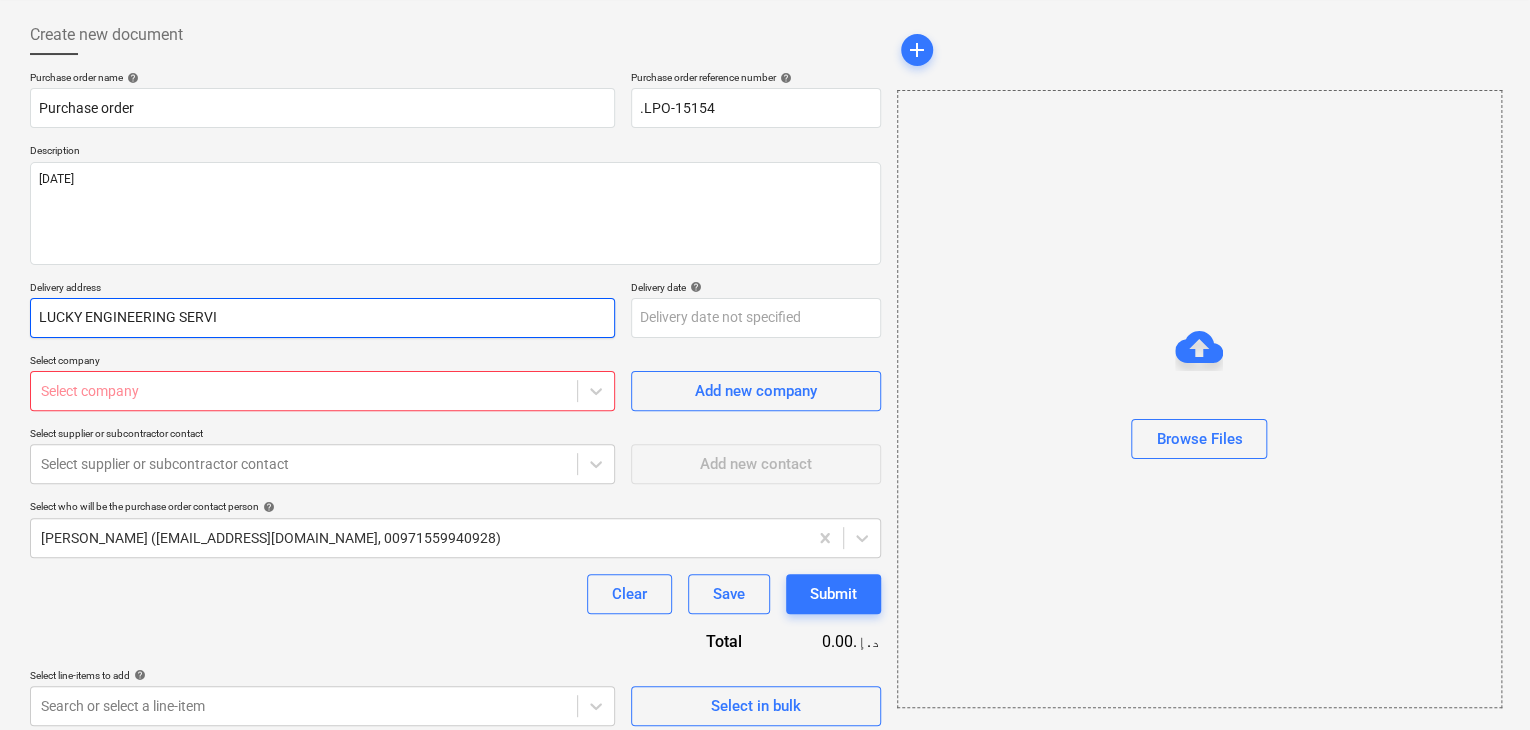 type on "x" 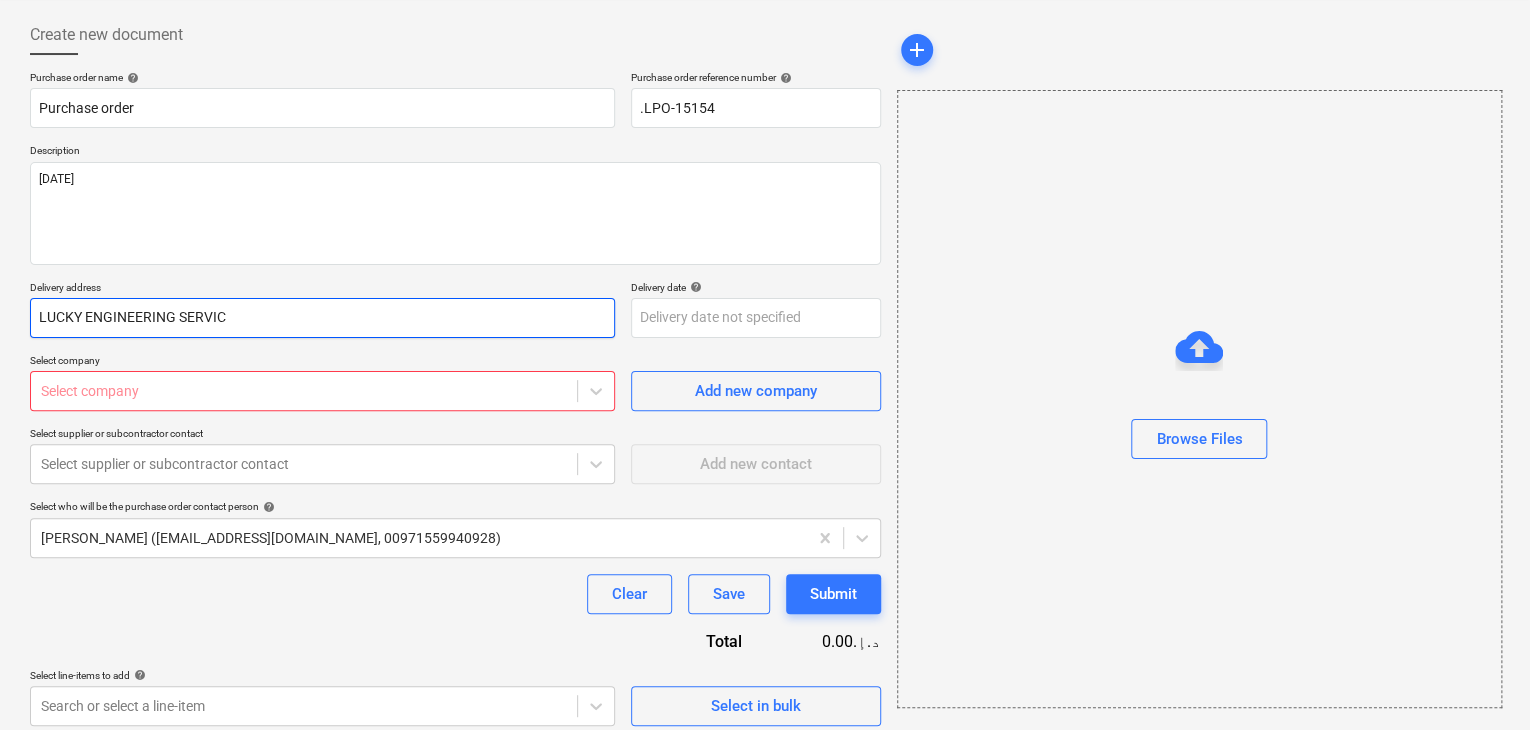 type on "x" 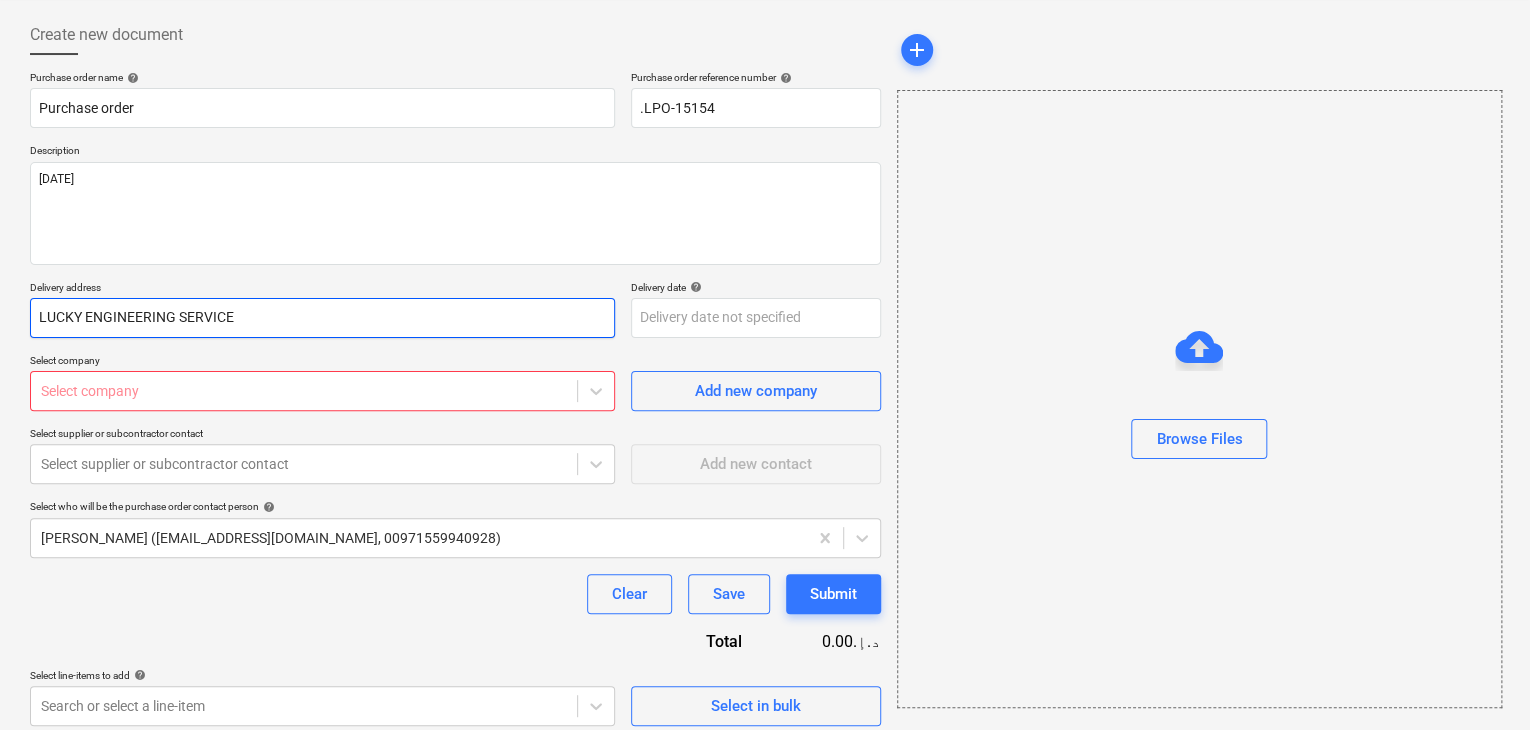type on "x" 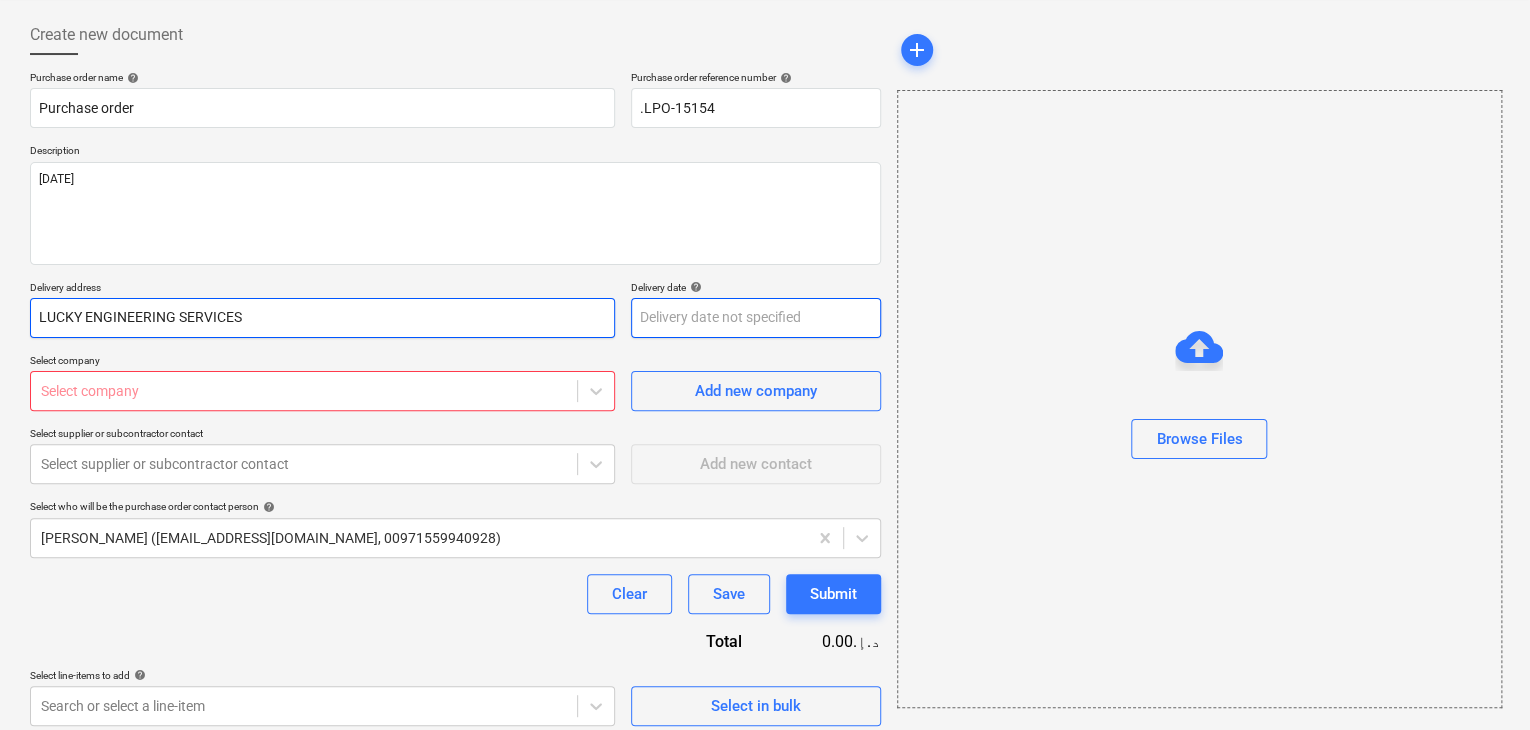 type on "LUCKY ENGINEERING SERVICES" 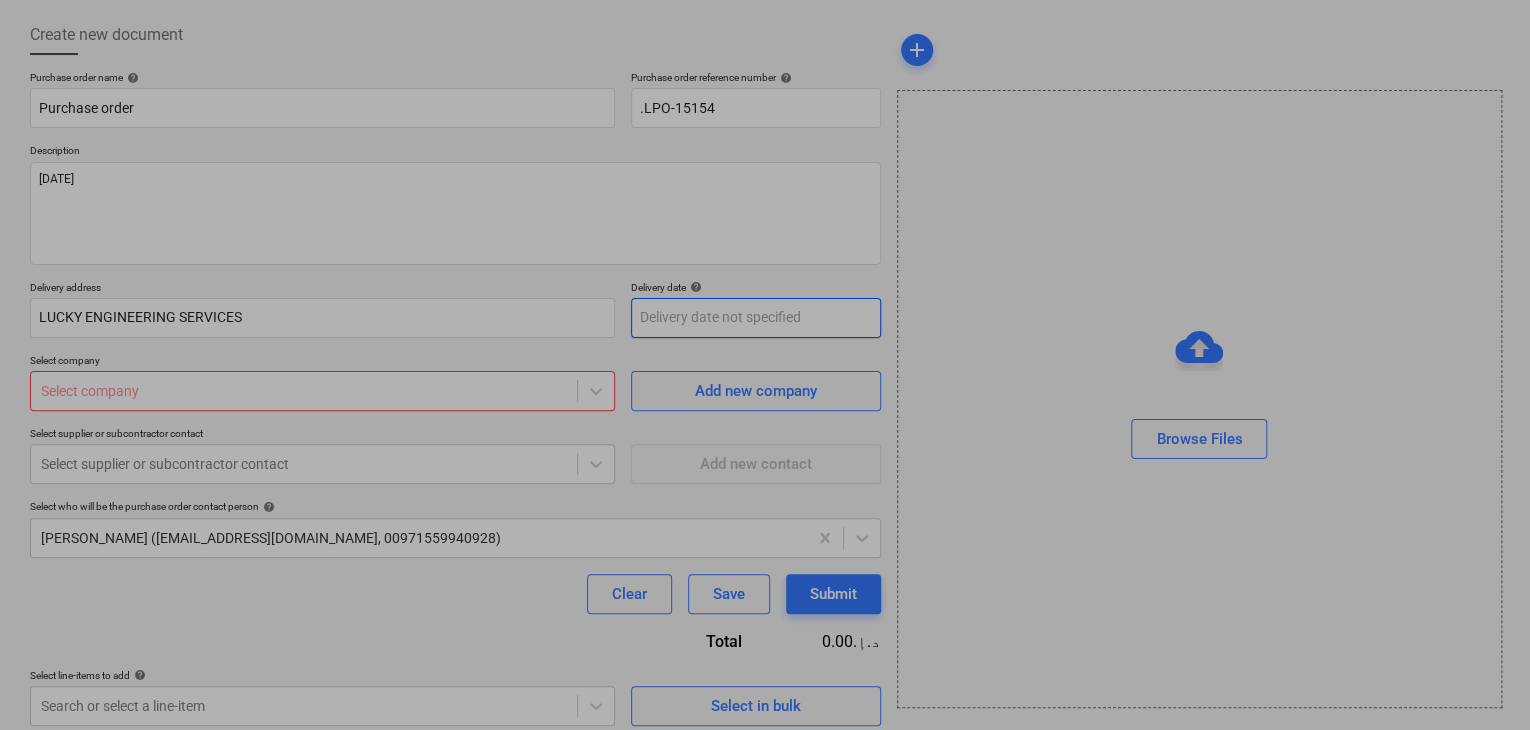 click on "Sales Projects Contacts Company Inbox format_size keyboard_arrow_down help search Search notifications 0 keyboard_arrow_down [PERSON_NAME] keyboard_arrow_down OASIS Budget 9+ Client contract Payment applications Purchase orders Costs Income Cash flow Files Analytics Settings Create new document Purchase order name help Purchase order Purchase order reference number help .LPO-15154 Description [DATE] Delivery address LUCKY ENGINEERING SERVICES Delivery date help Press the down arrow key to interact with the calendar and
select a date. Press the question mark key to get the keyboard shortcuts for changing dates. Select company Select company Add new company Select supplier or subcontractor contact Select supplier or subcontractor contact Add new contact Select who will be the purchase order contact person help [PERSON_NAME] ([EMAIL_ADDRESS][DOMAIN_NAME], 00971559940928) Clear Save Submit Total 0.00د.إ.‏ Select line-items to add help Search or select a line-item Select in bulk add Browse Files
x" at bounding box center [765, 272] 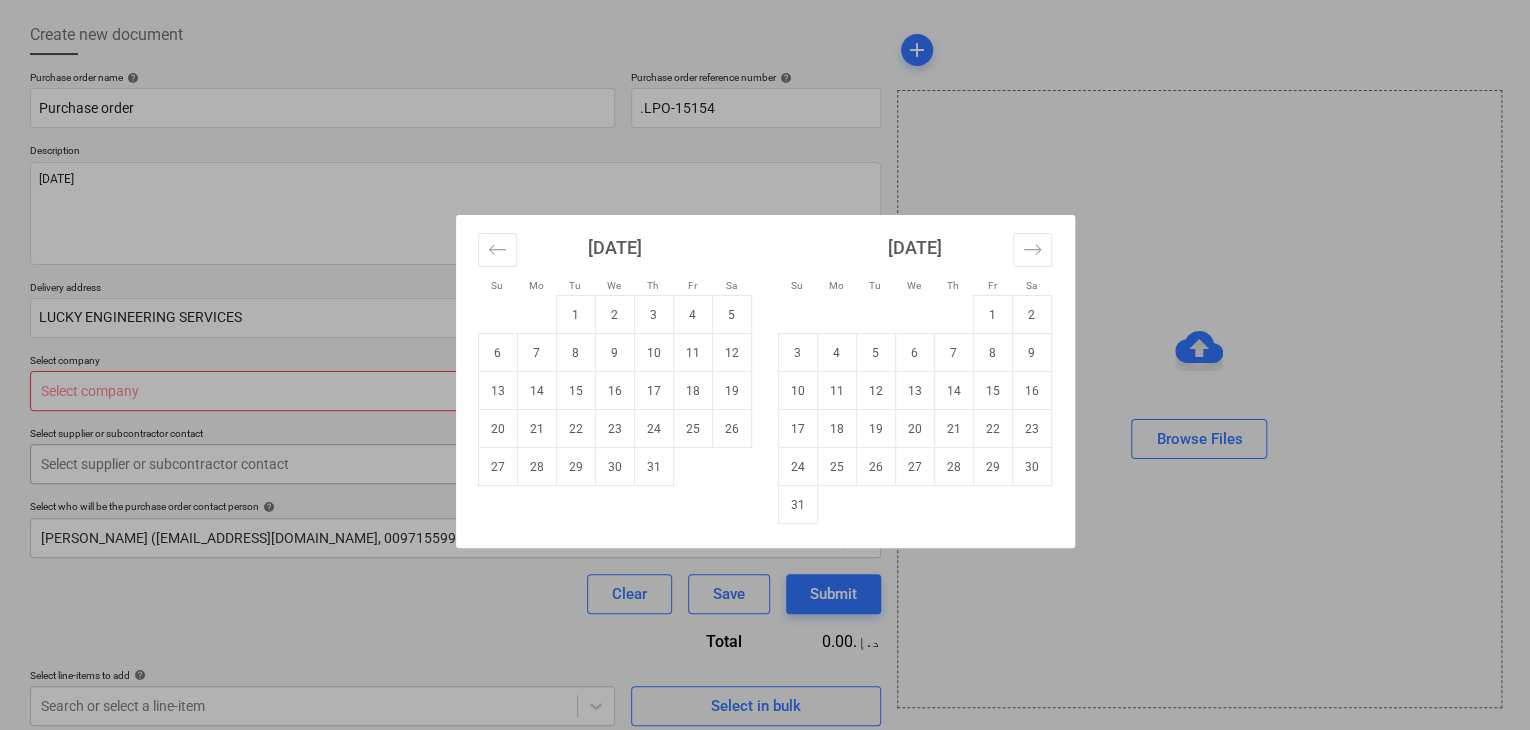 click on "30" at bounding box center [614, 467] 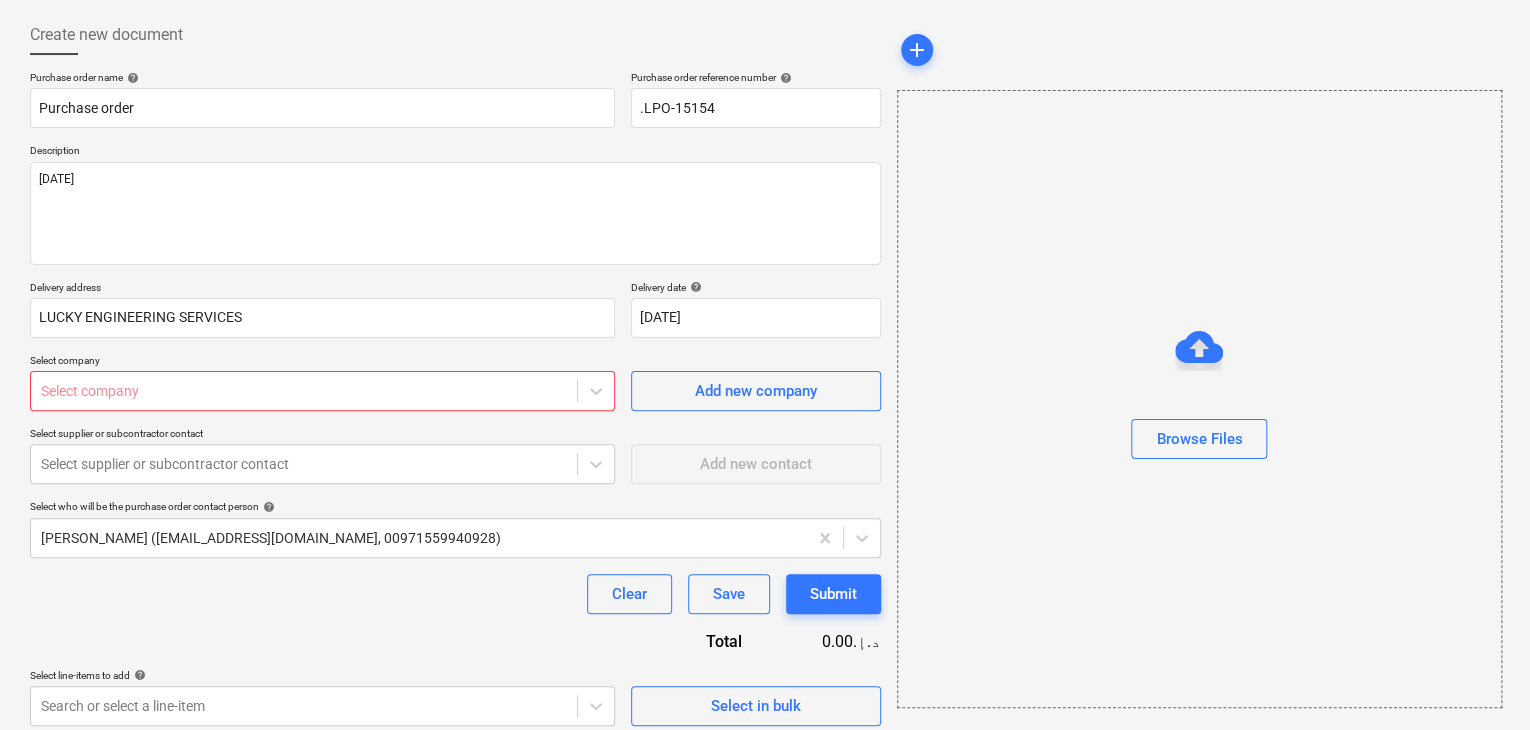 click at bounding box center [304, 391] 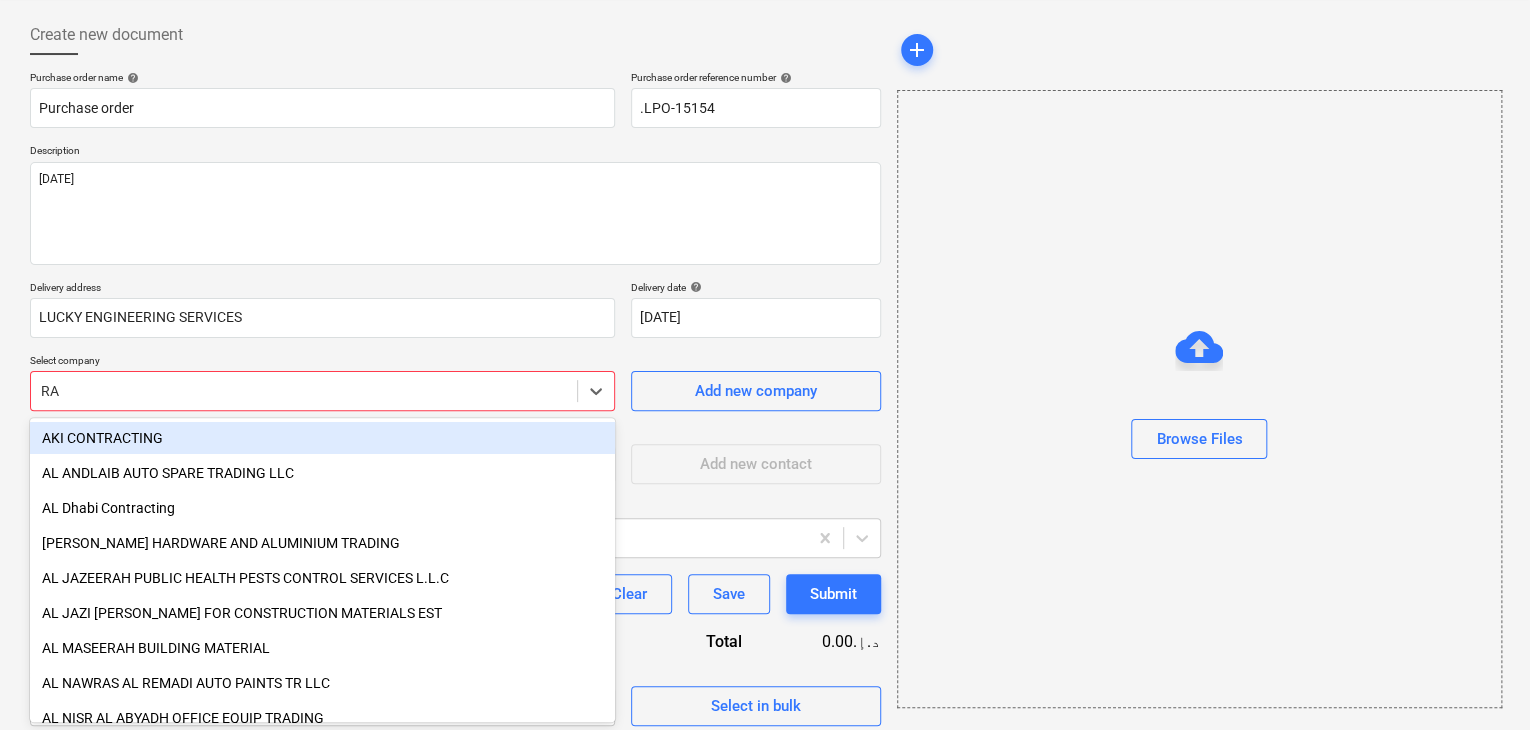 type on "RAW" 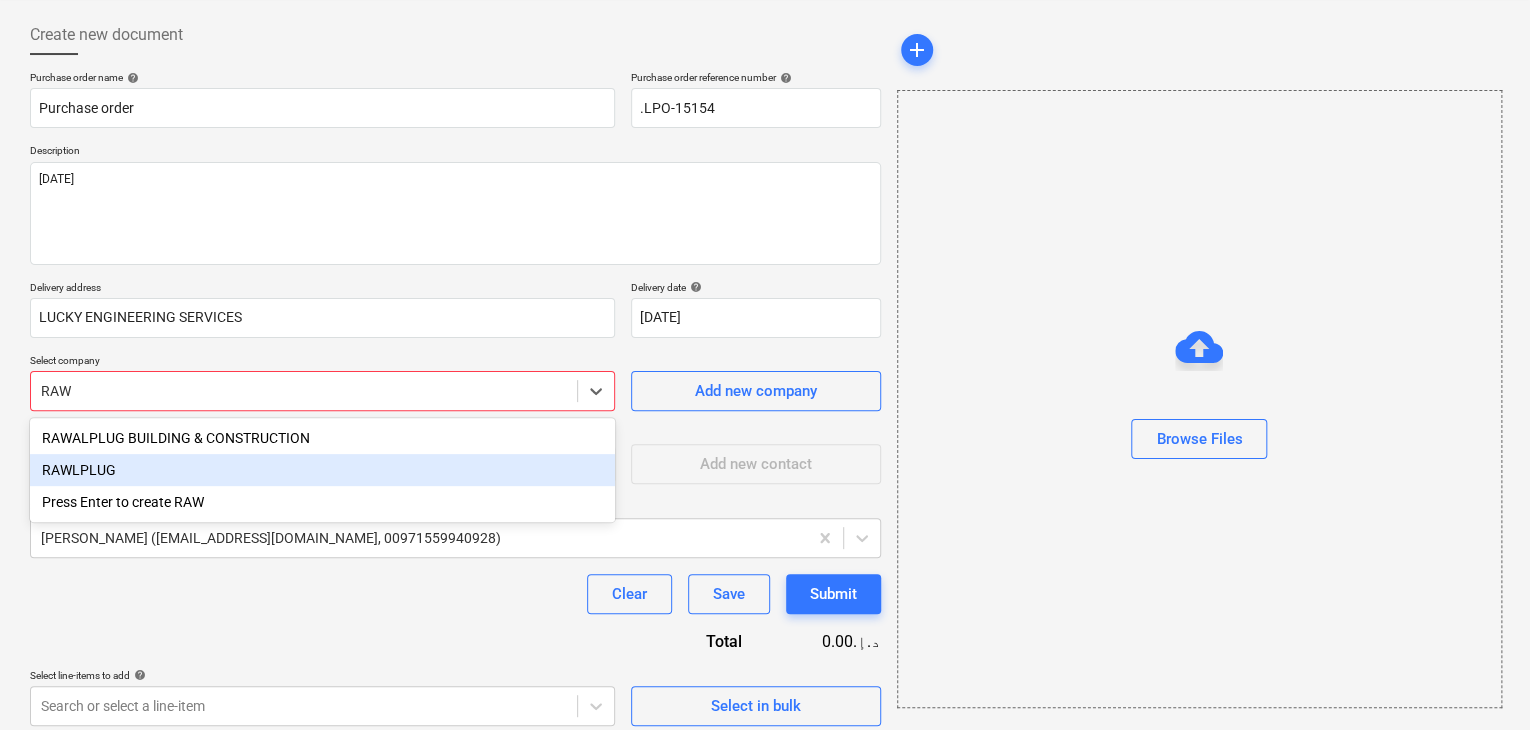 click on "RAWLPLUG" at bounding box center (322, 470) 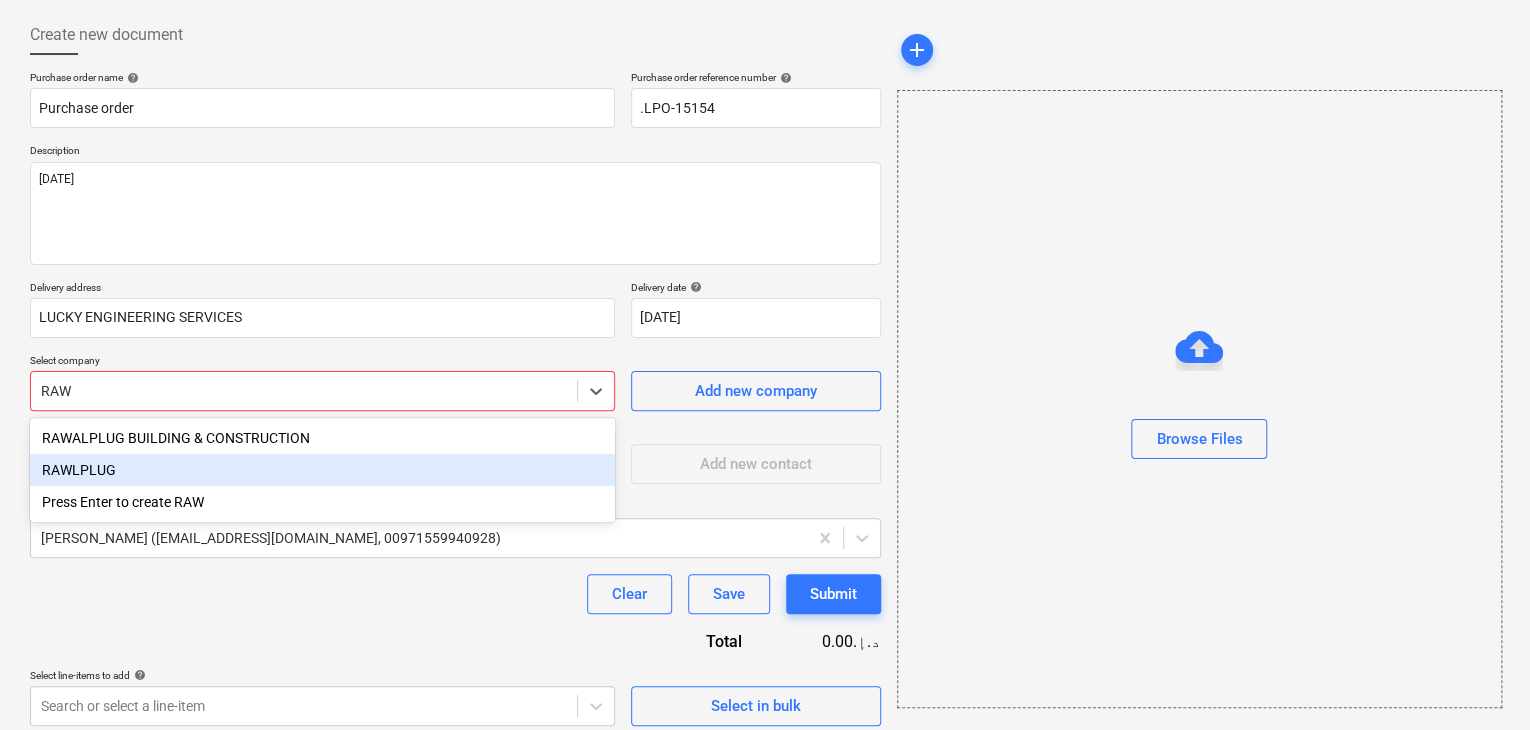 type on "x" 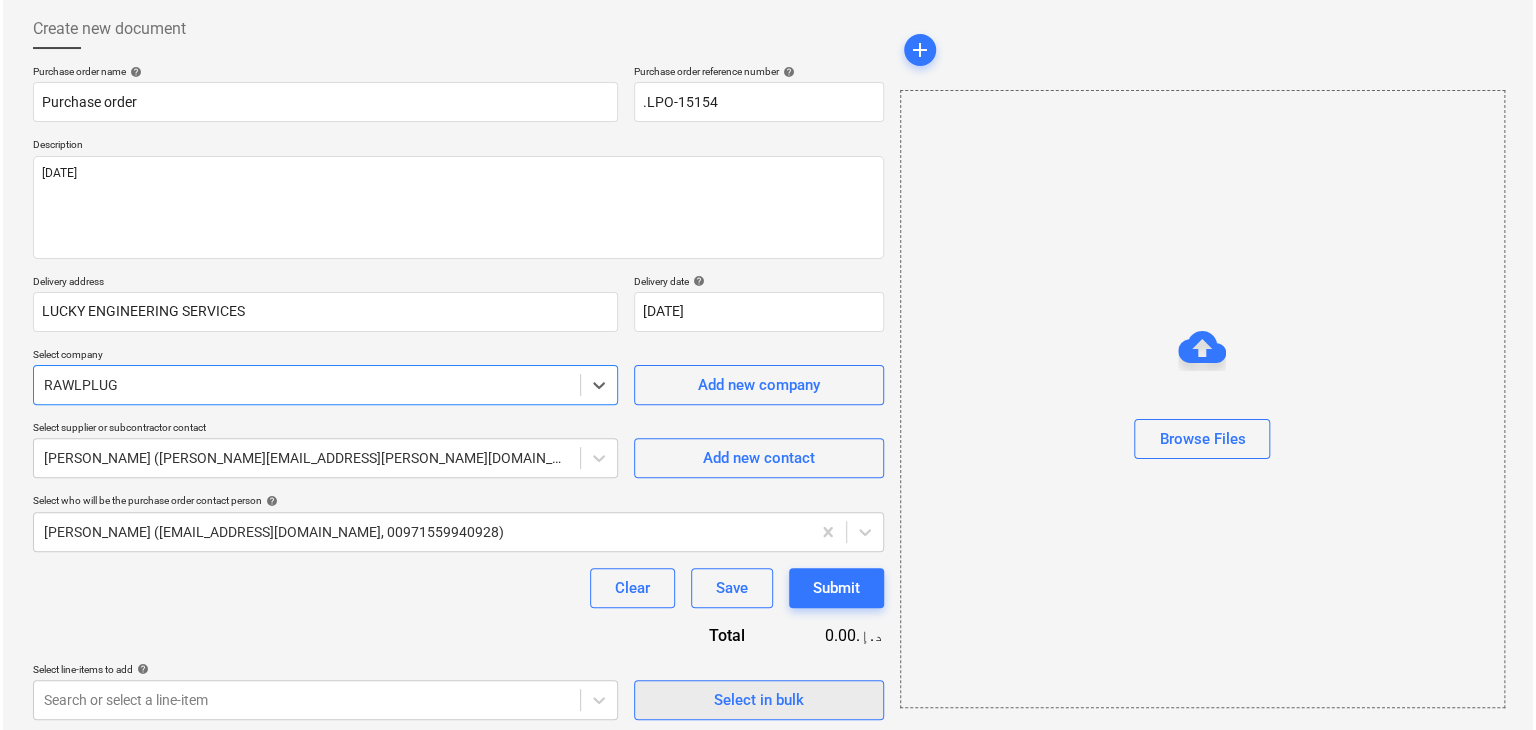 scroll, scrollTop: 104, scrollLeft: 0, axis: vertical 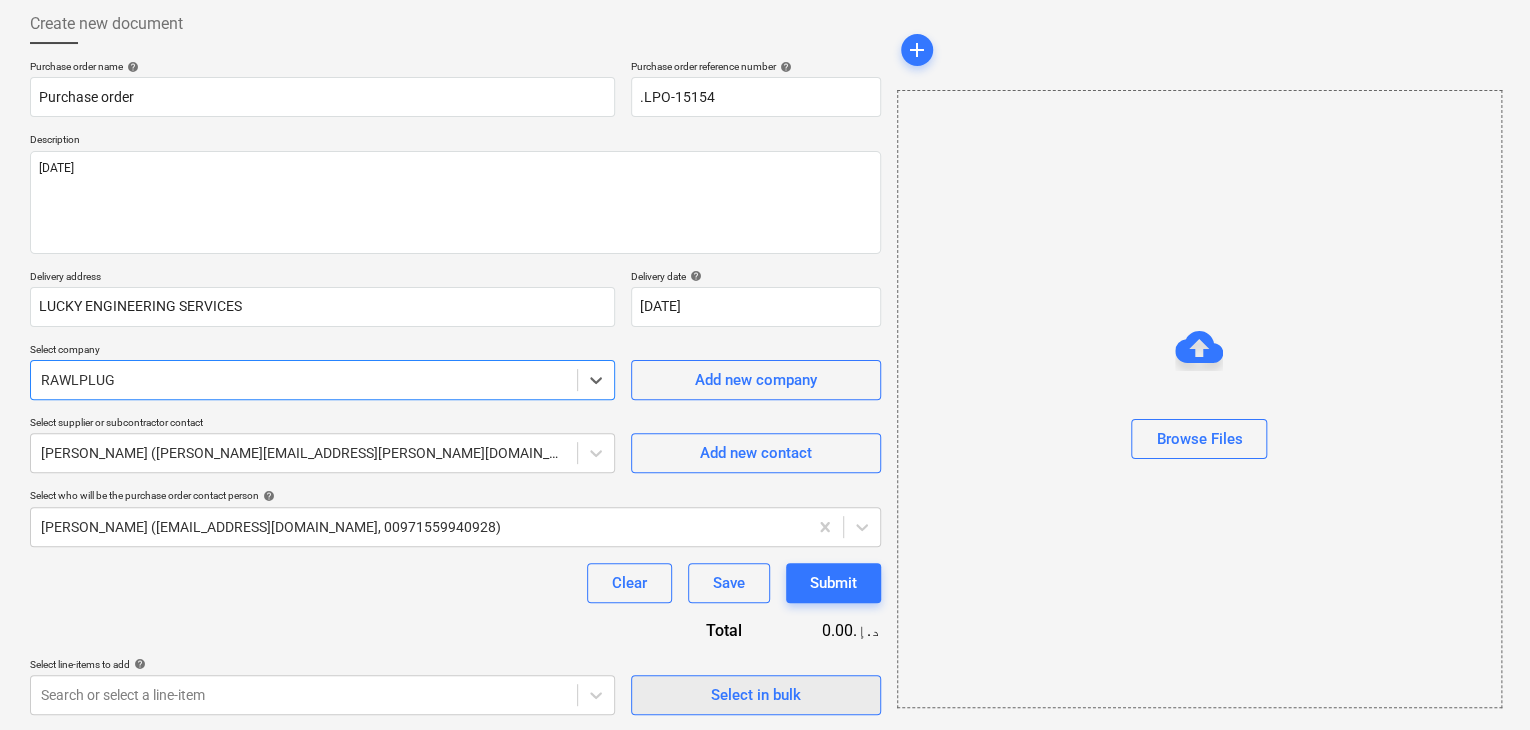 click on "Select in bulk" at bounding box center (756, 695) 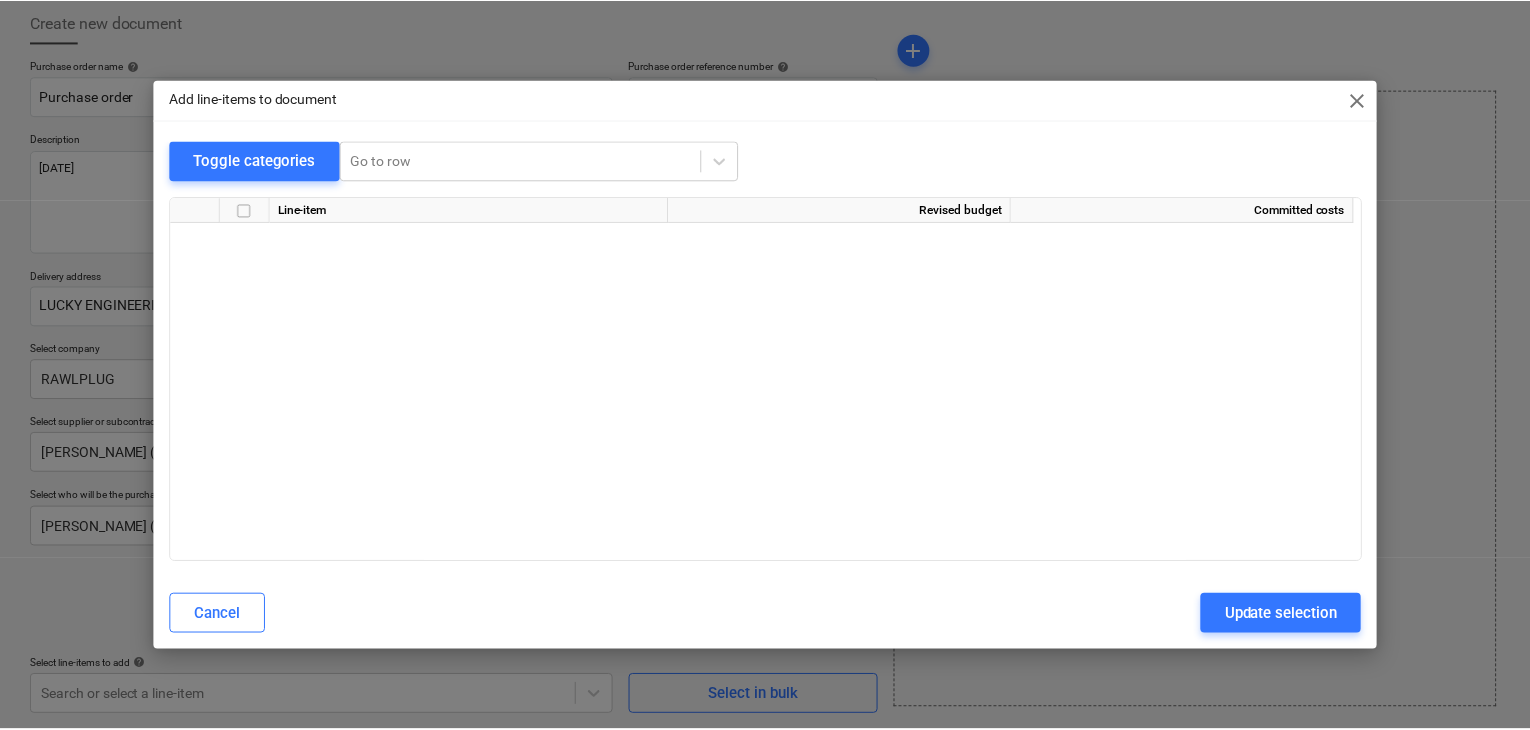 scroll, scrollTop: 636, scrollLeft: 0, axis: vertical 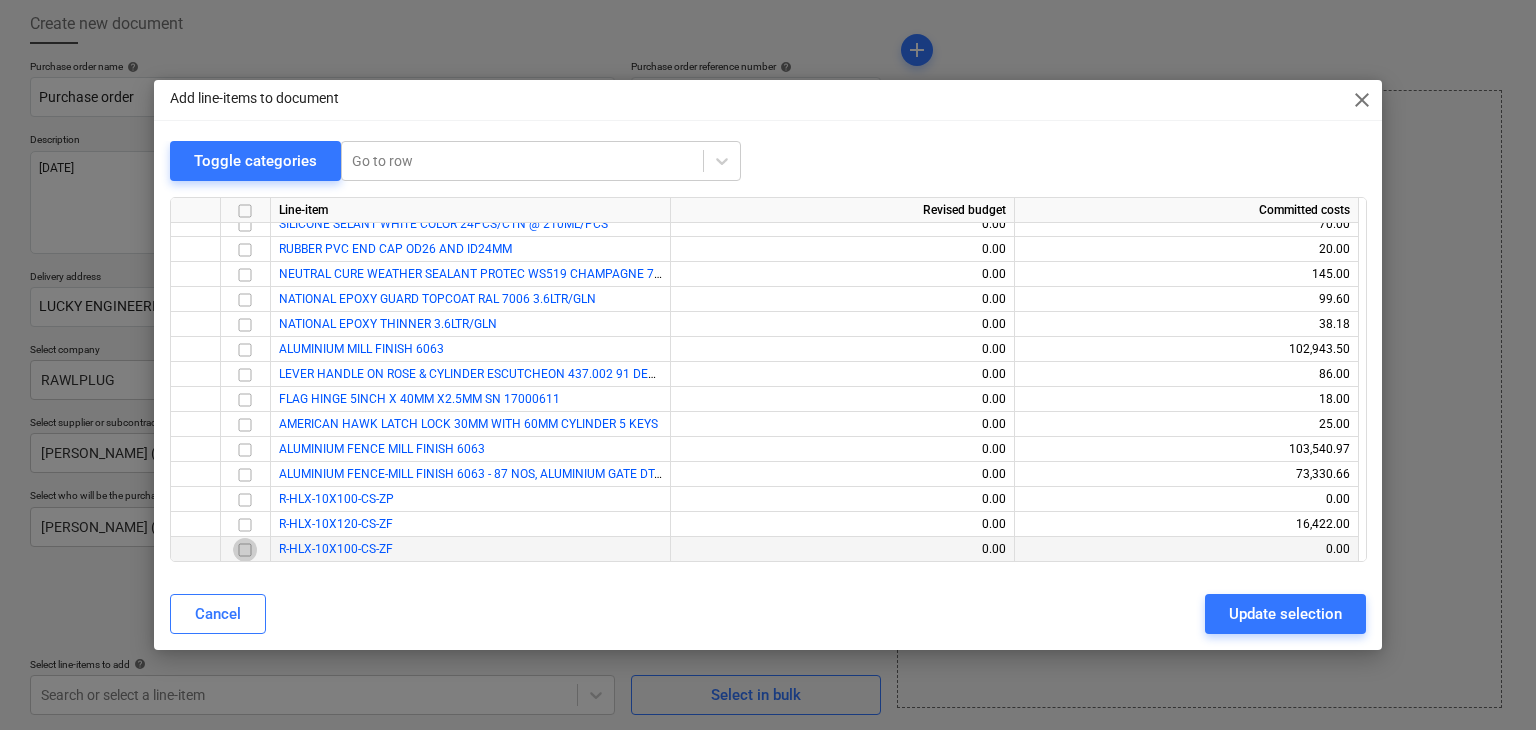 click at bounding box center (245, 550) 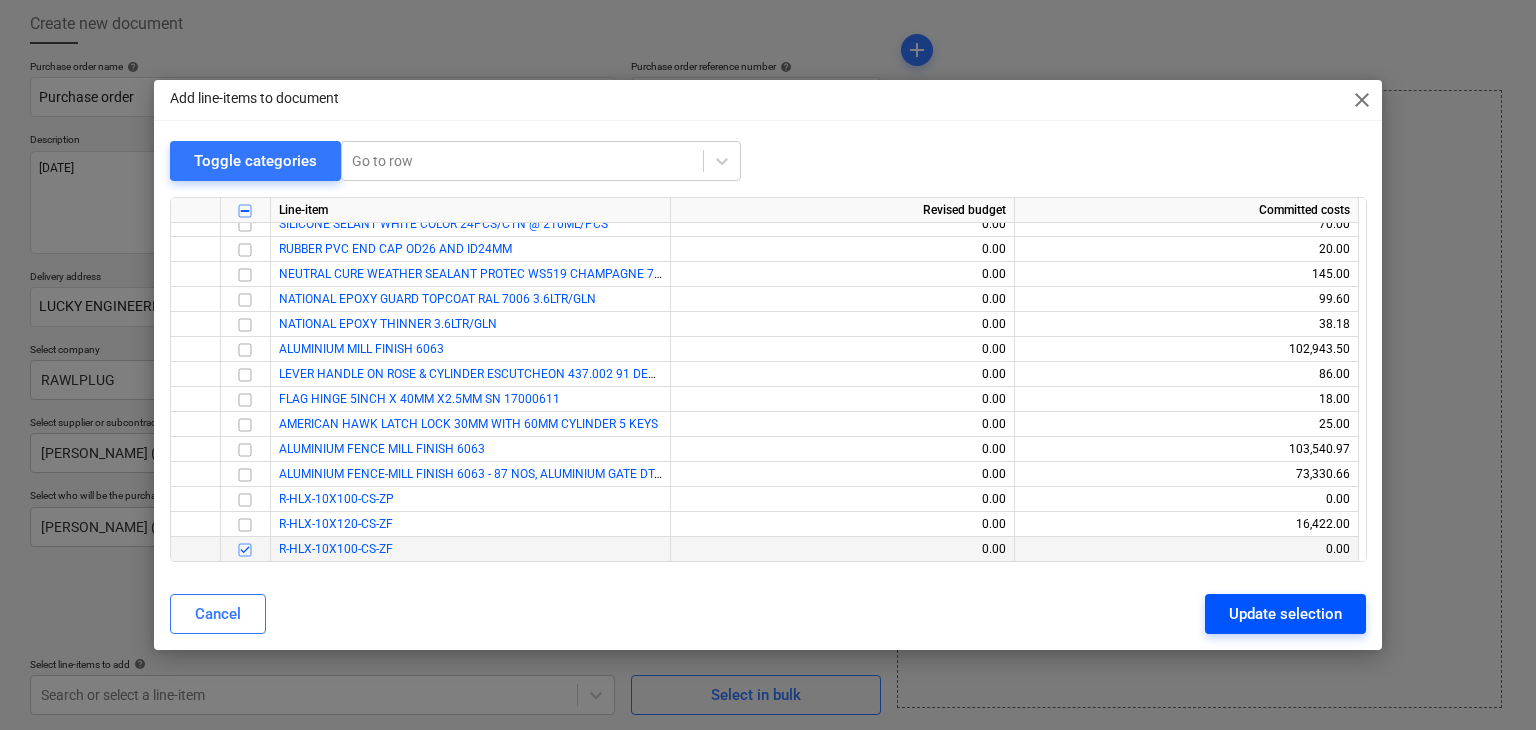 click on "Update selection" at bounding box center [1285, 614] 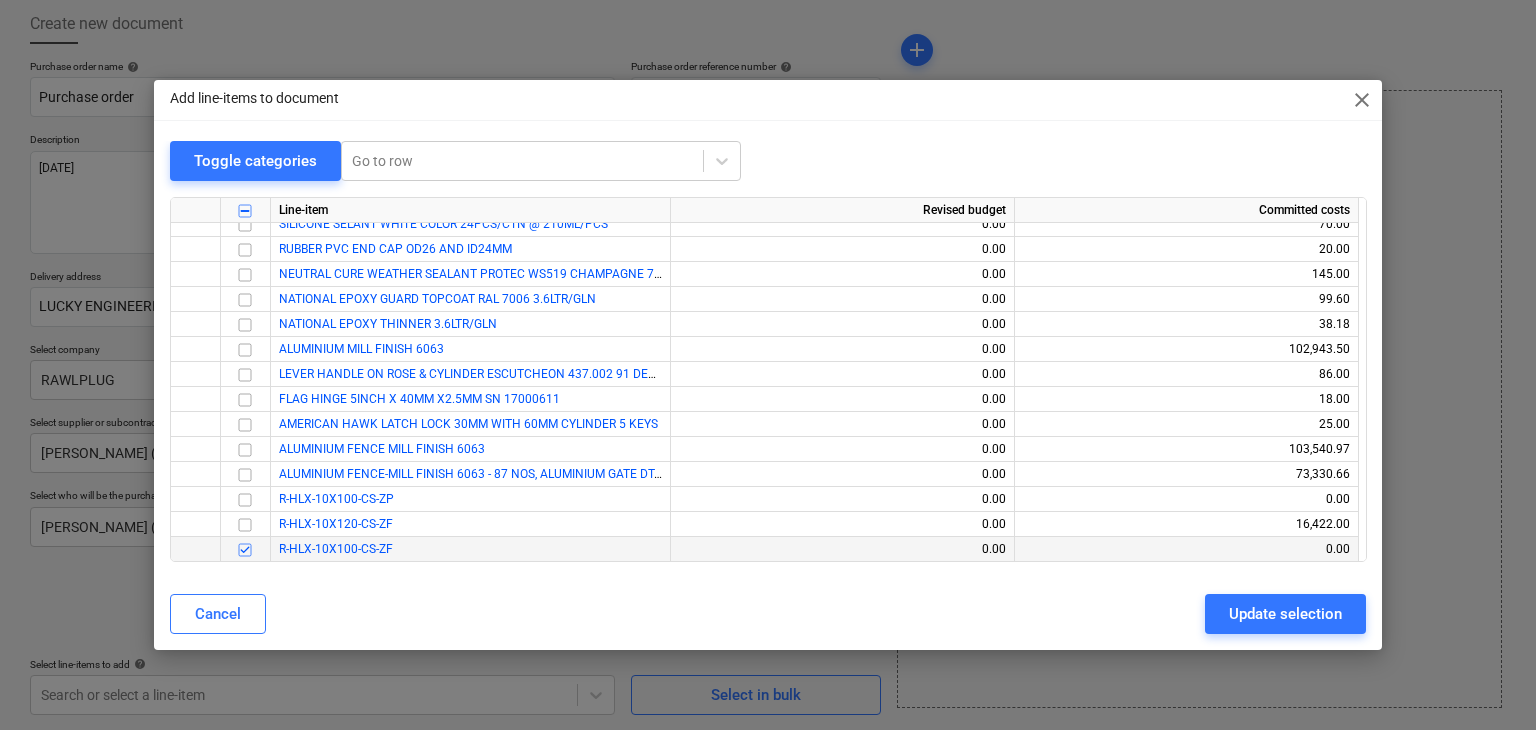 type on "x" 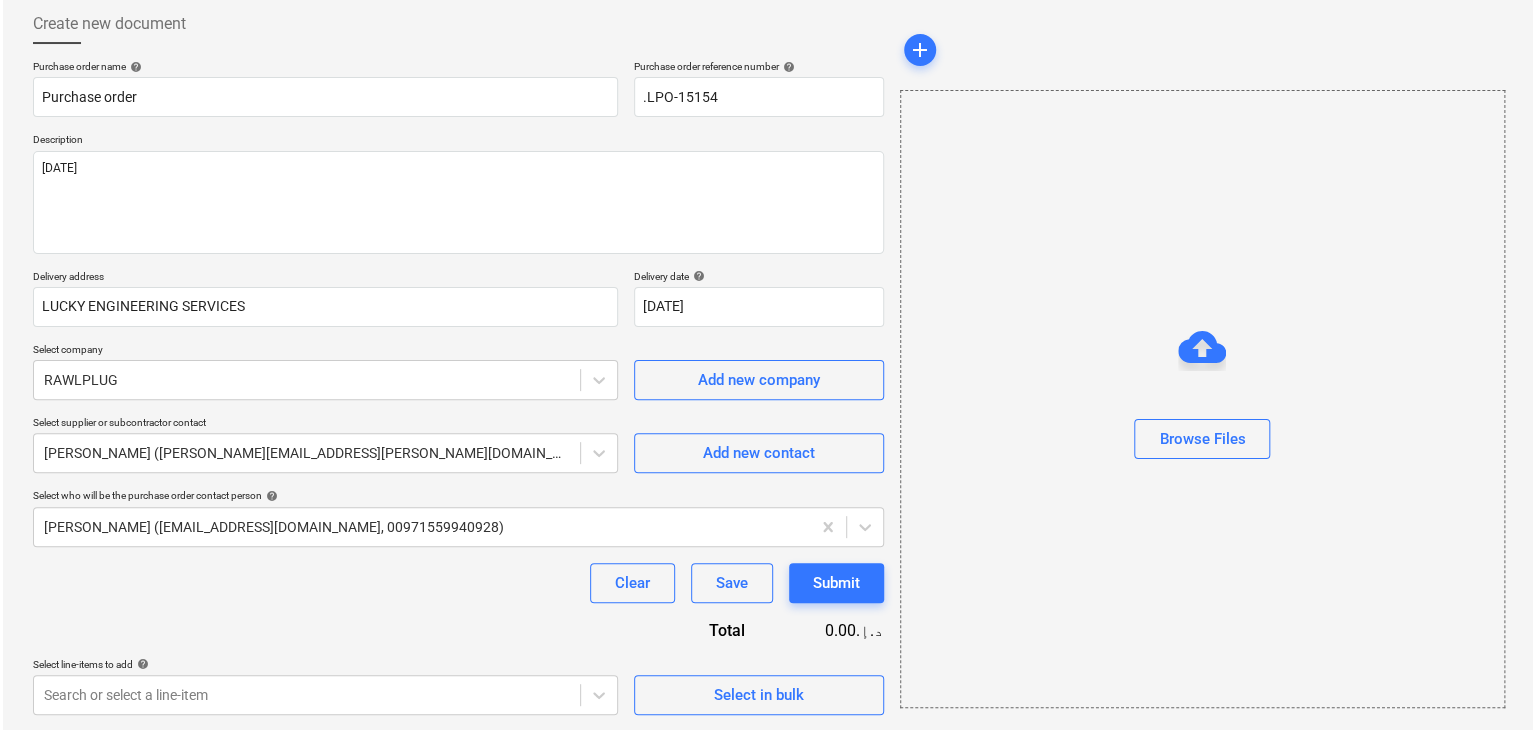 scroll, scrollTop: 292, scrollLeft: 0, axis: vertical 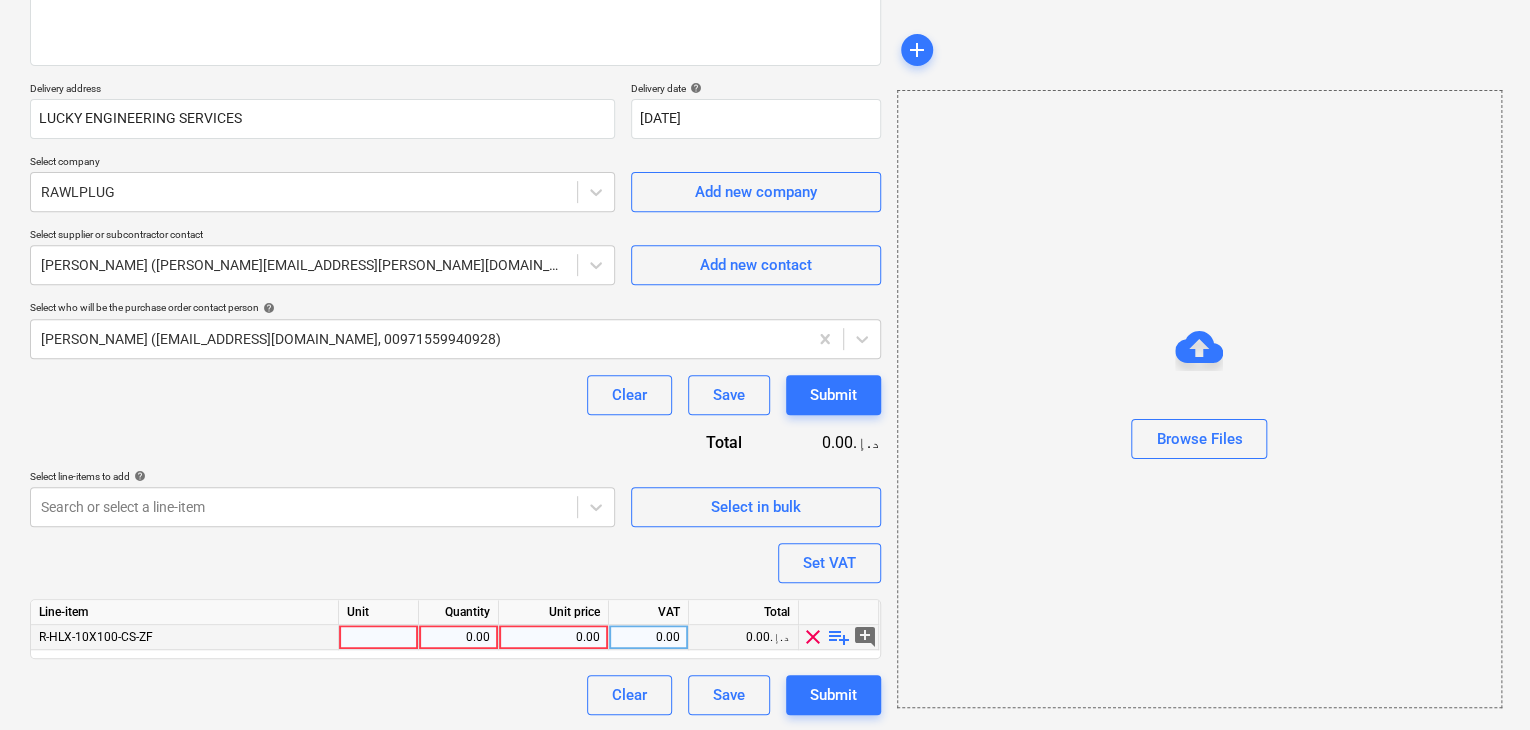 click at bounding box center [379, 637] 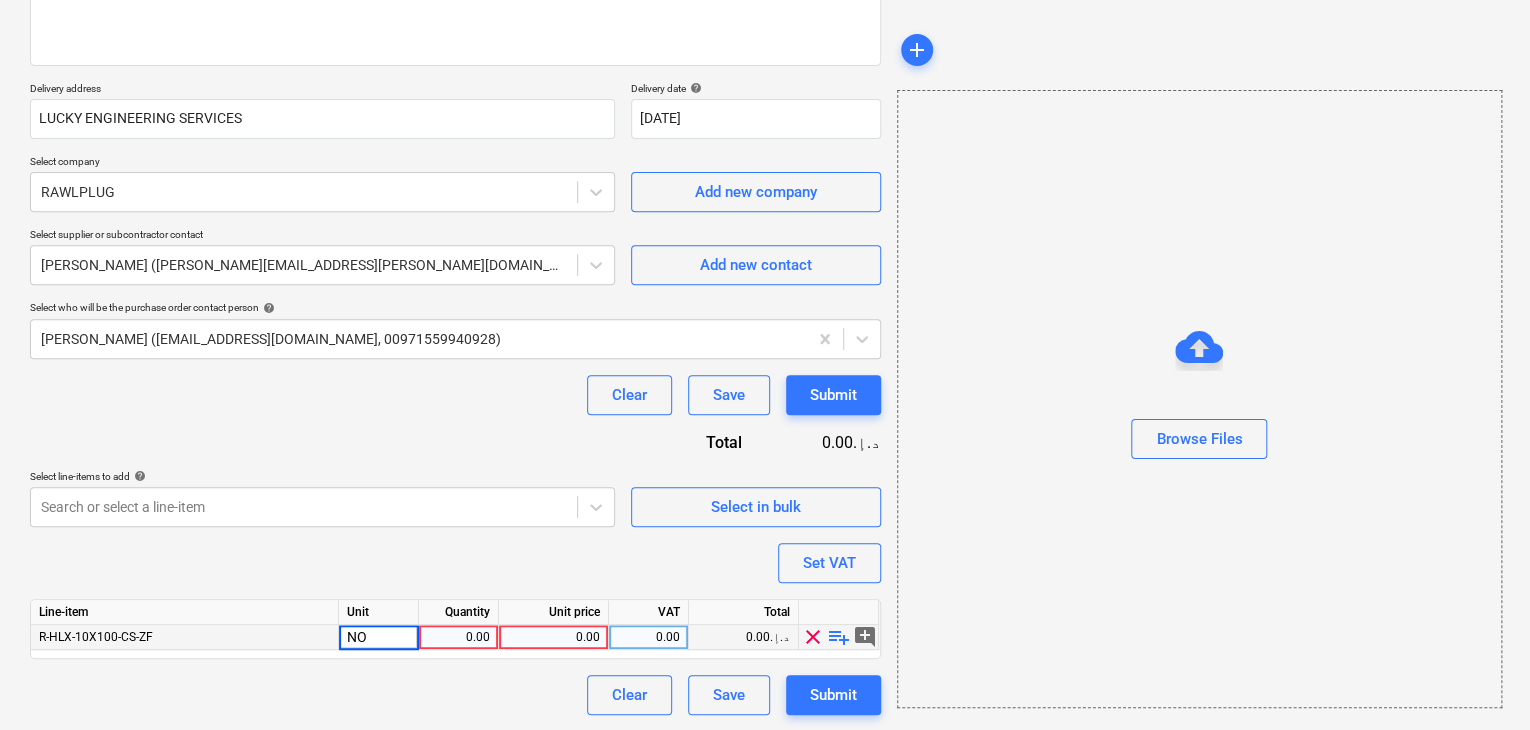 type on "NOS" 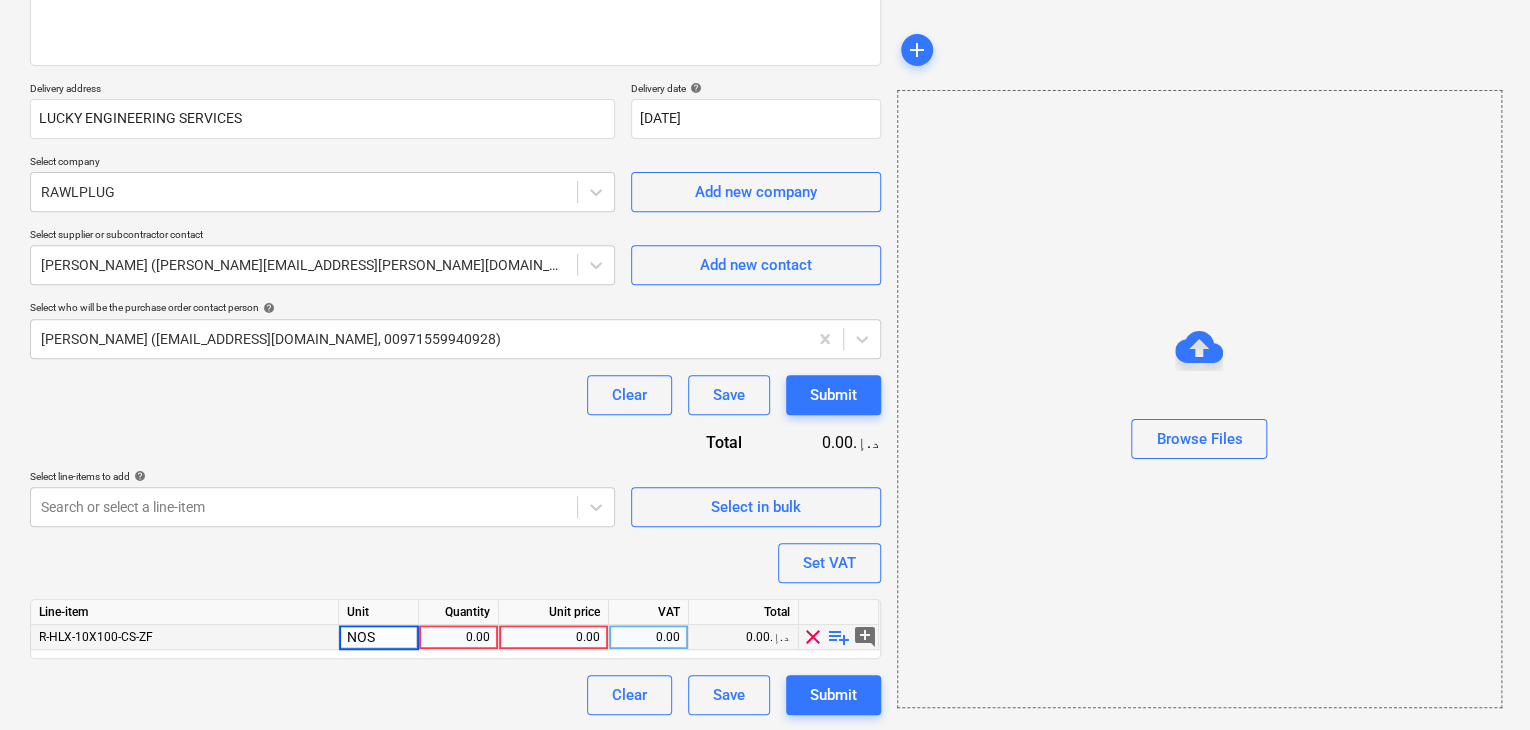 type on "x" 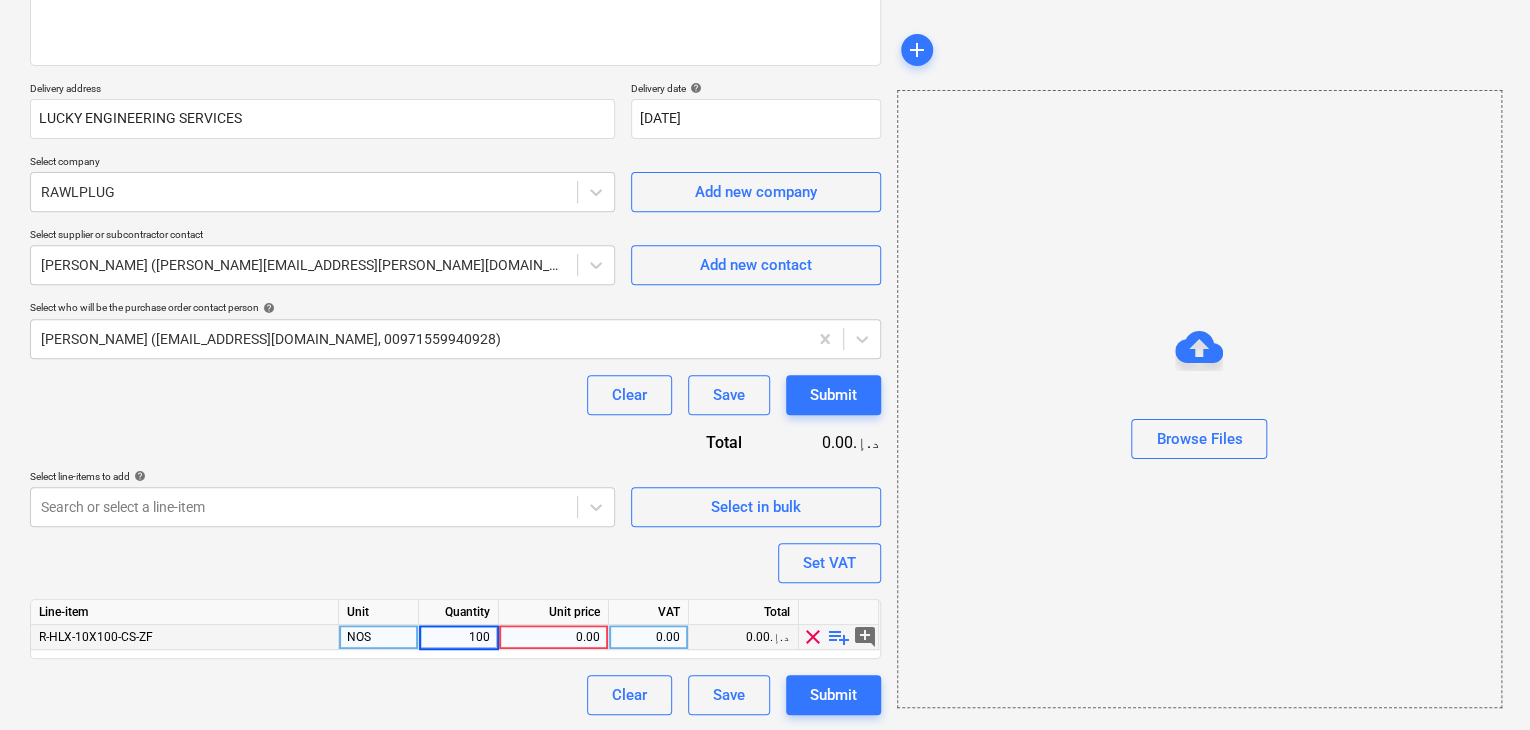 type on "1000" 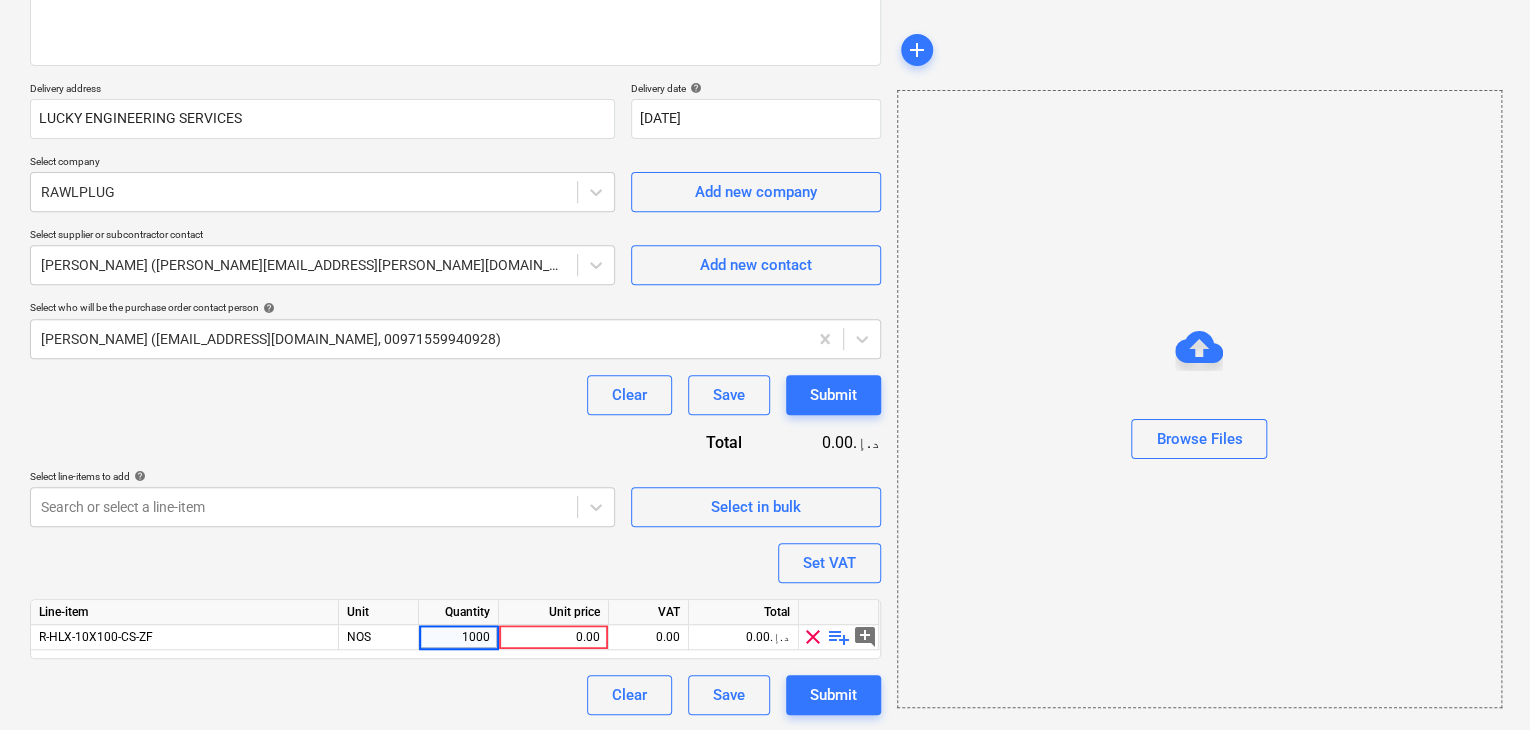 type on "x" 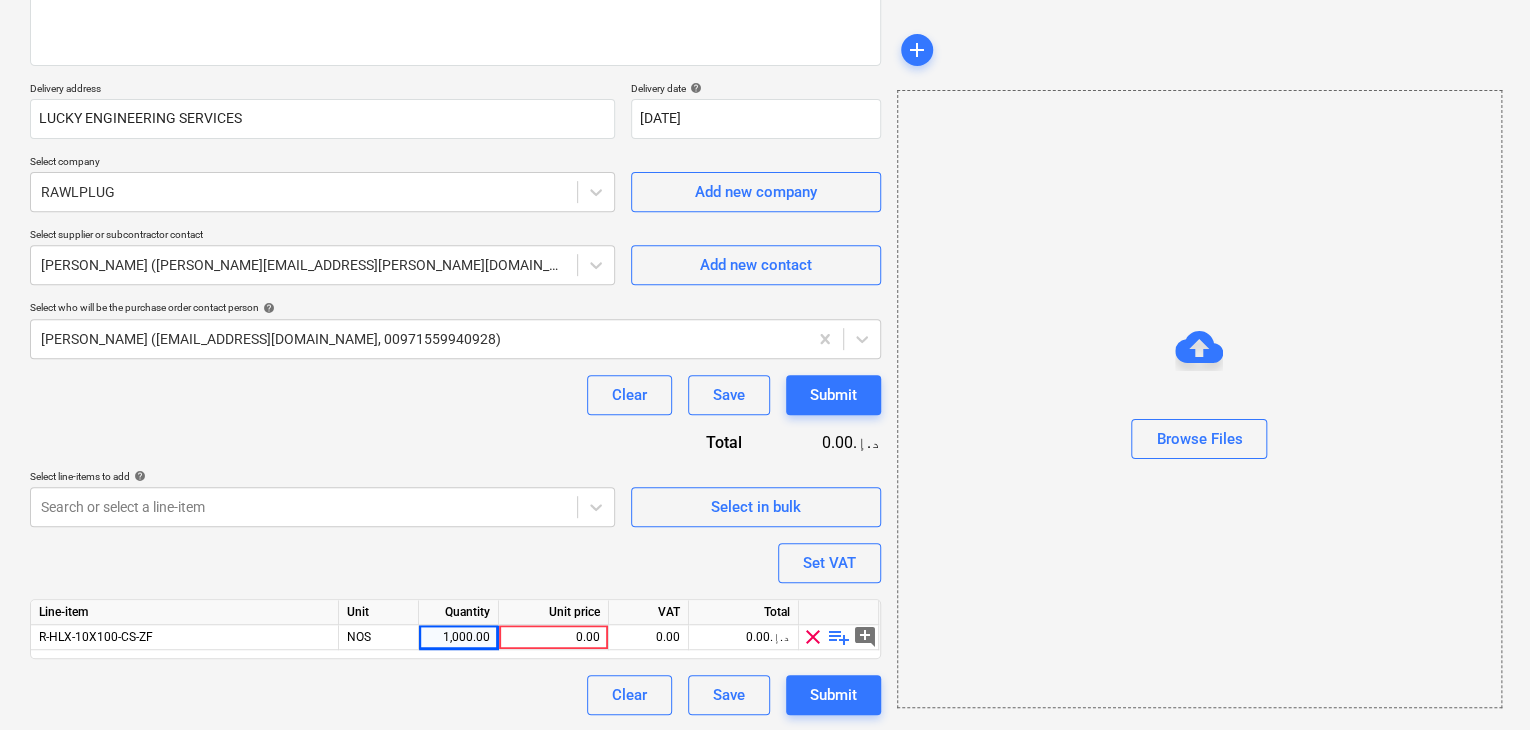 click on "Unit price" at bounding box center [554, 612] 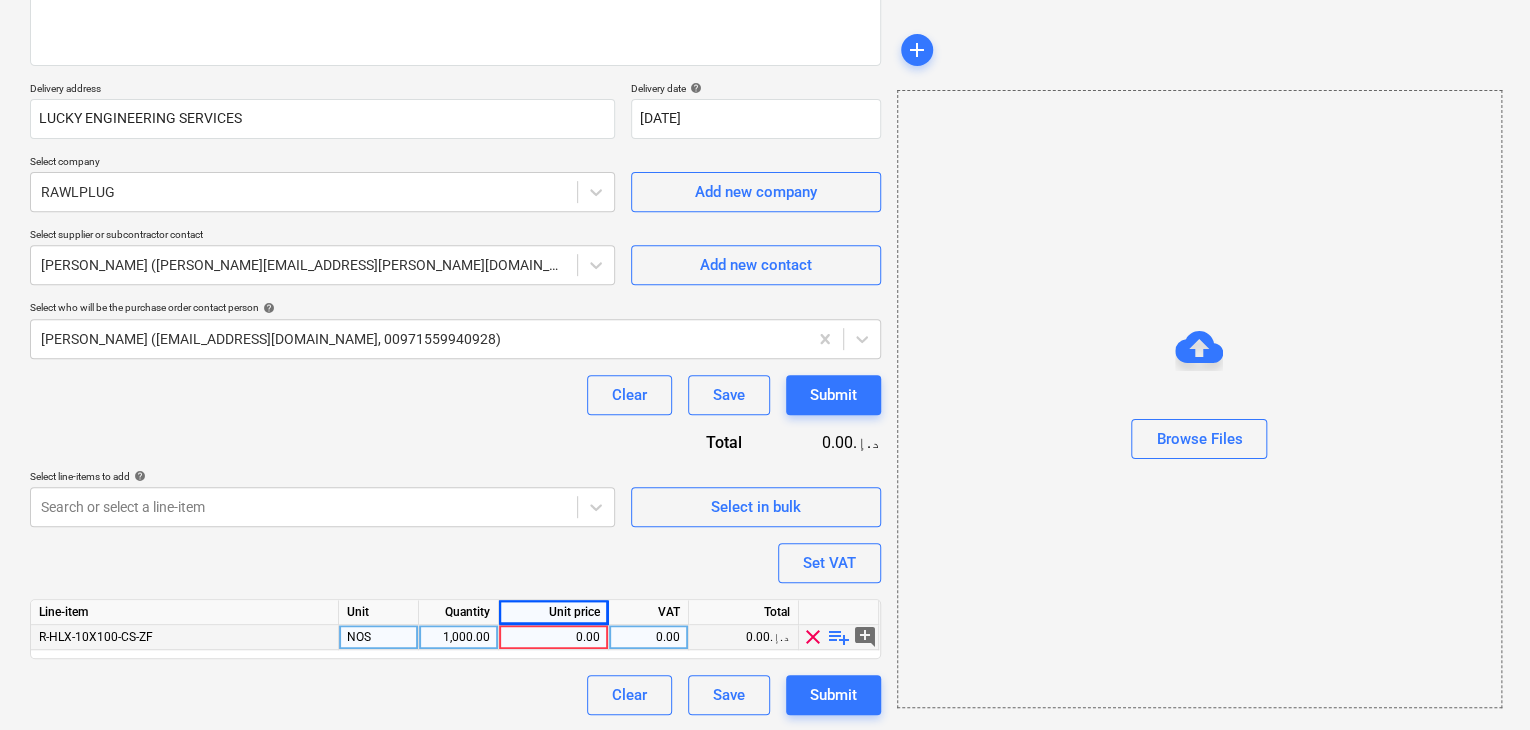 click on "0.00" at bounding box center (553, 637) 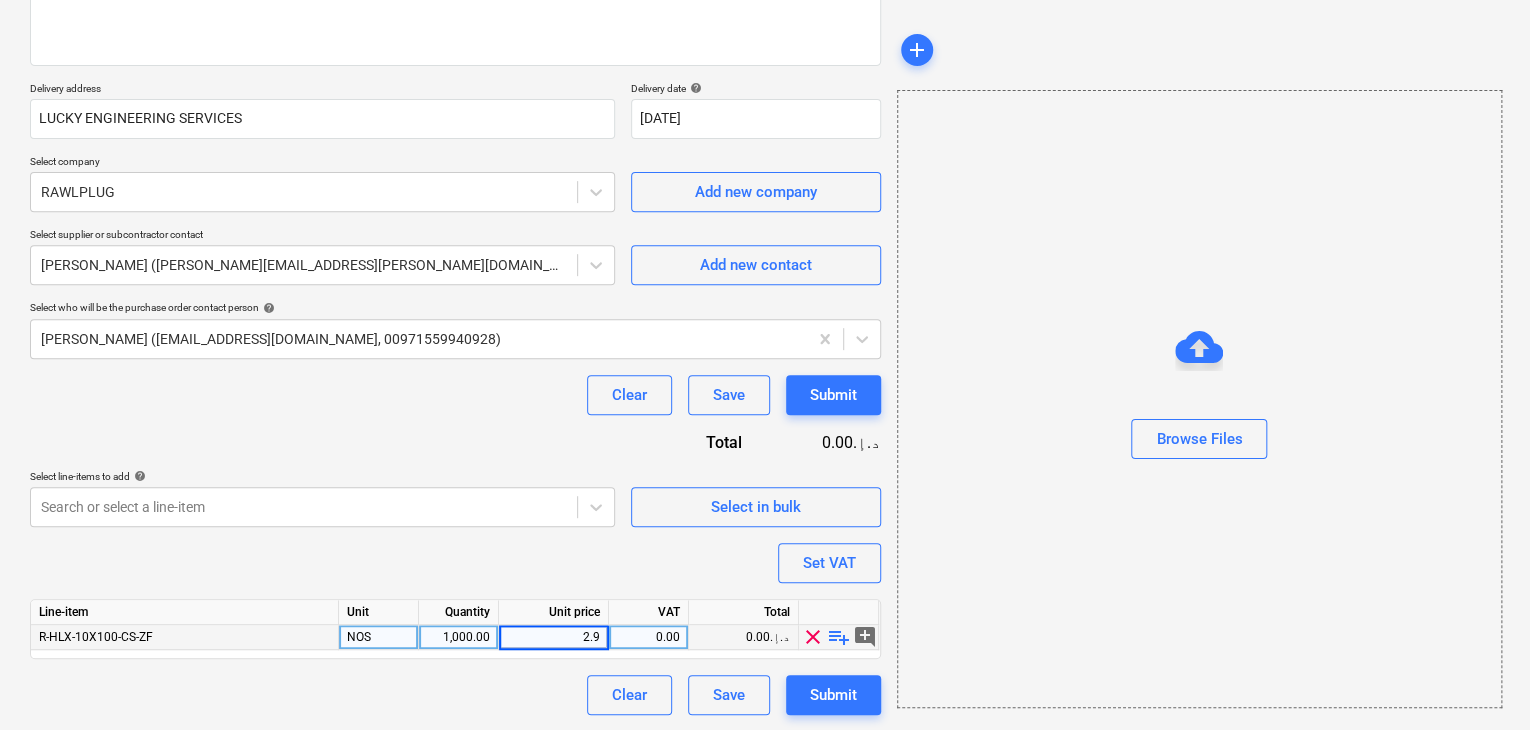 type on "2.97" 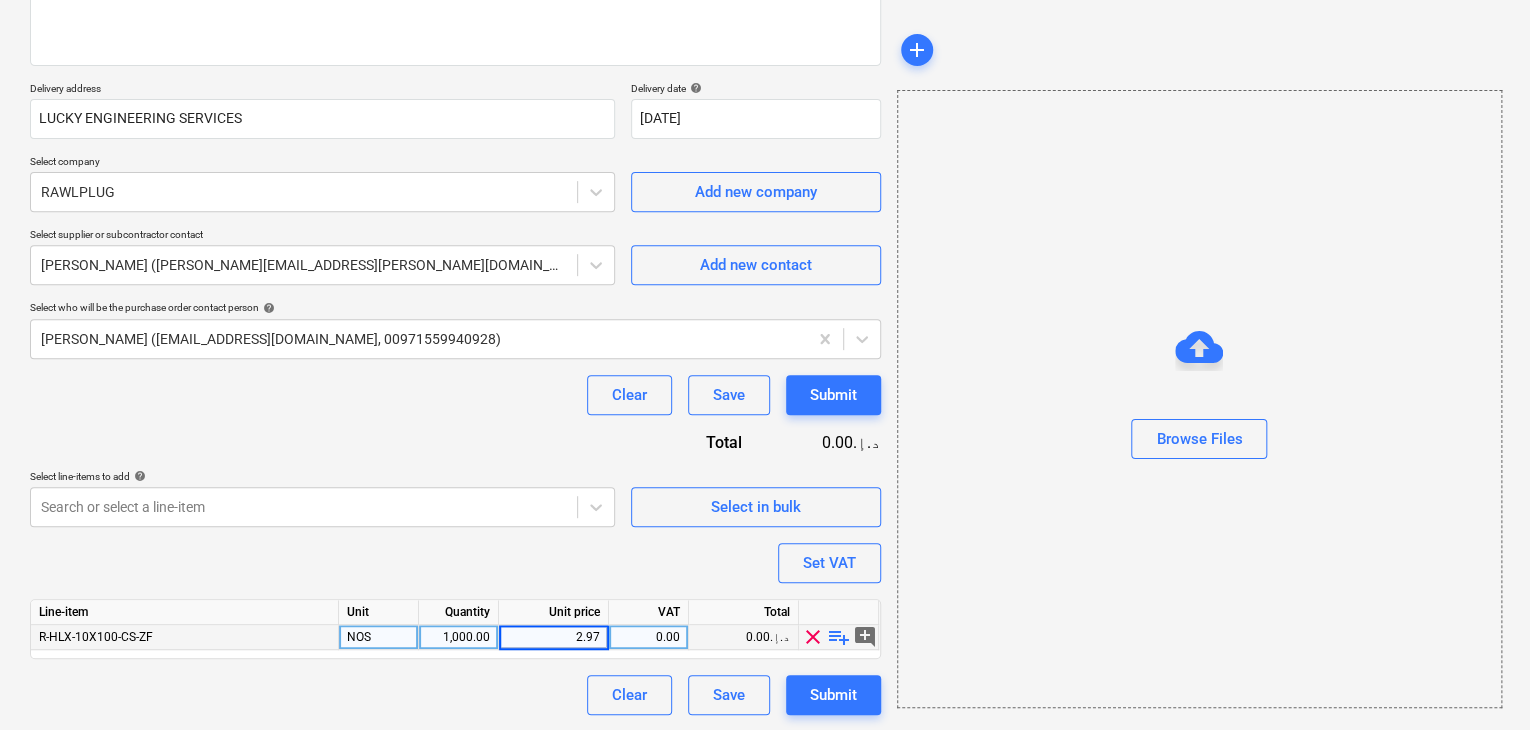 type on "x" 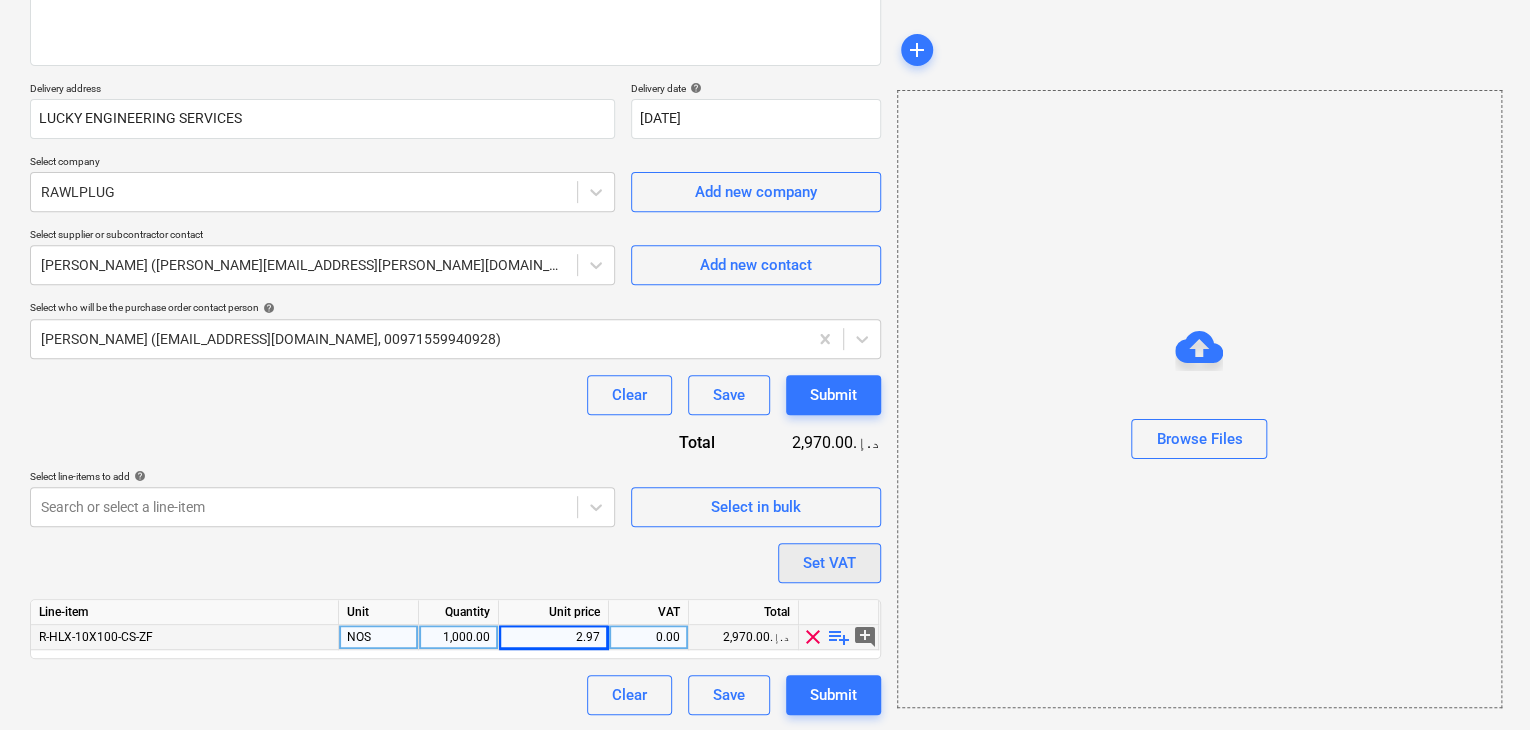 click on "Set VAT" at bounding box center [829, 563] 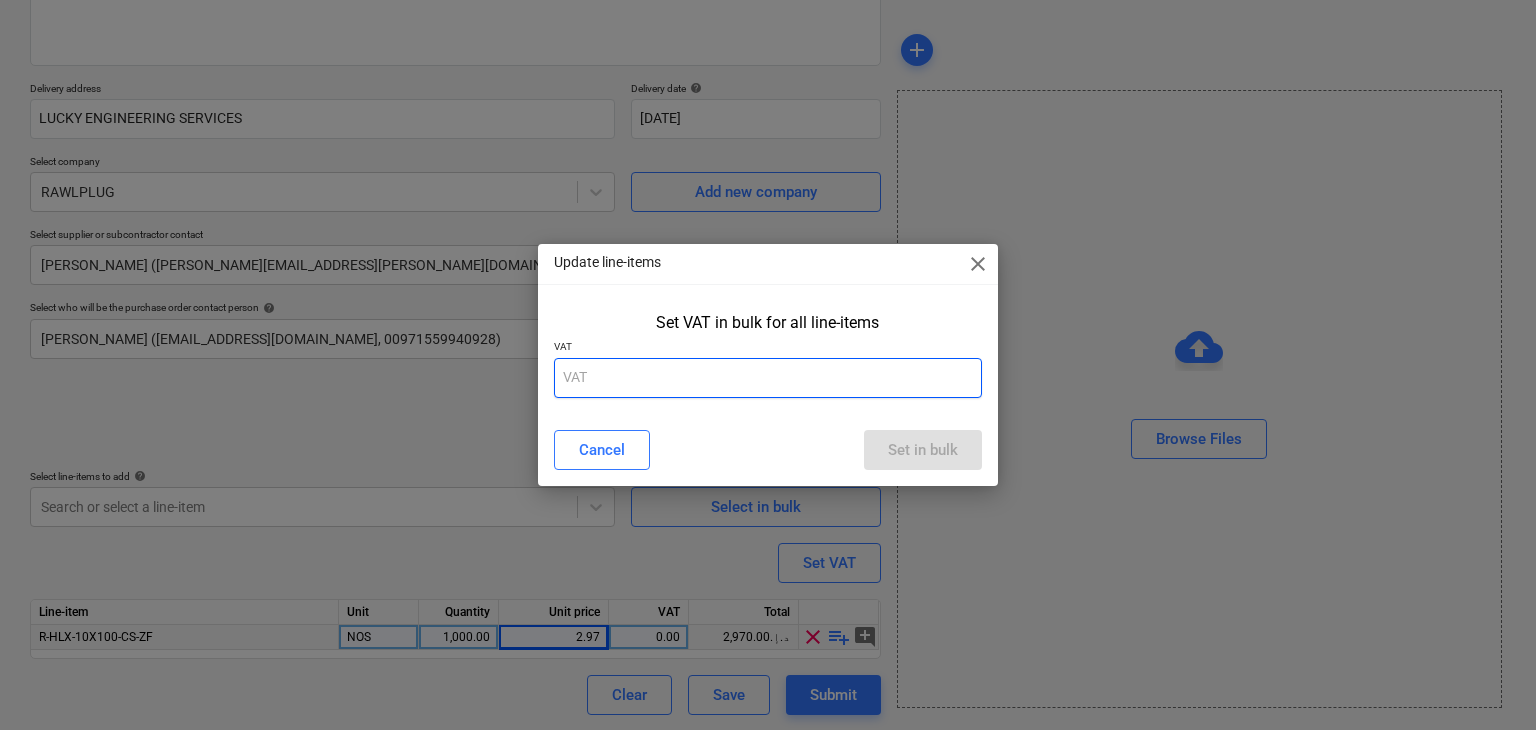 click at bounding box center (768, 378) 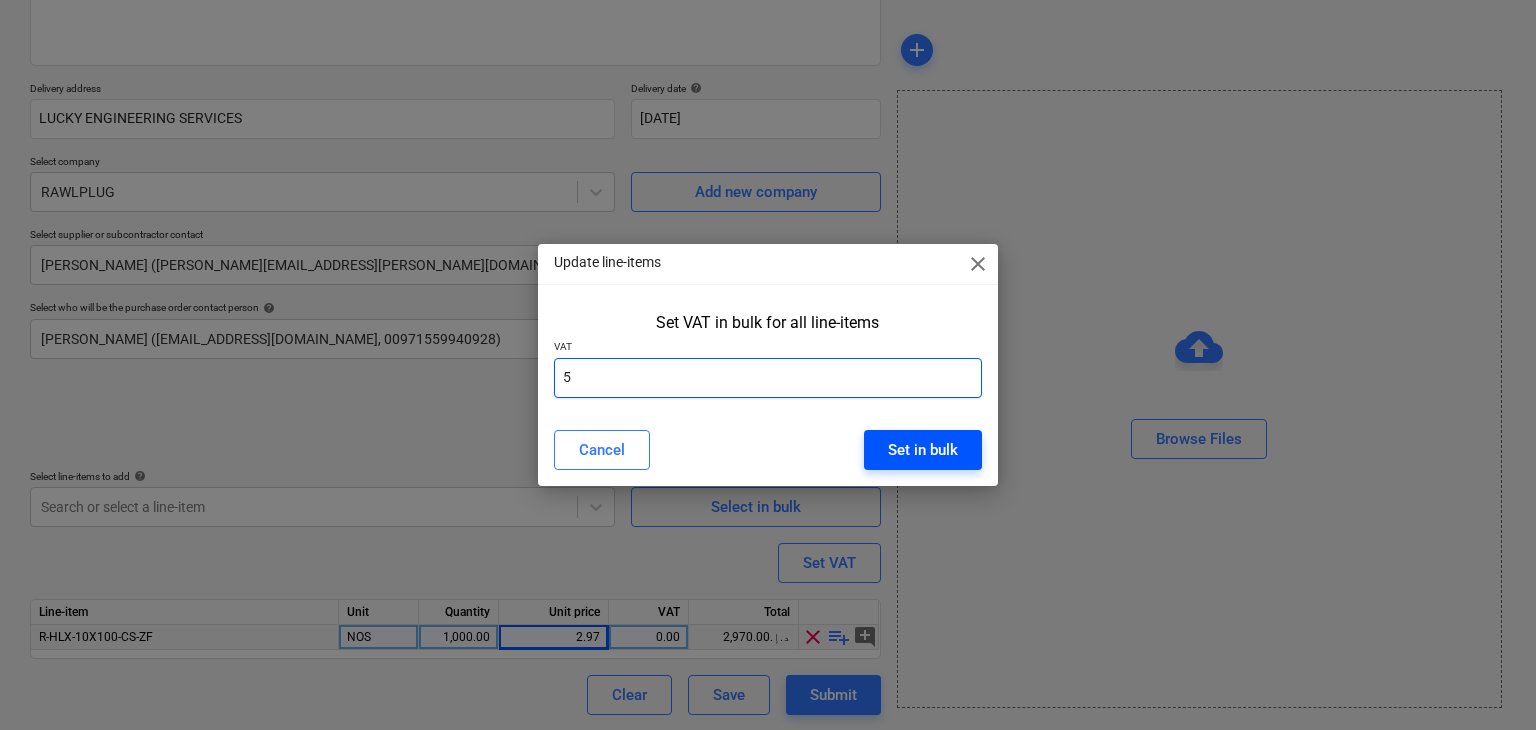 type on "5" 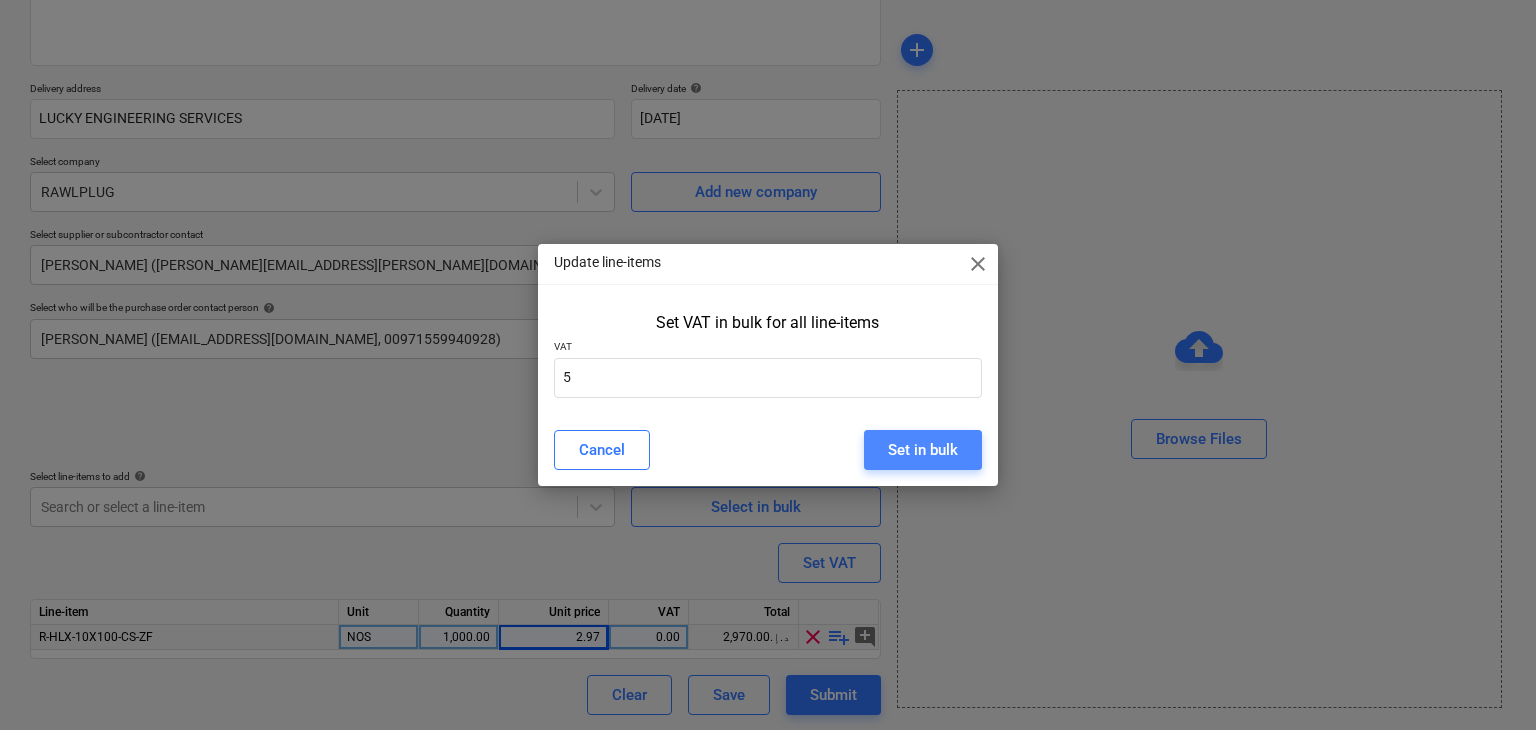 click on "Set in bulk" at bounding box center (923, 450) 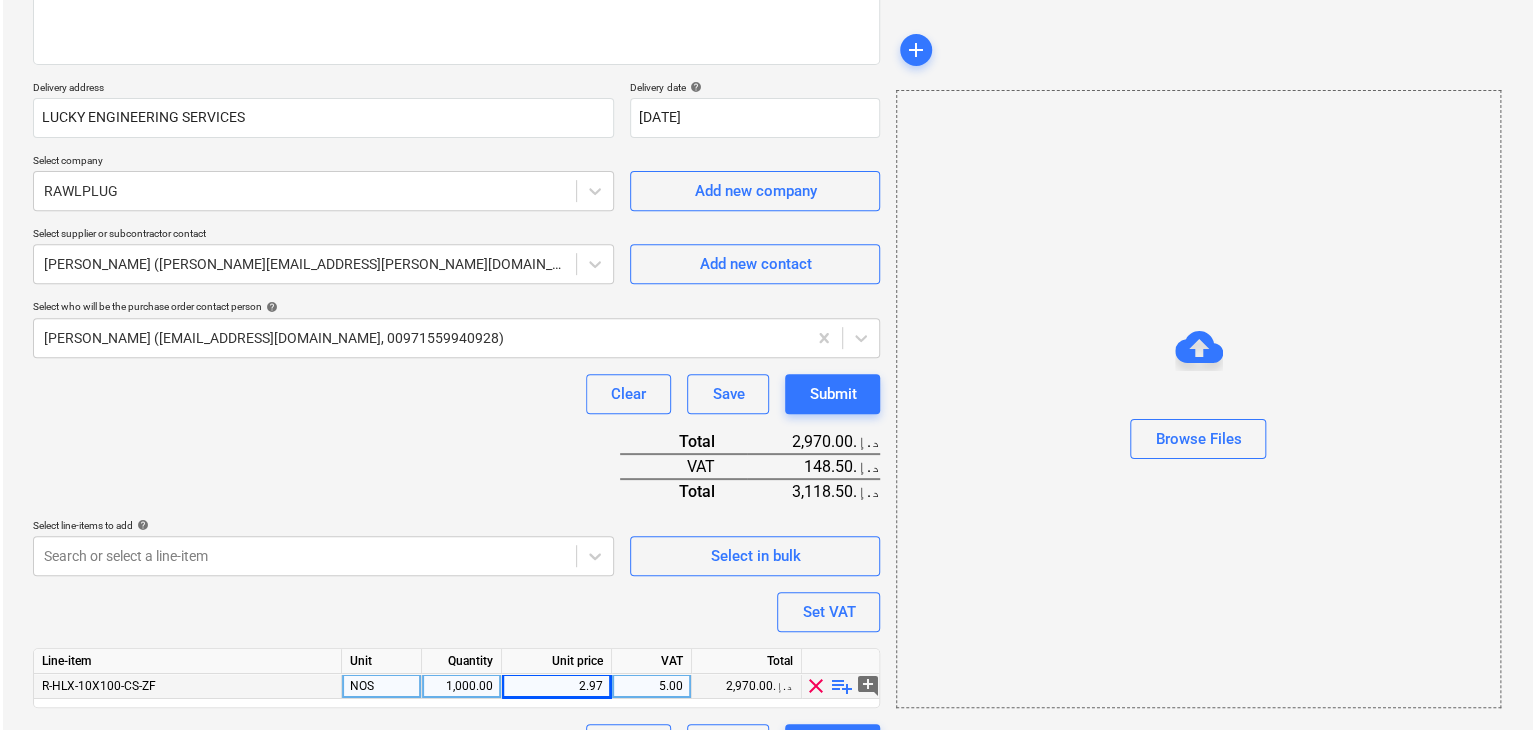 scroll, scrollTop: 342, scrollLeft: 0, axis: vertical 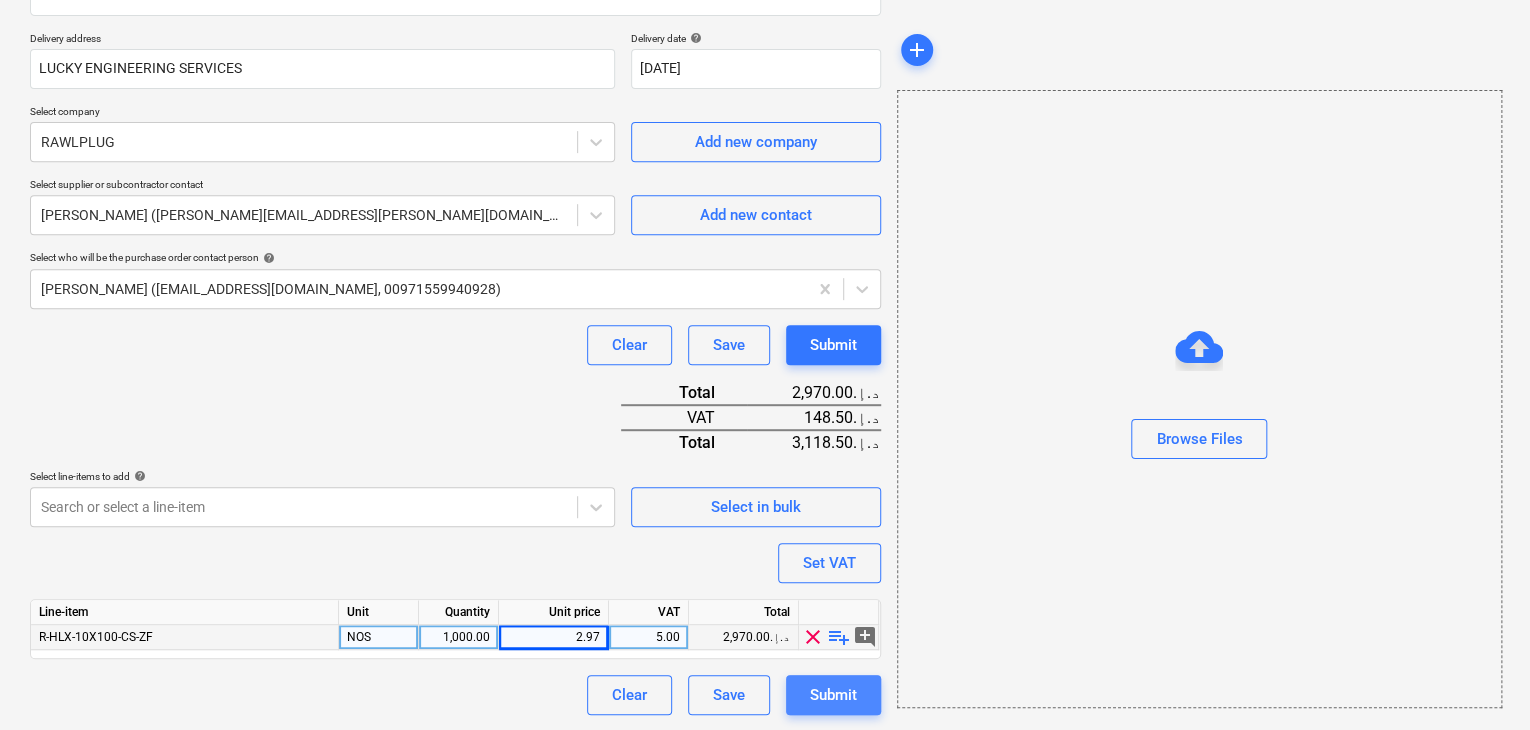 click on "Submit" at bounding box center [833, 695] 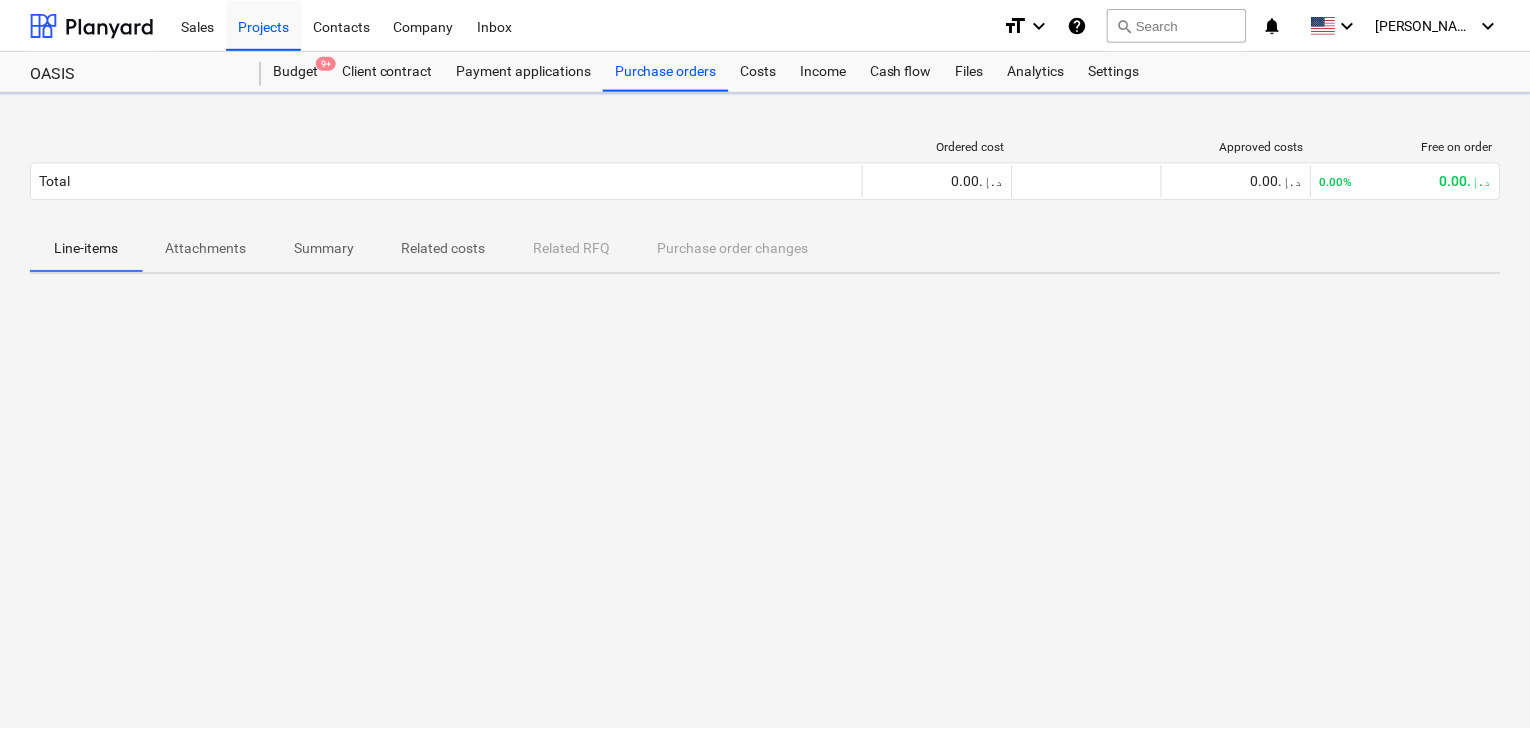 scroll, scrollTop: 0, scrollLeft: 0, axis: both 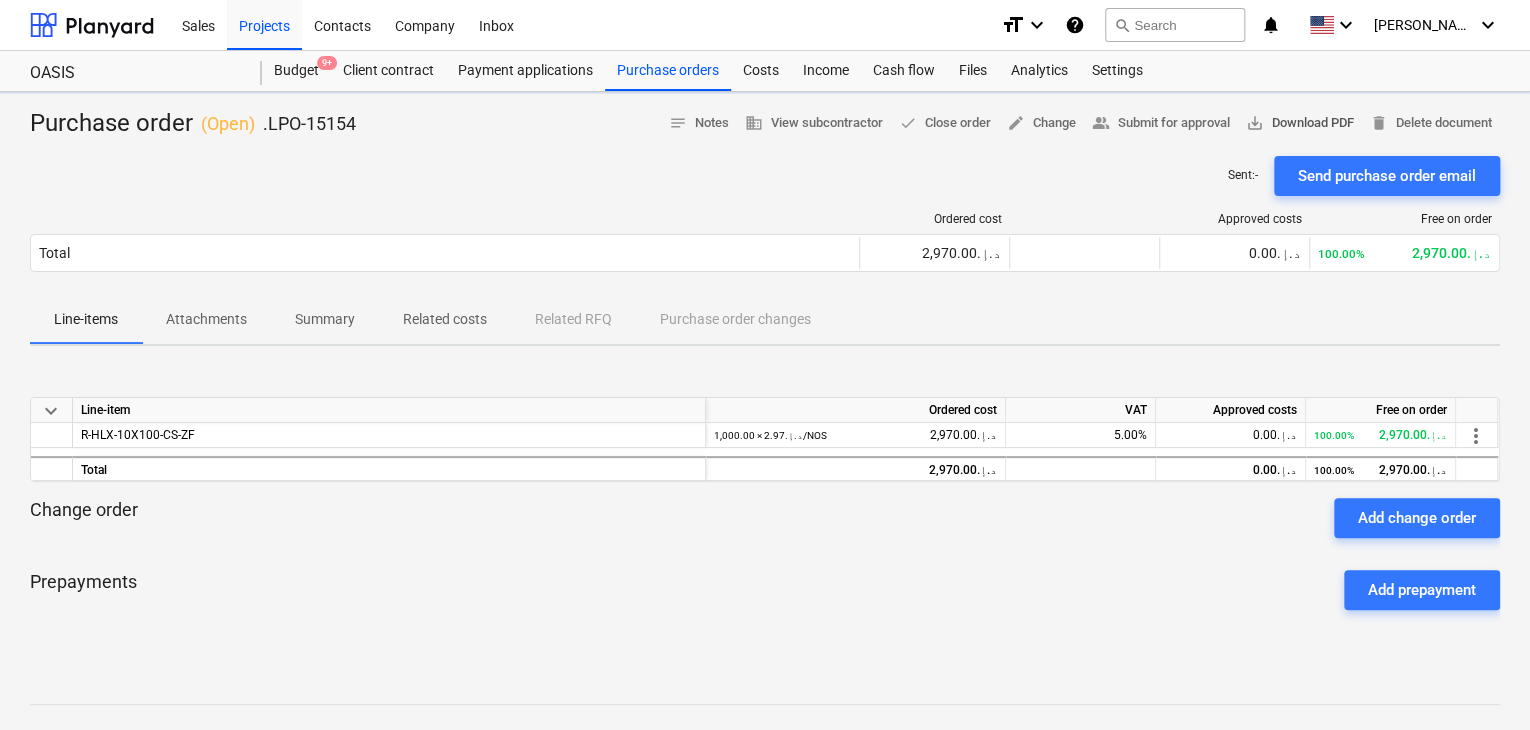 click on "save_alt Download PDF" at bounding box center (1300, 123) 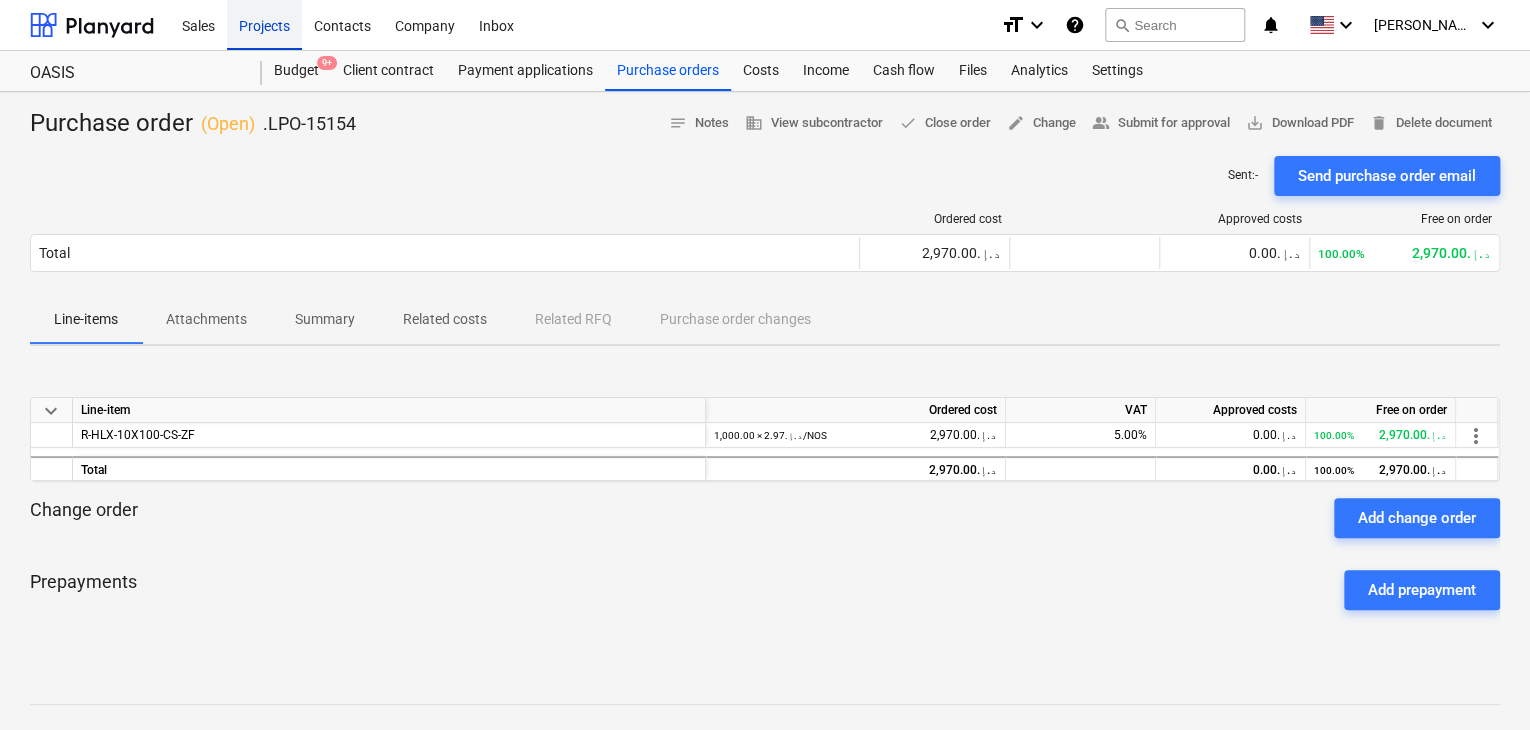 click on "Projects" at bounding box center (264, 24) 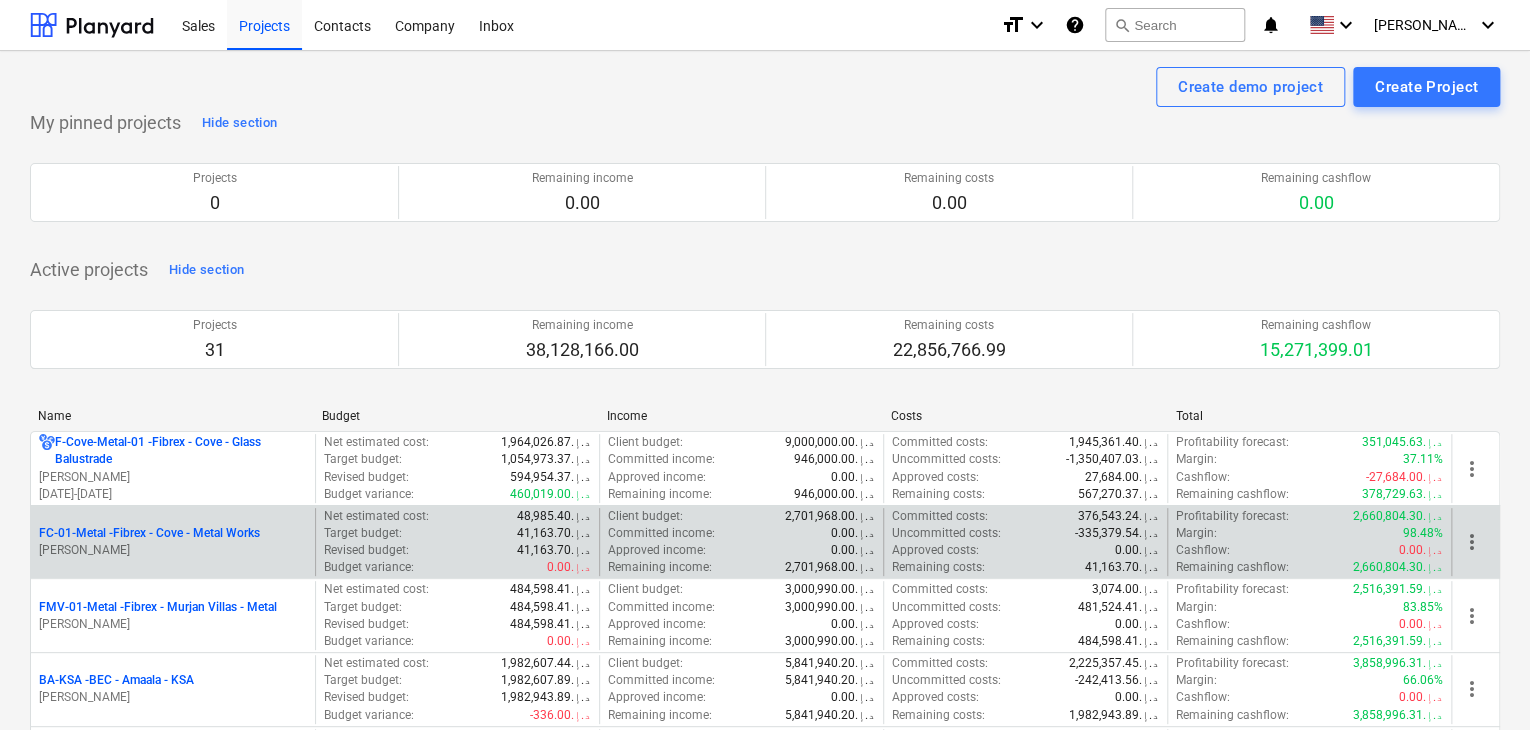 scroll, scrollTop: 300, scrollLeft: 0, axis: vertical 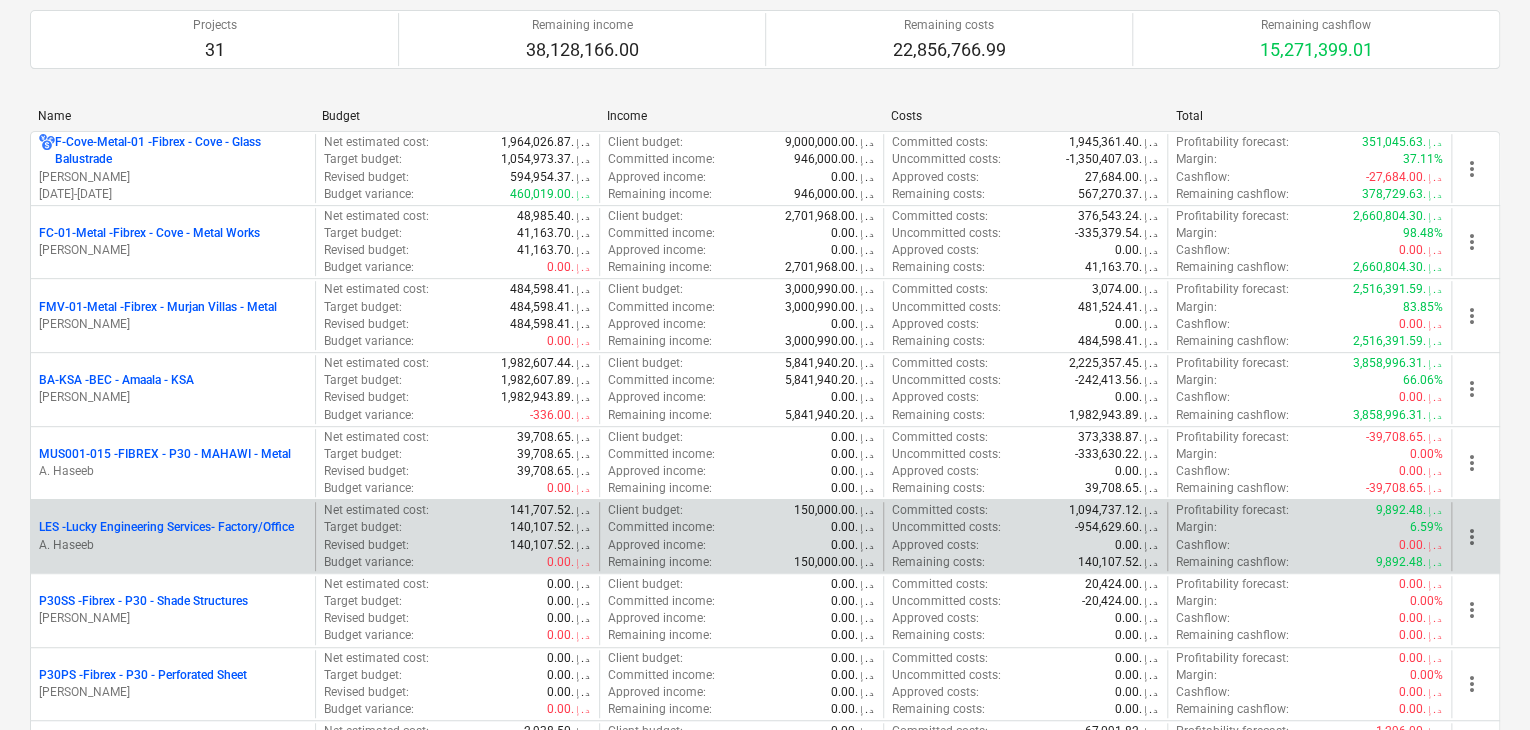 click on "A. Haseeb" at bounding box center [173, 545] 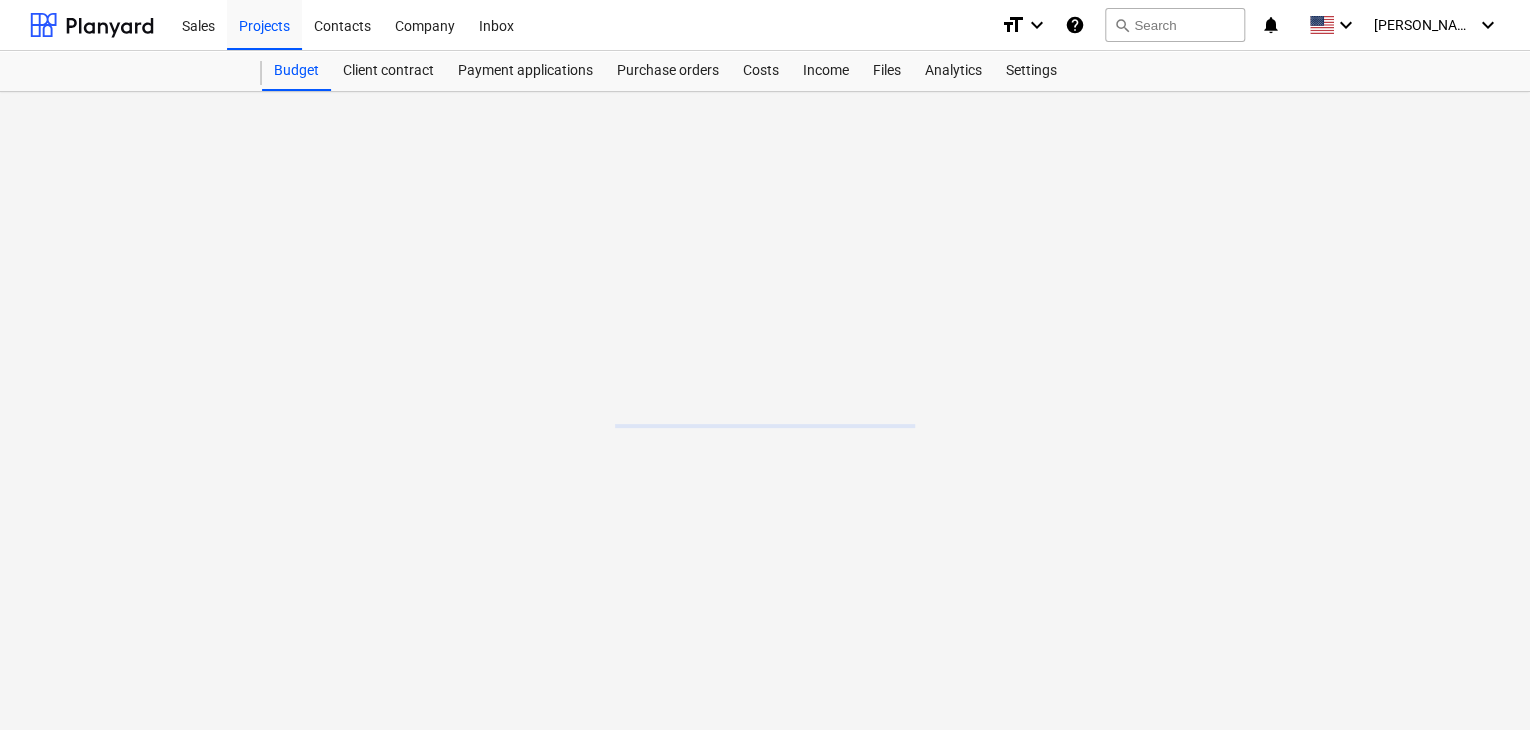 scroll, scrollTop: 0, scrollLeft: 0, axis: both 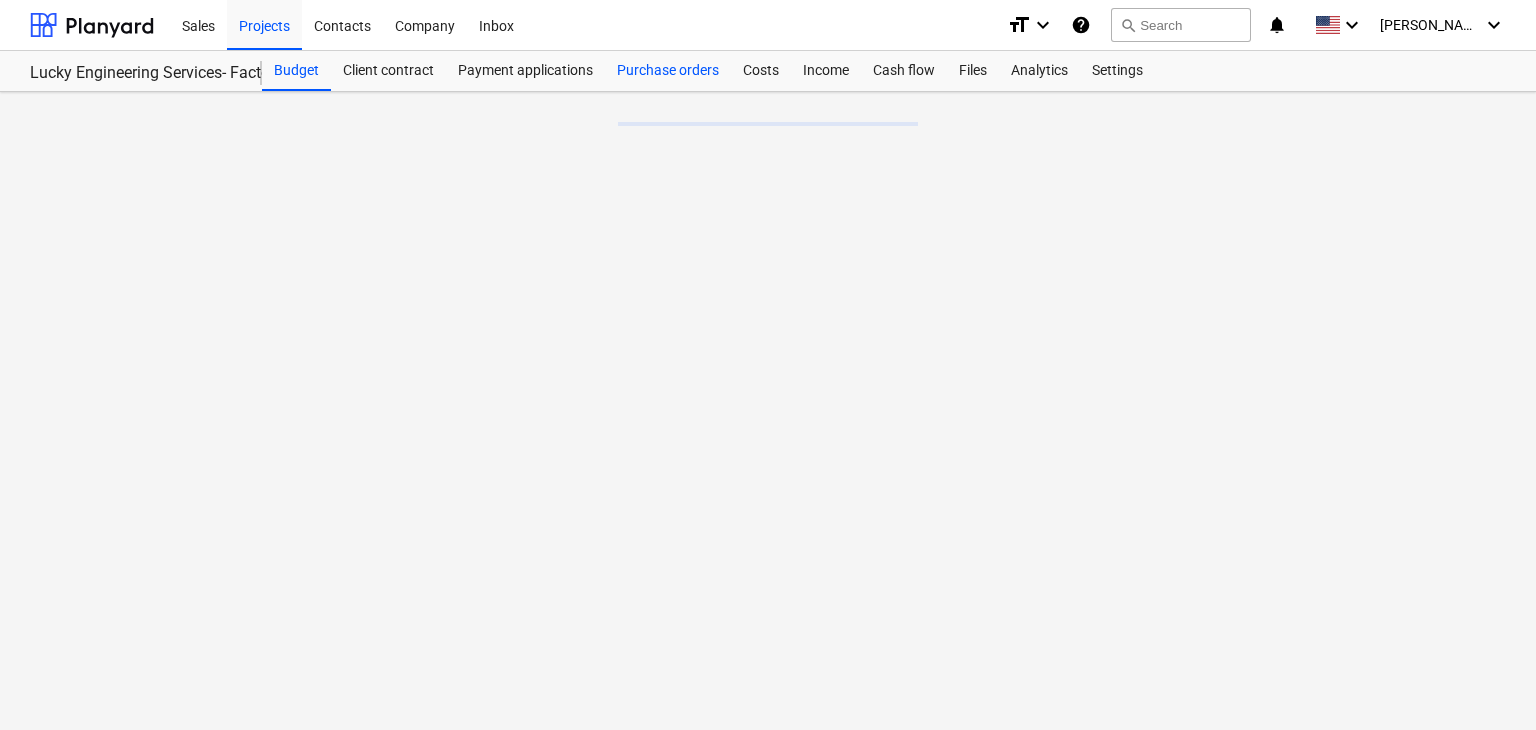 click on "Purchase orders" at bounding box center (668, 71) 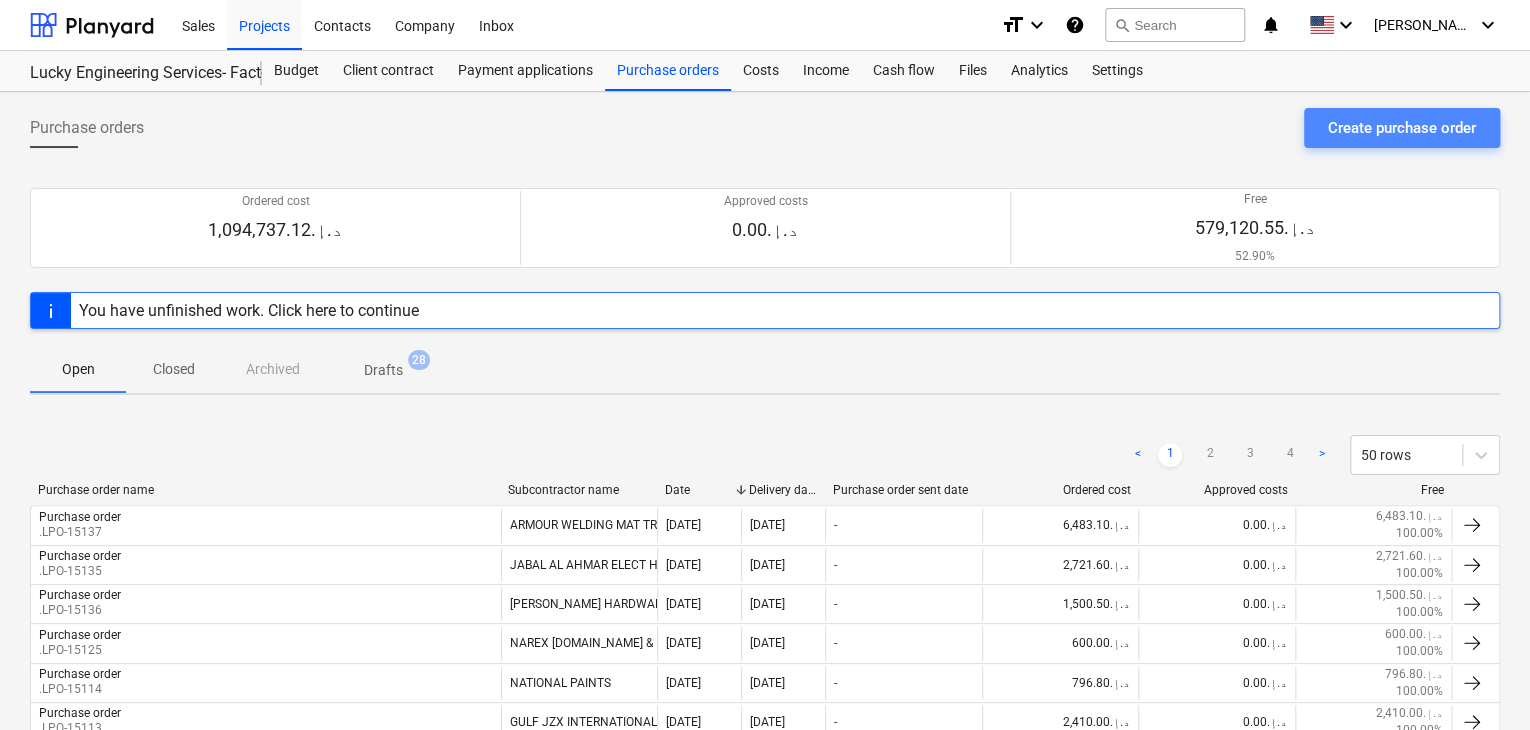 click on "Create purchase order" at bounding box center [1402, 128] 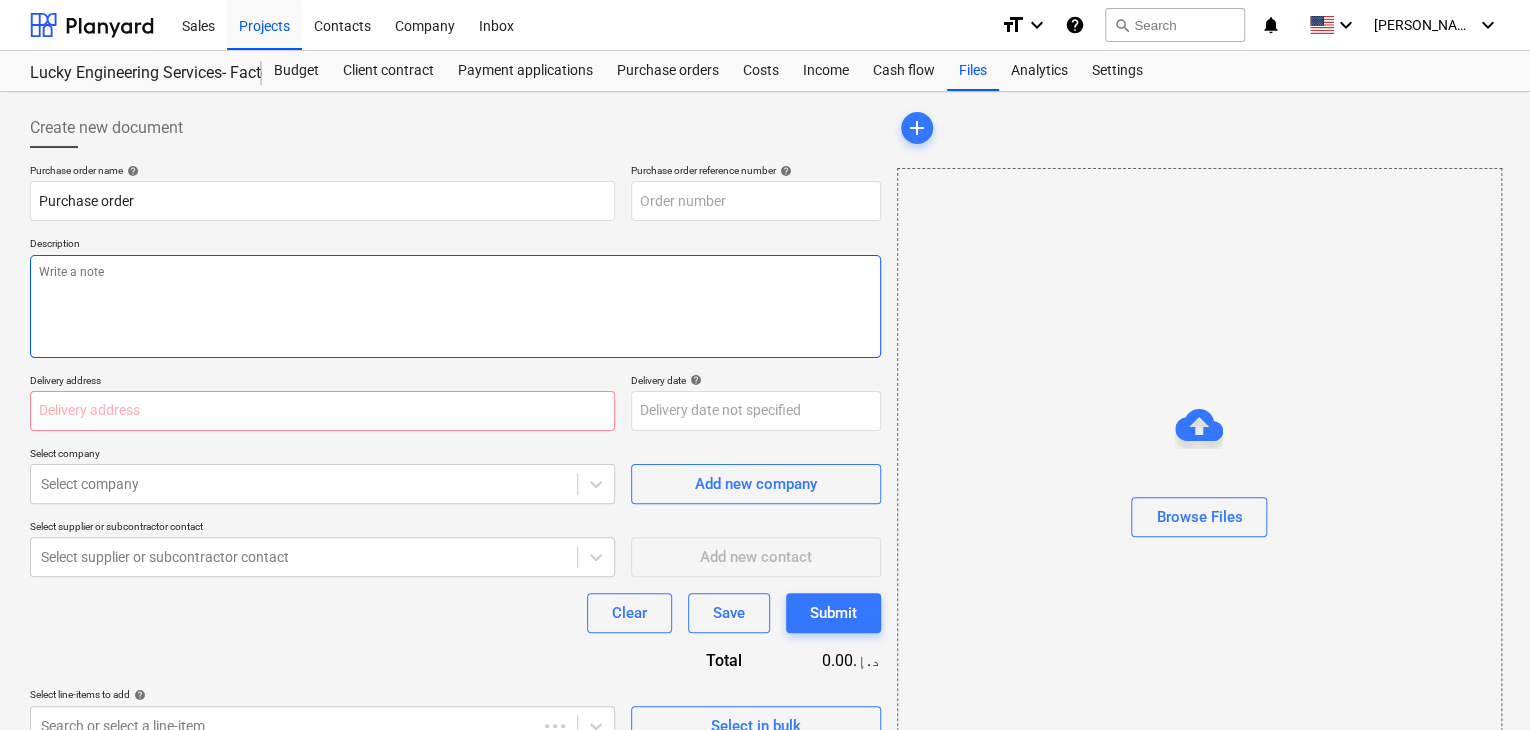 click at bounding box center (455, 306) 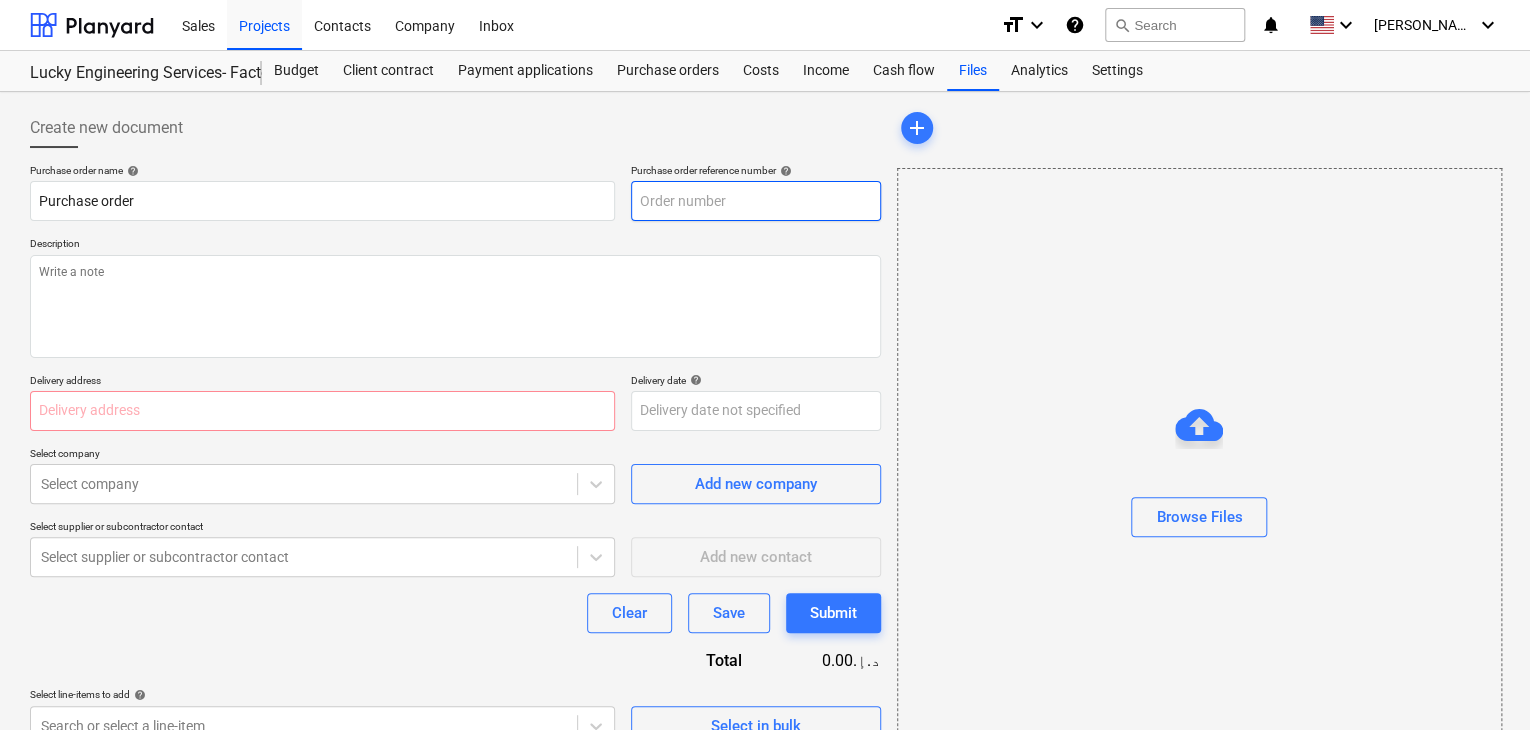 click at bounding box center [756, 201] 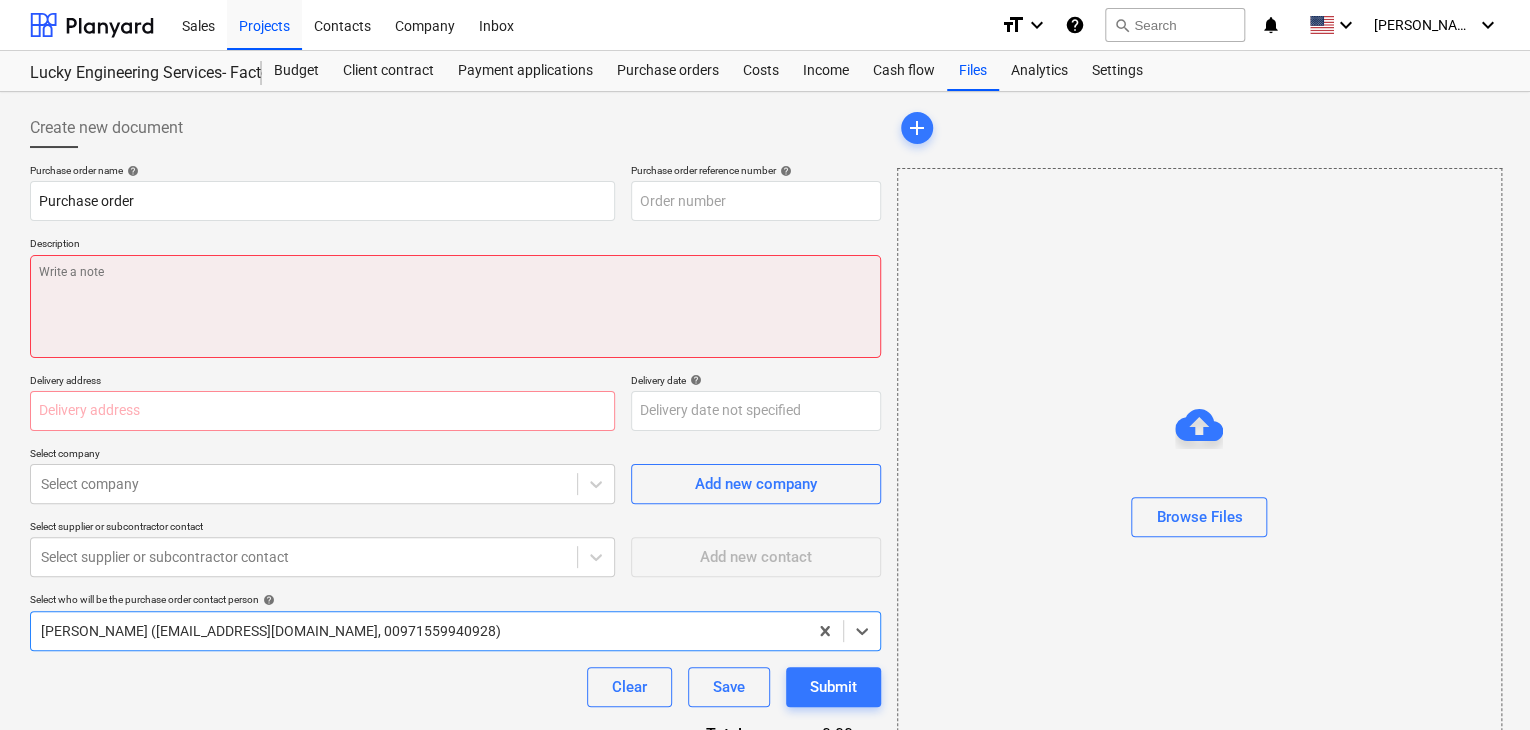 type on "x" 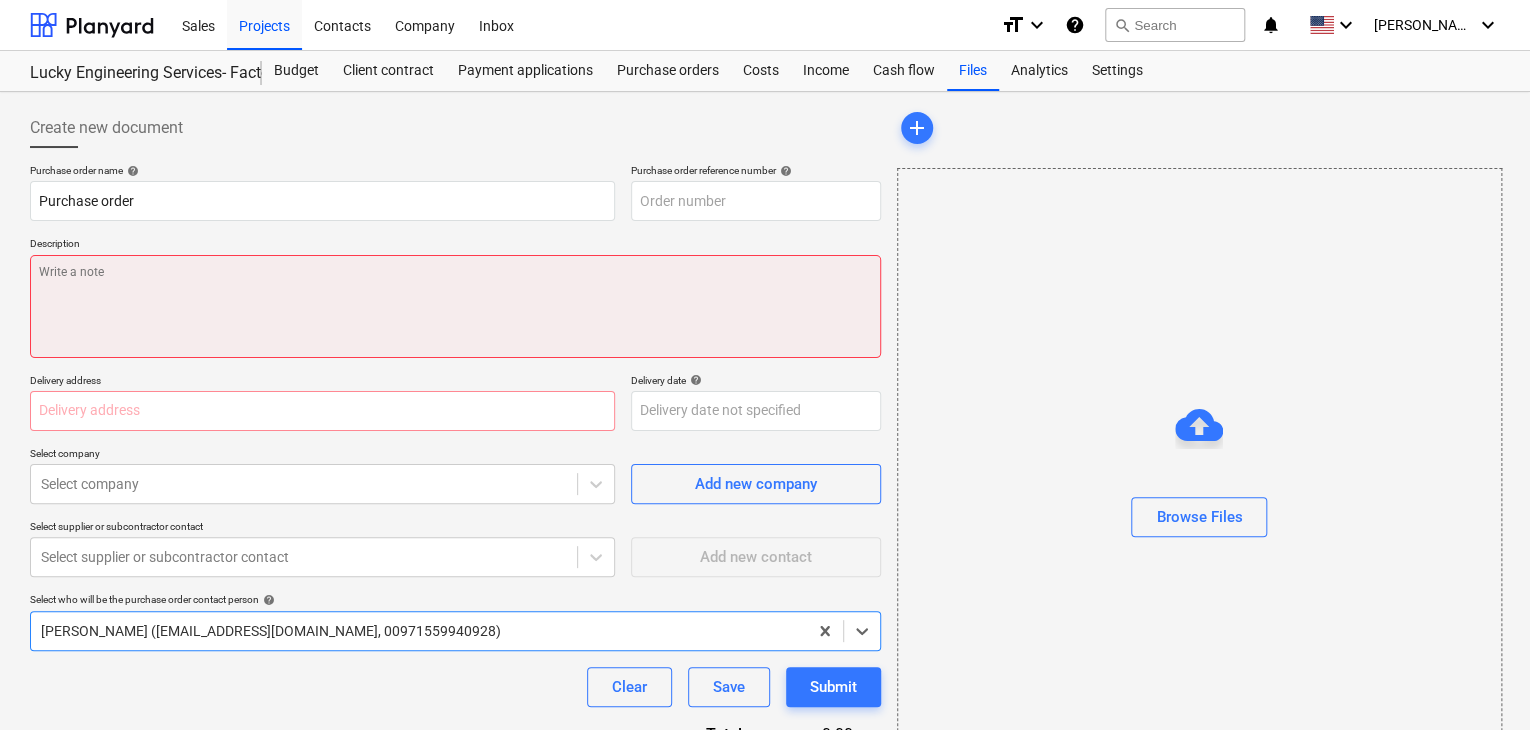 type on "LES-PO-441" 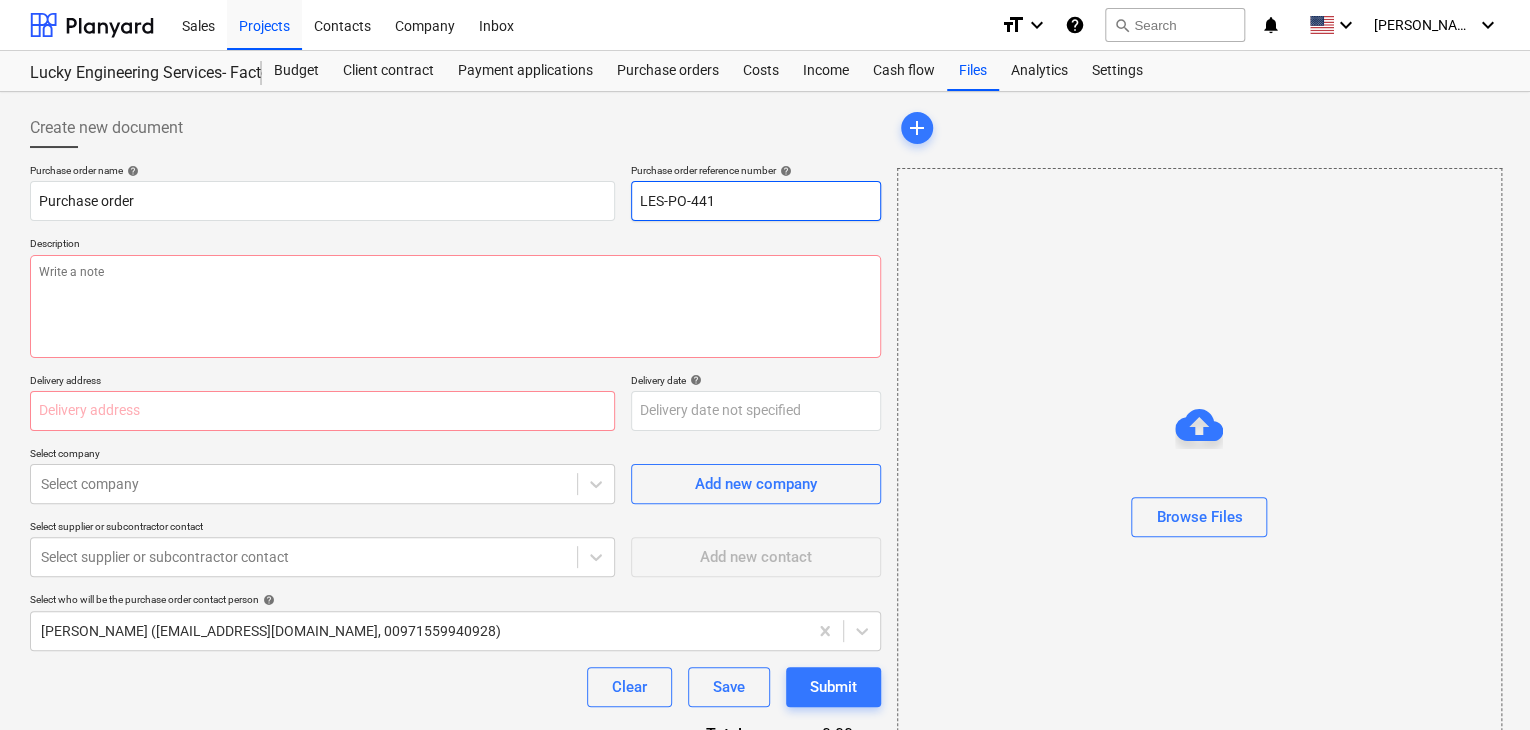 drag, startPoint x: 740, startPoint y: 195, endPoint x: 579, endPoint y: 178, distance: 161.89503 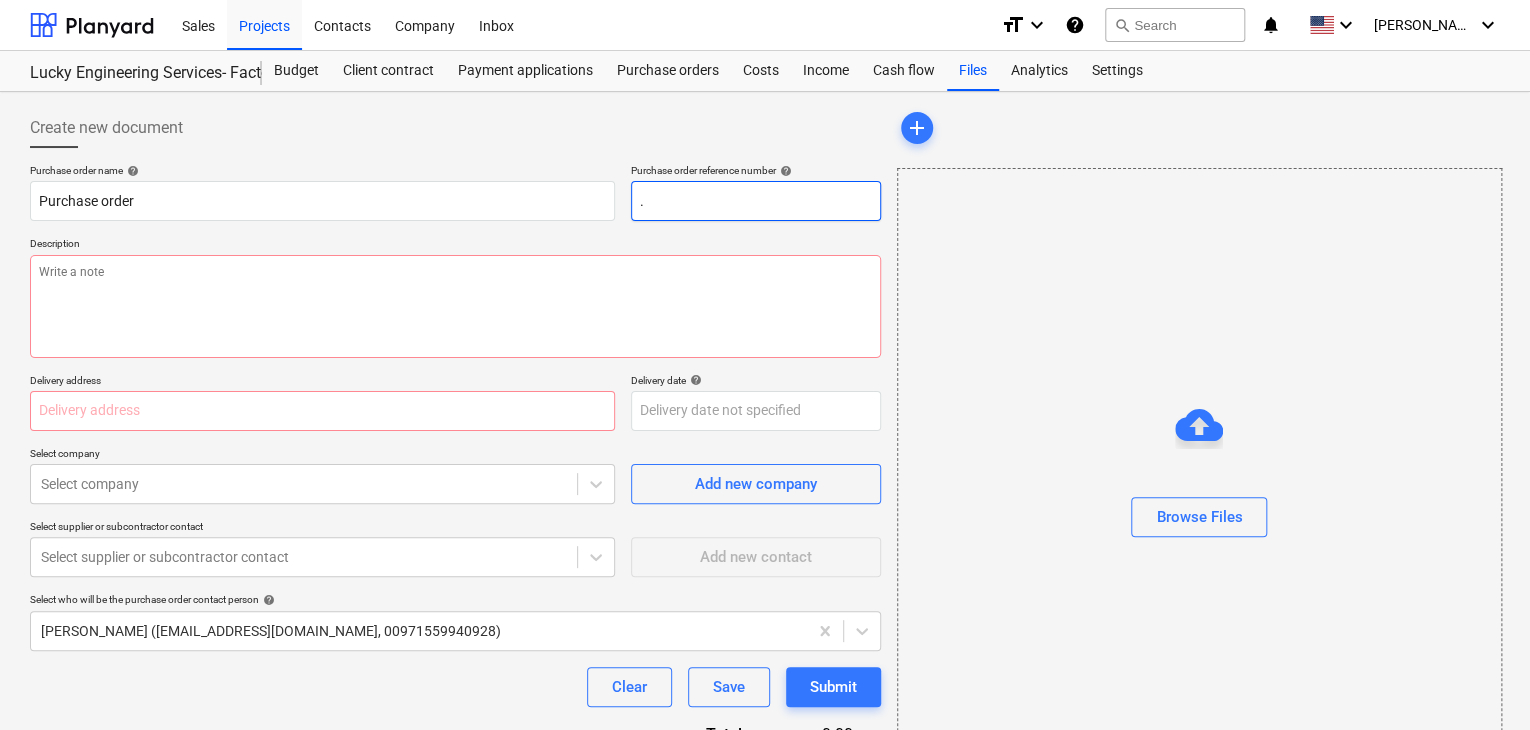 type on "x" 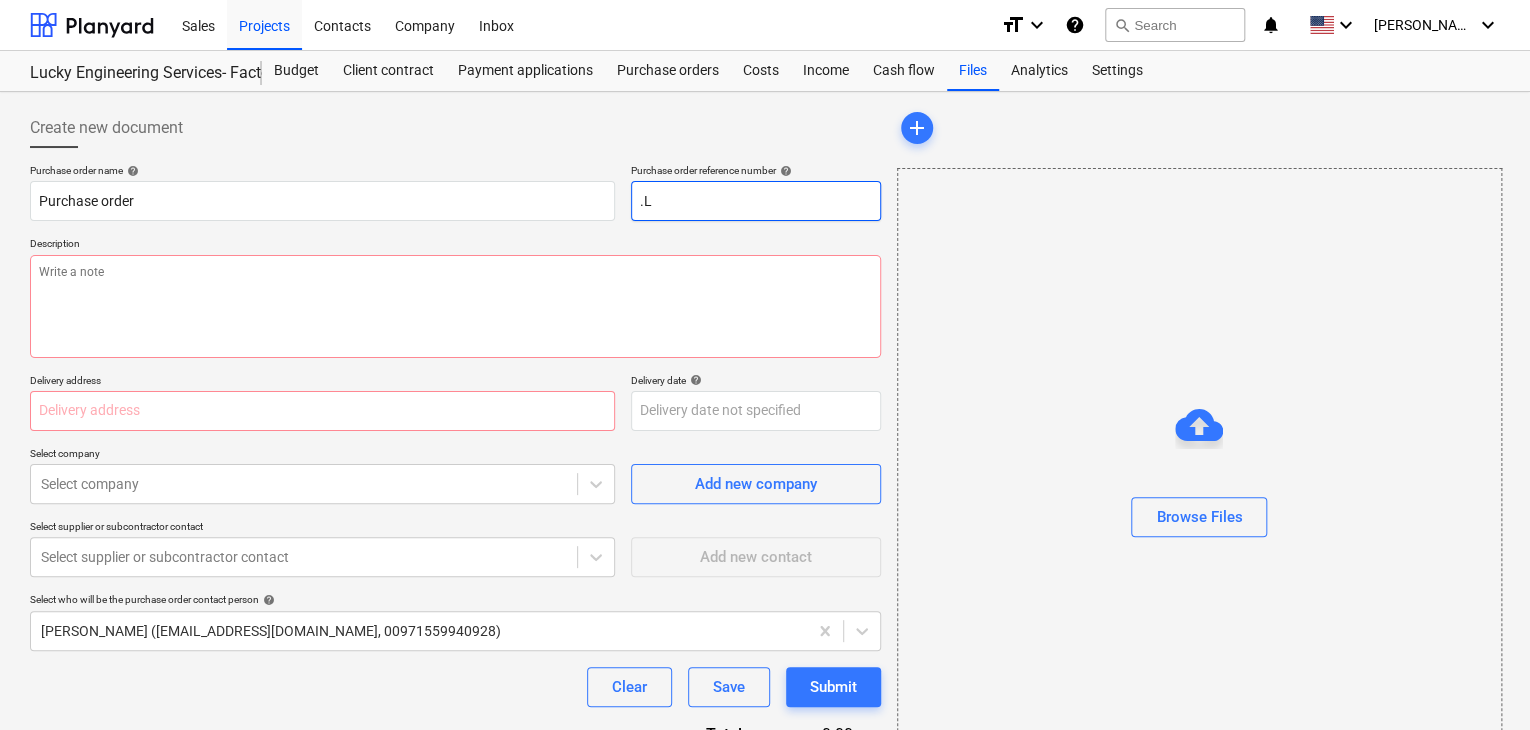 type on "x" 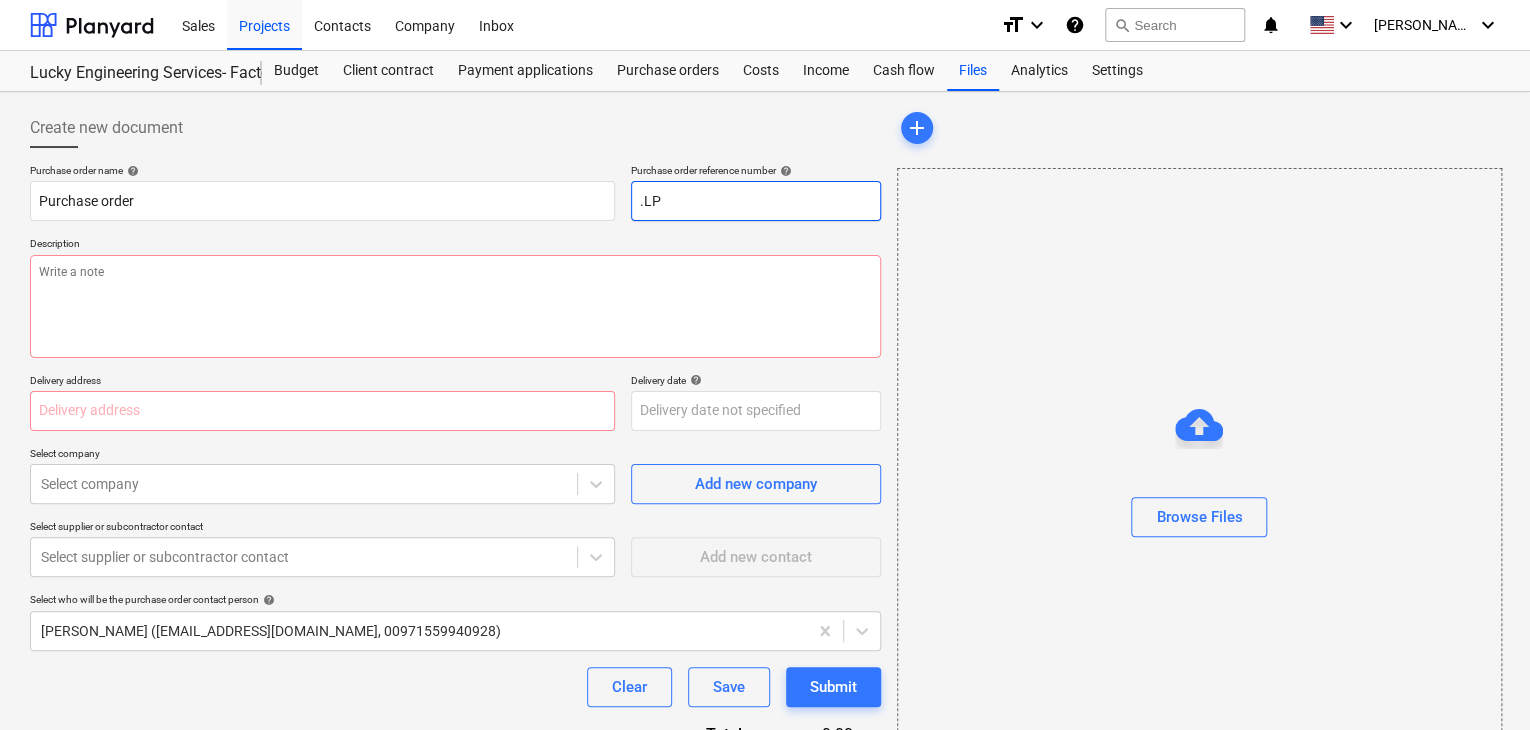 type on "x" 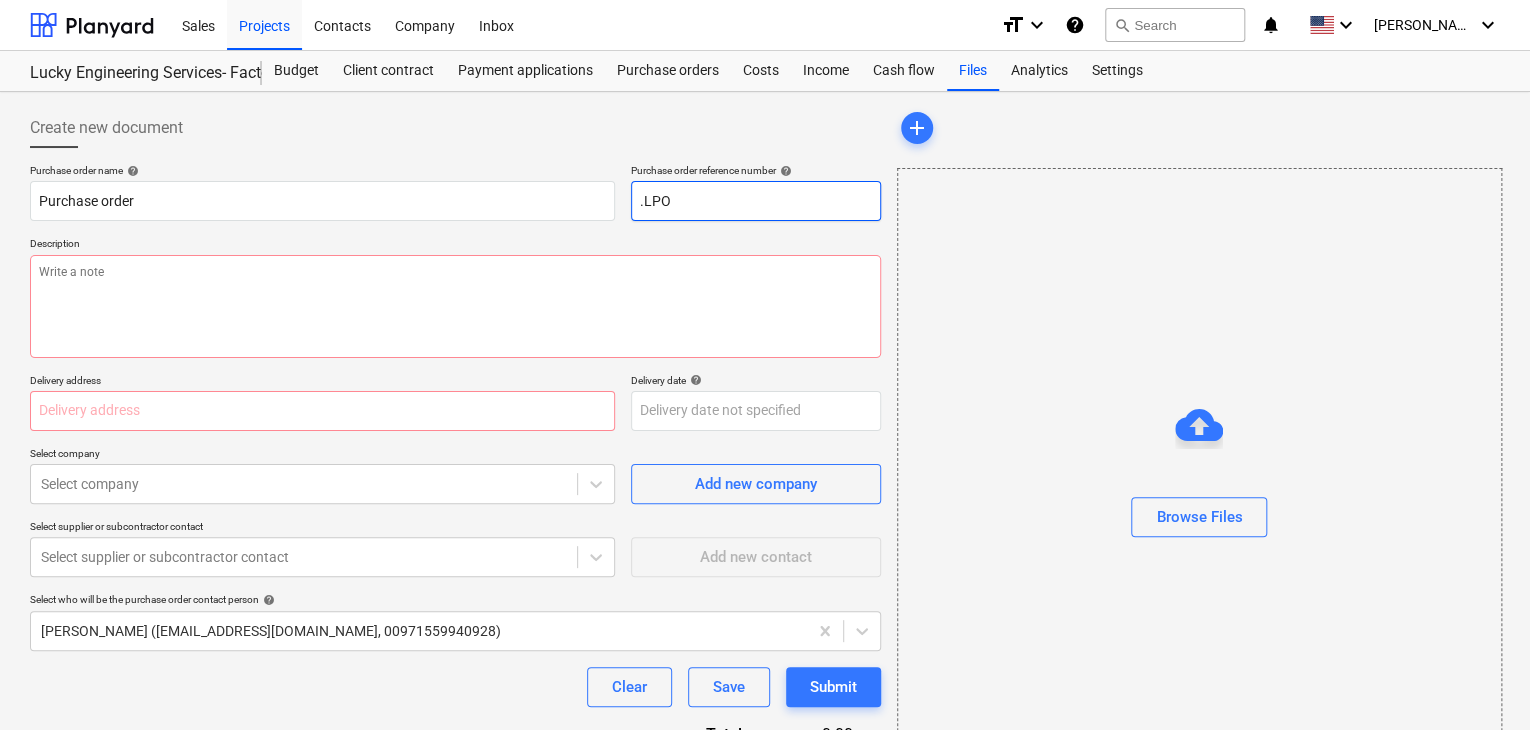 type on "x" 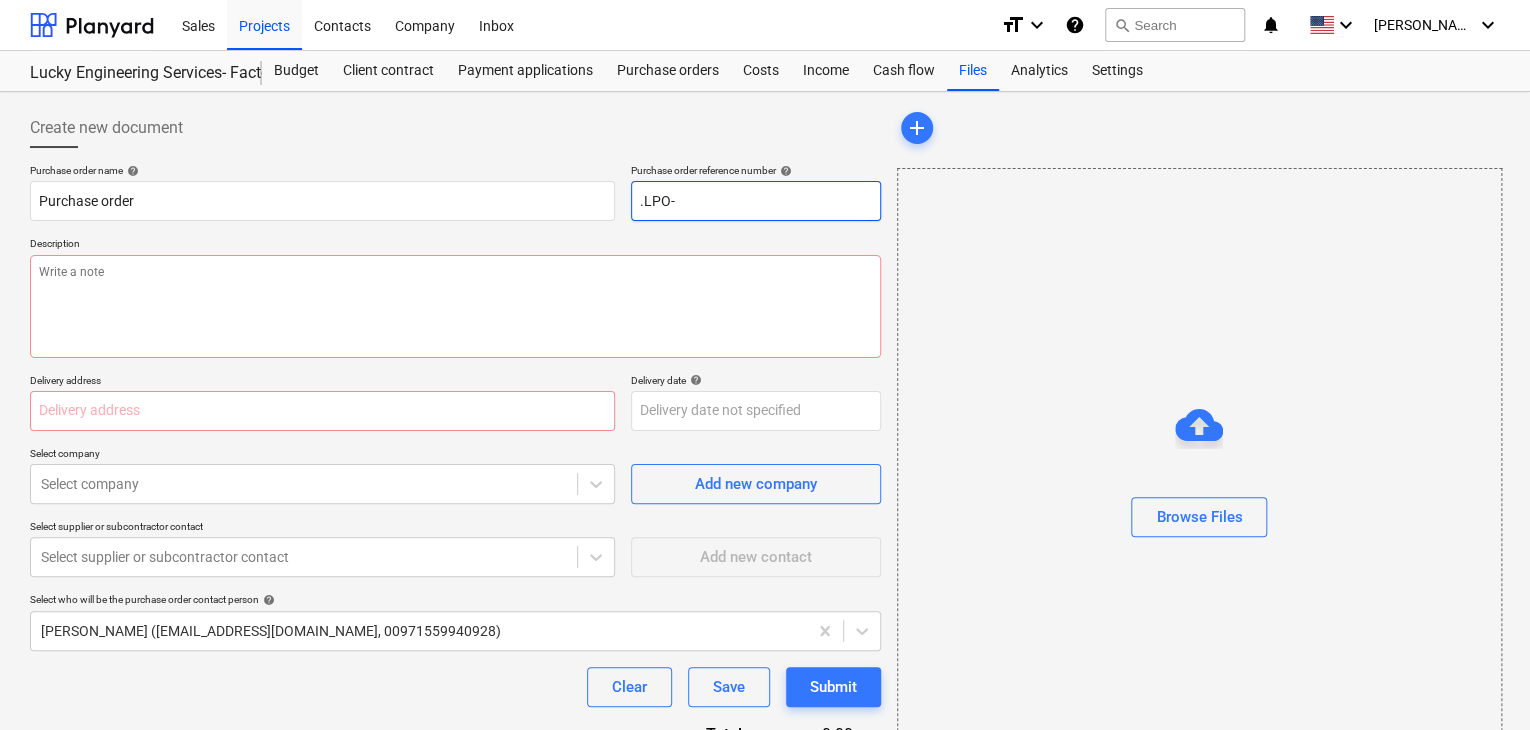 type on ".LPO-" 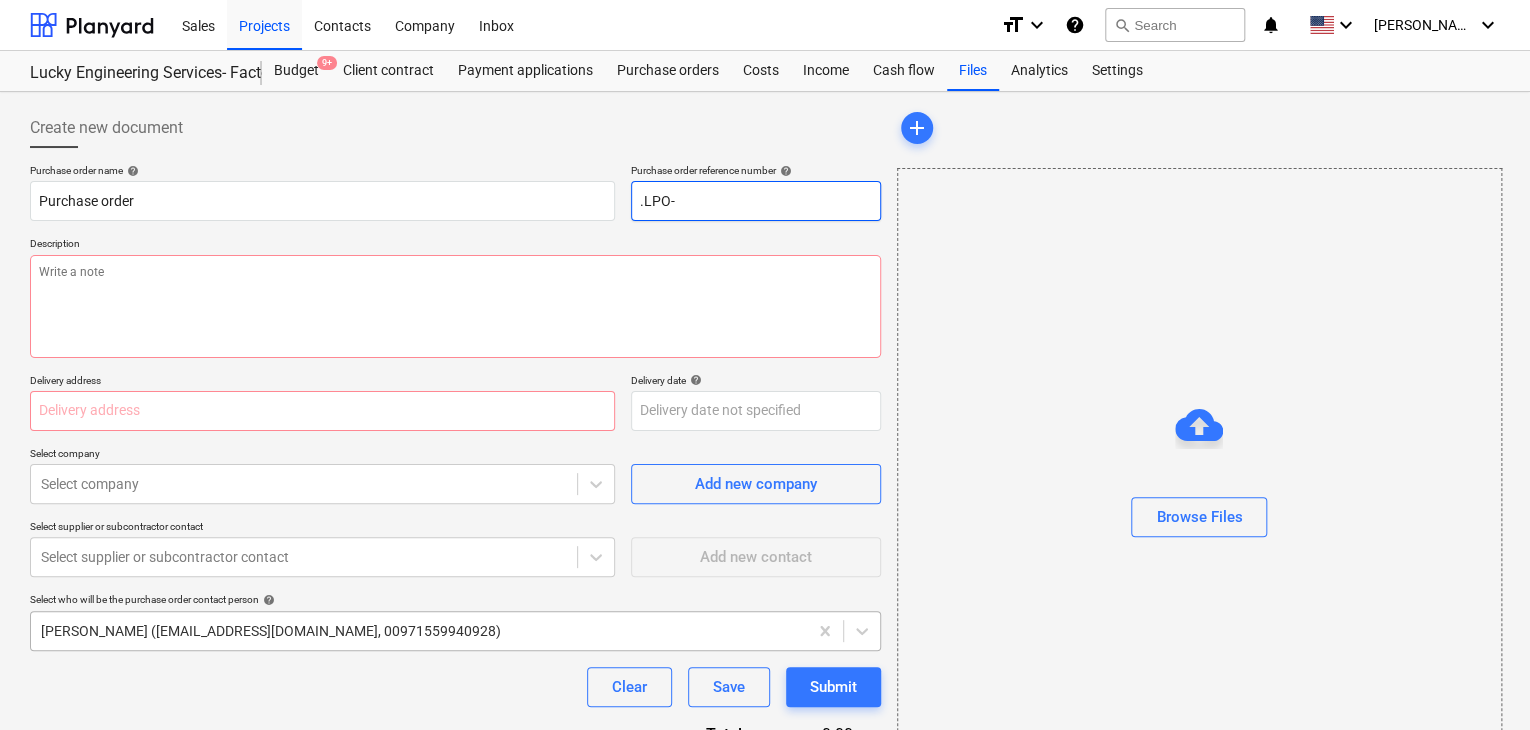 type on "x" 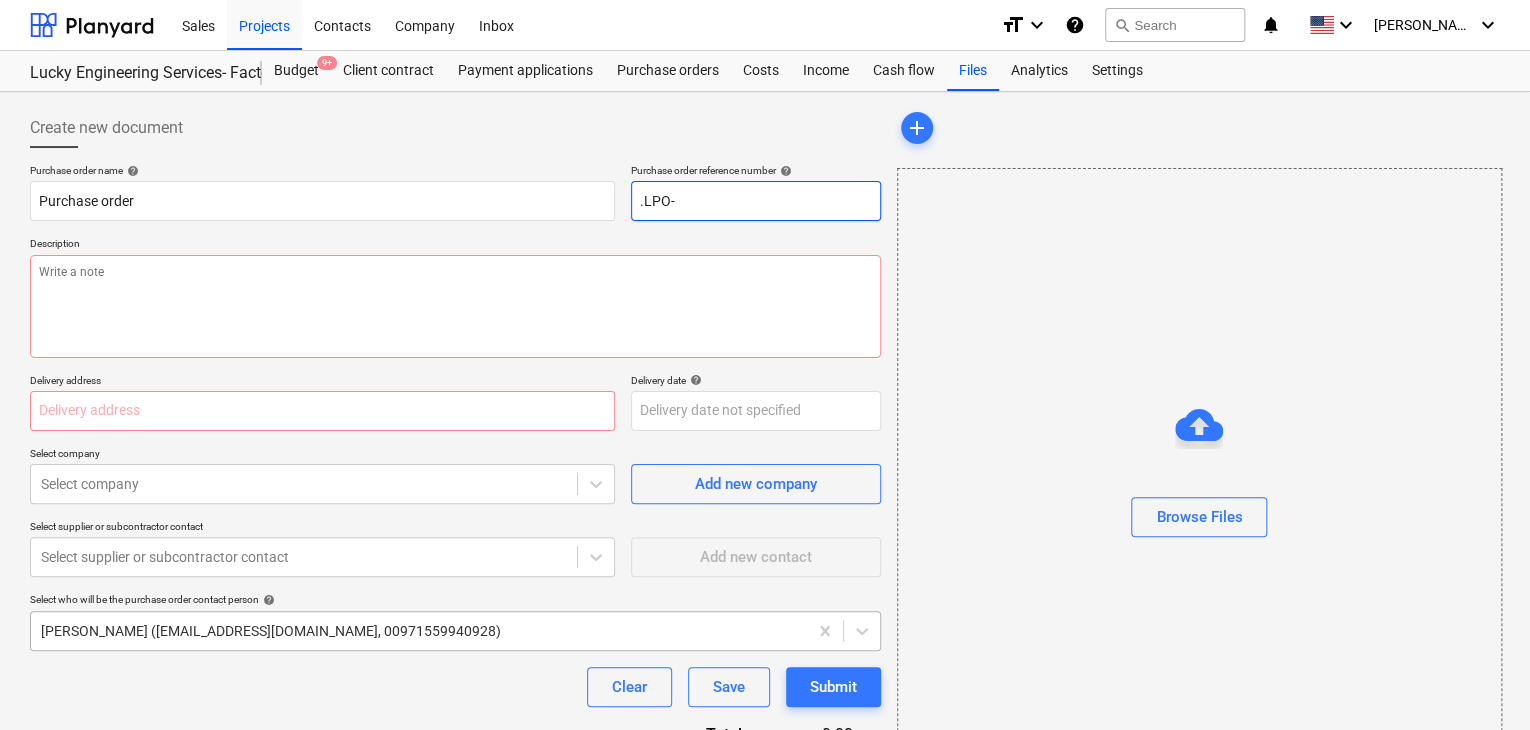 type on ".LPO-1" 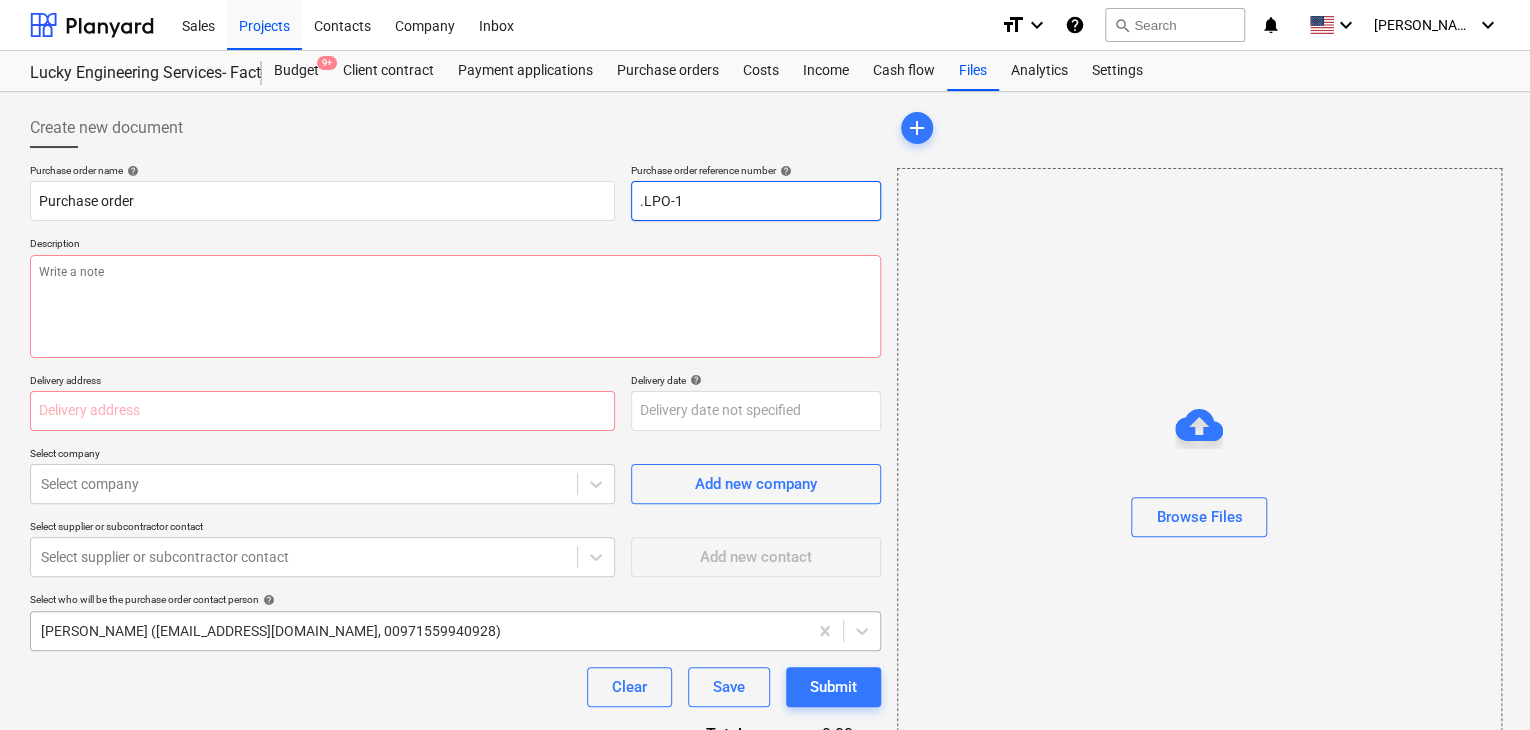 type on "x" 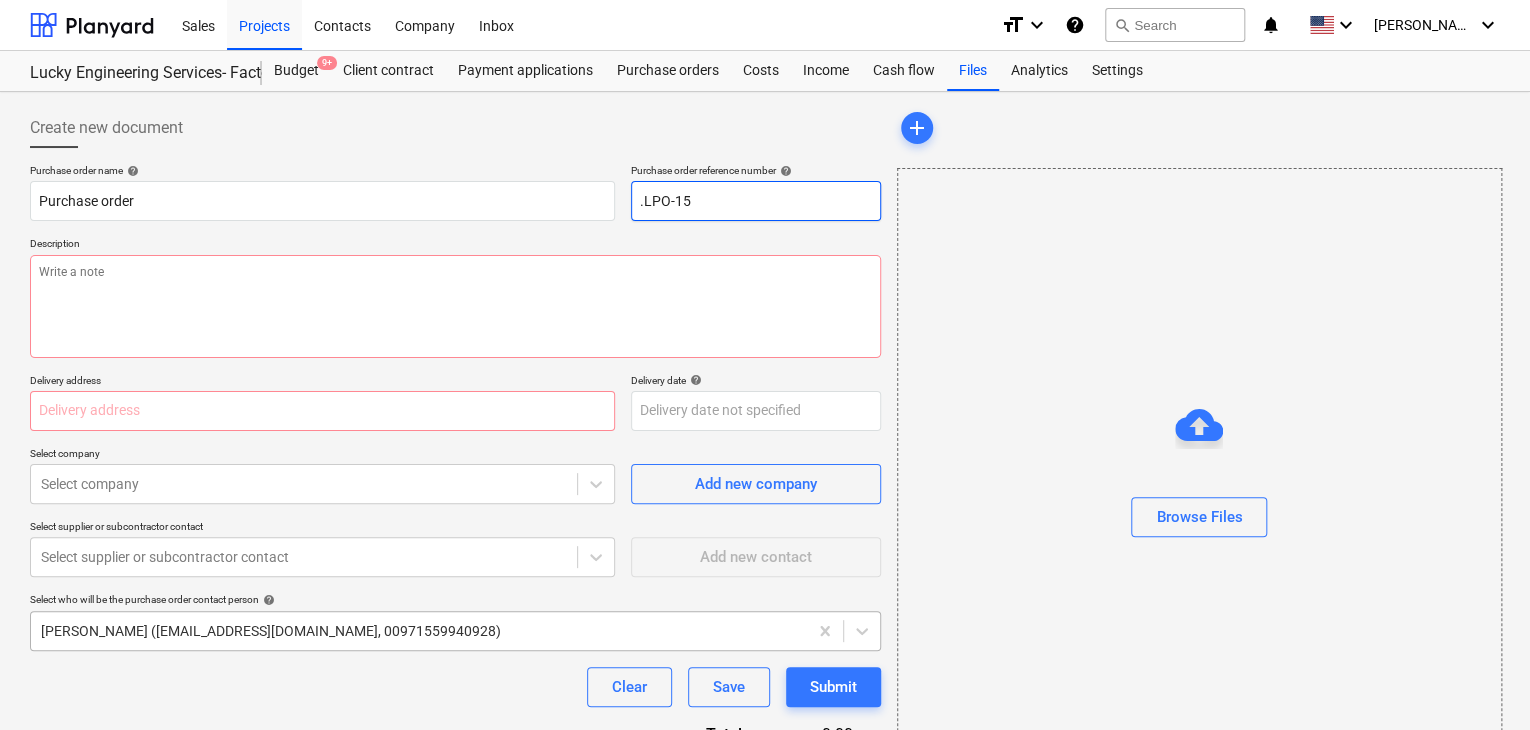 type on "x" 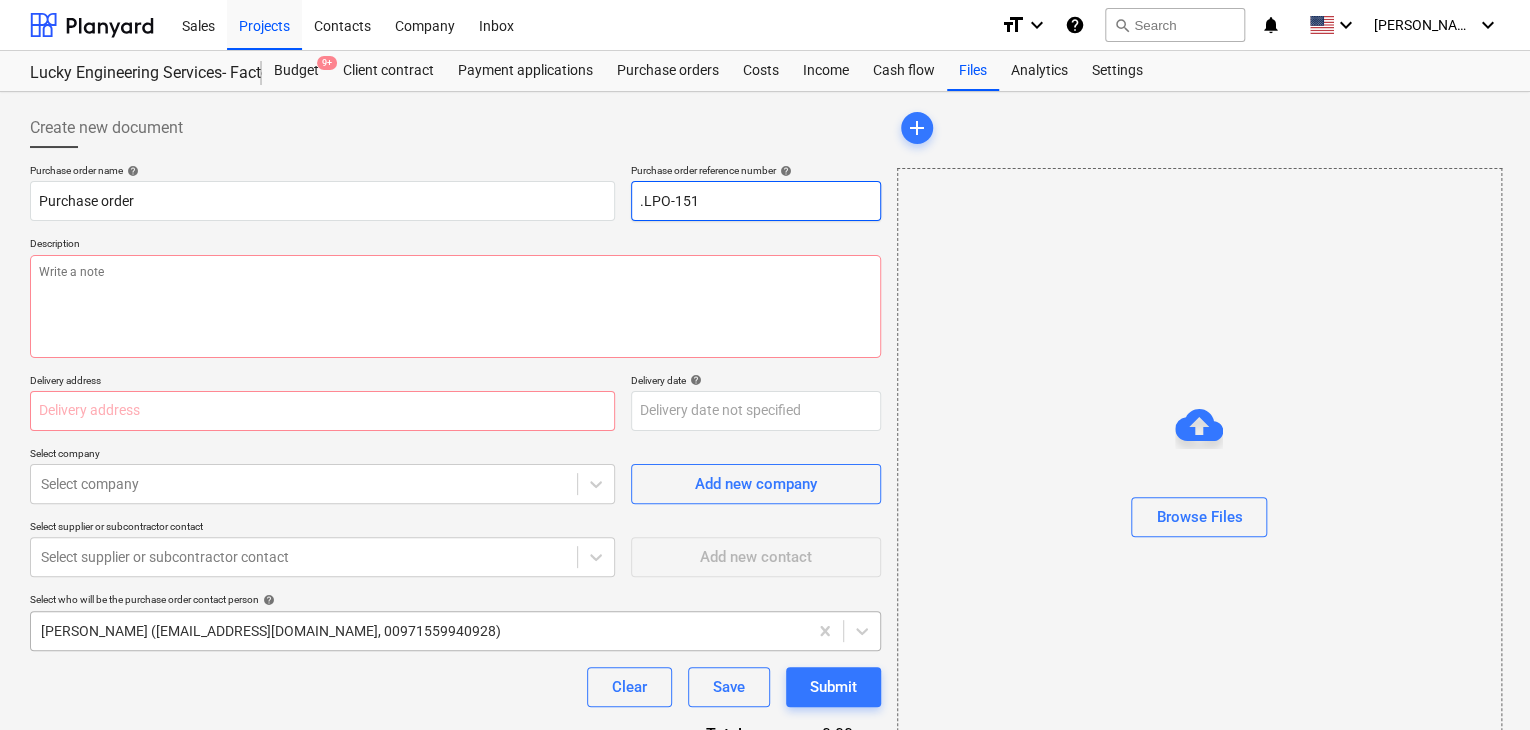 type on "x" 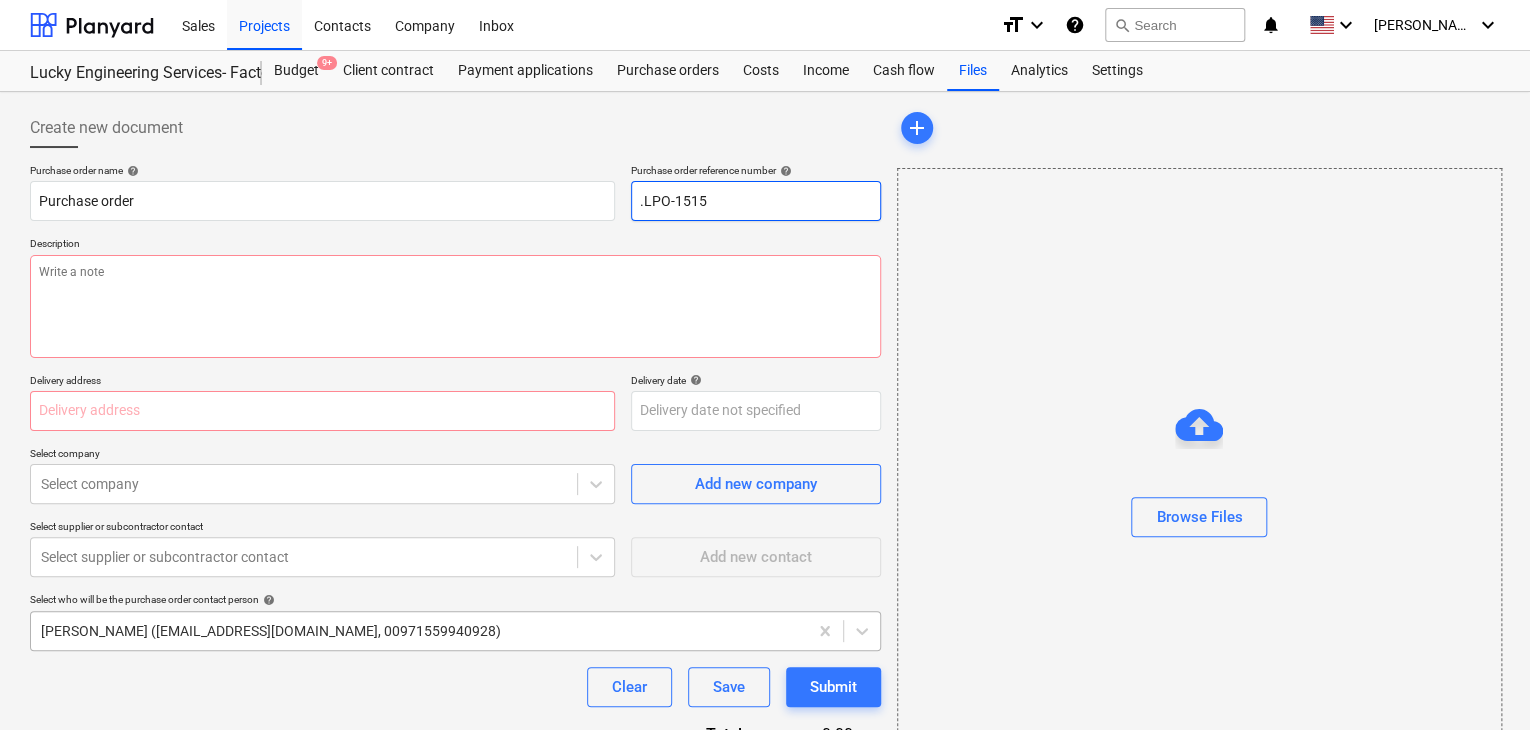 type on "x" 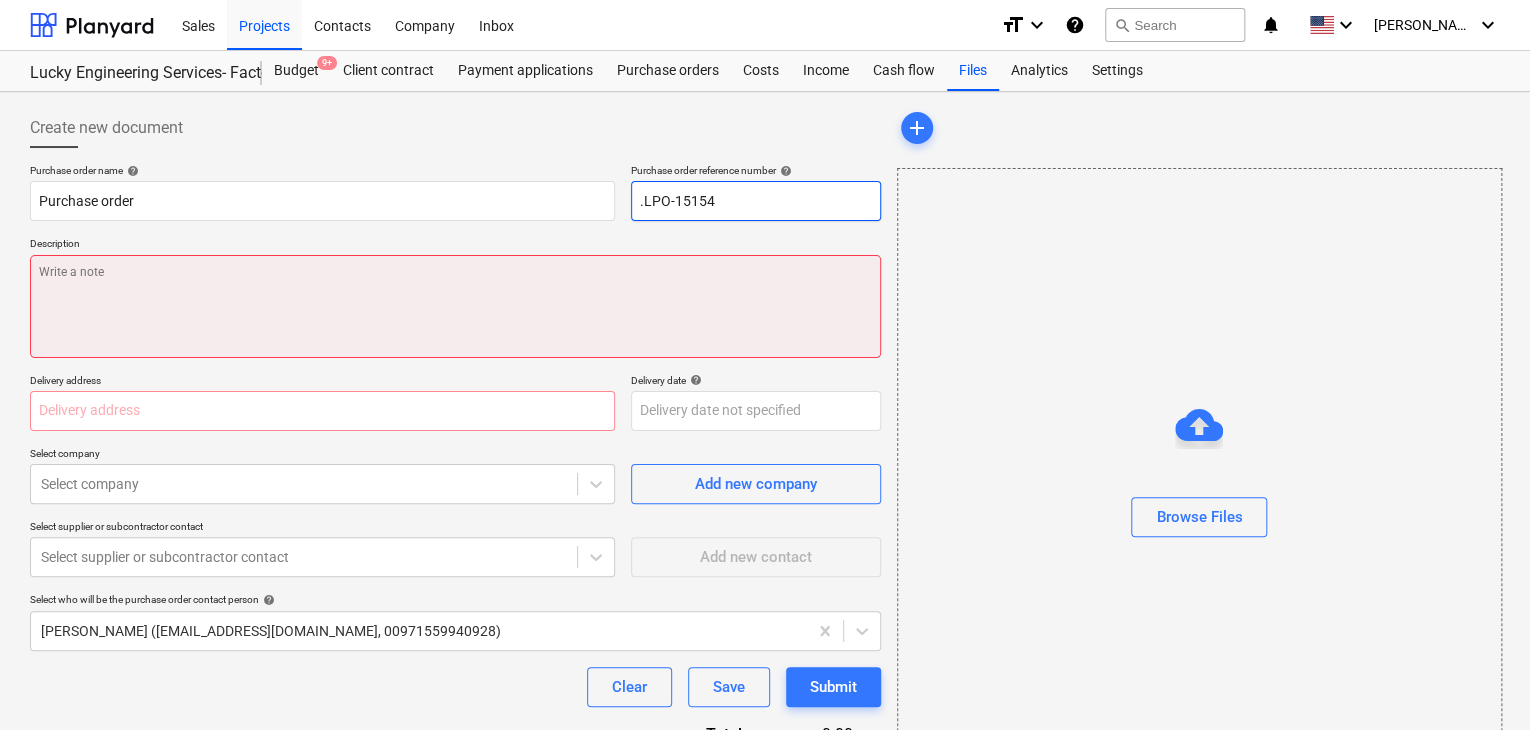 type on ".LPO-15154" 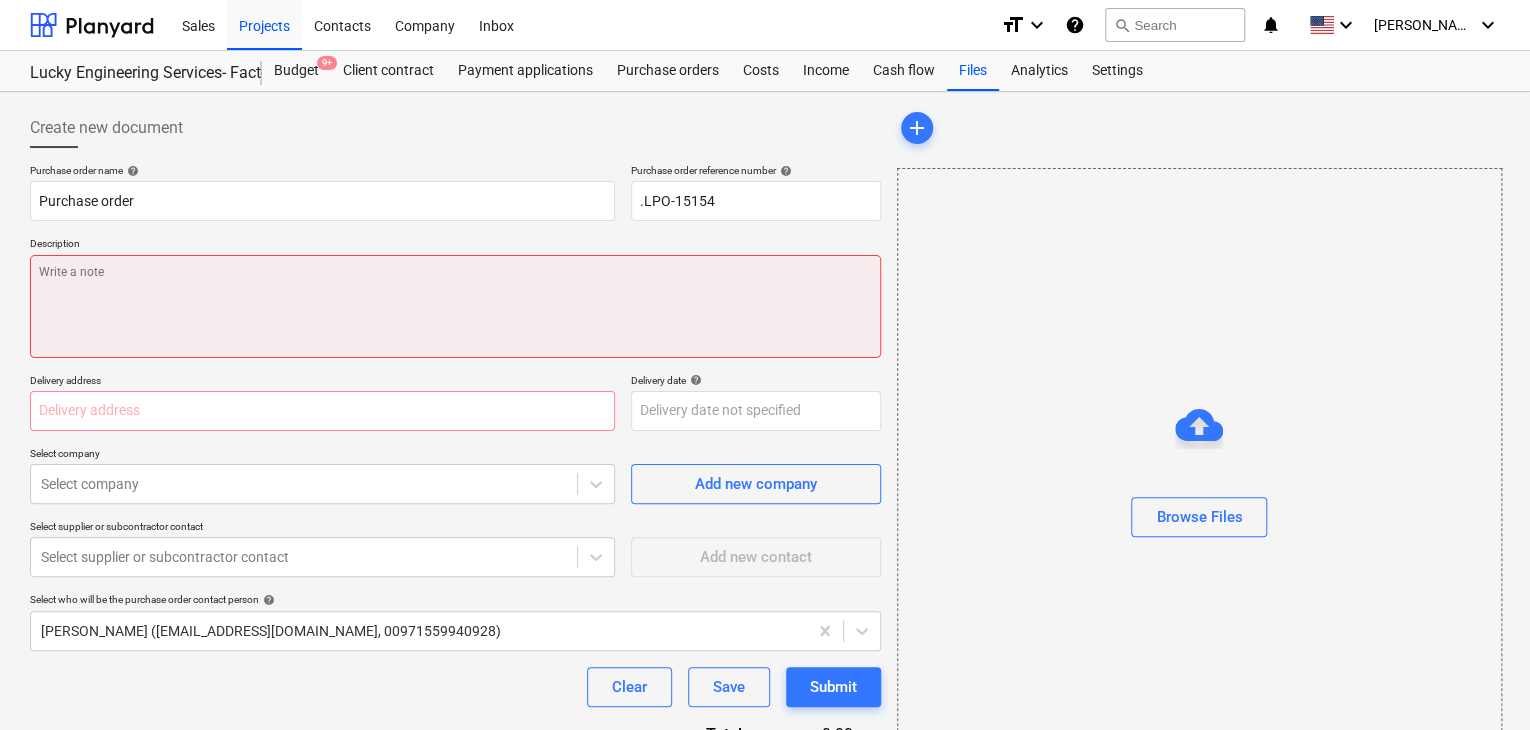 click at bounding box center [455, 306] 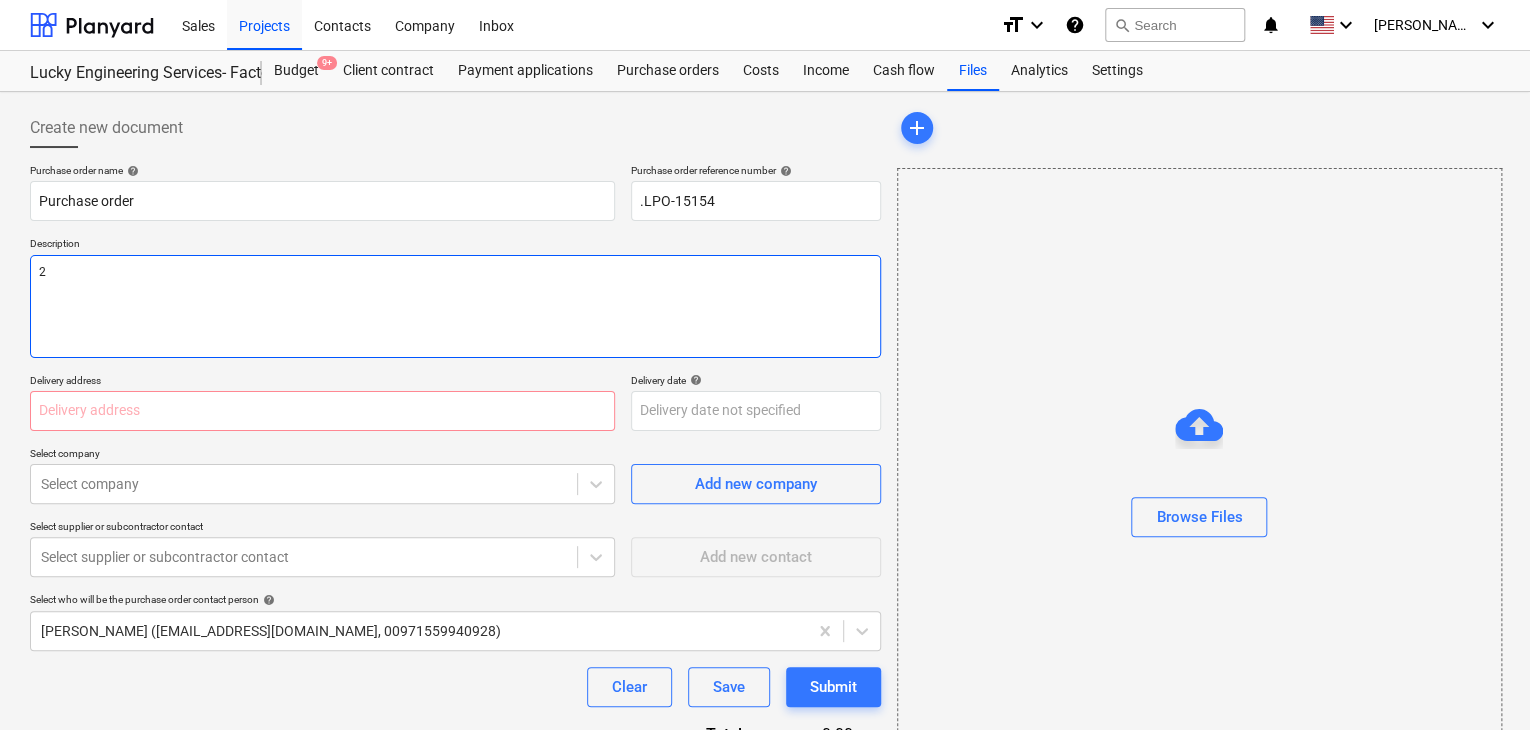 type on "x" 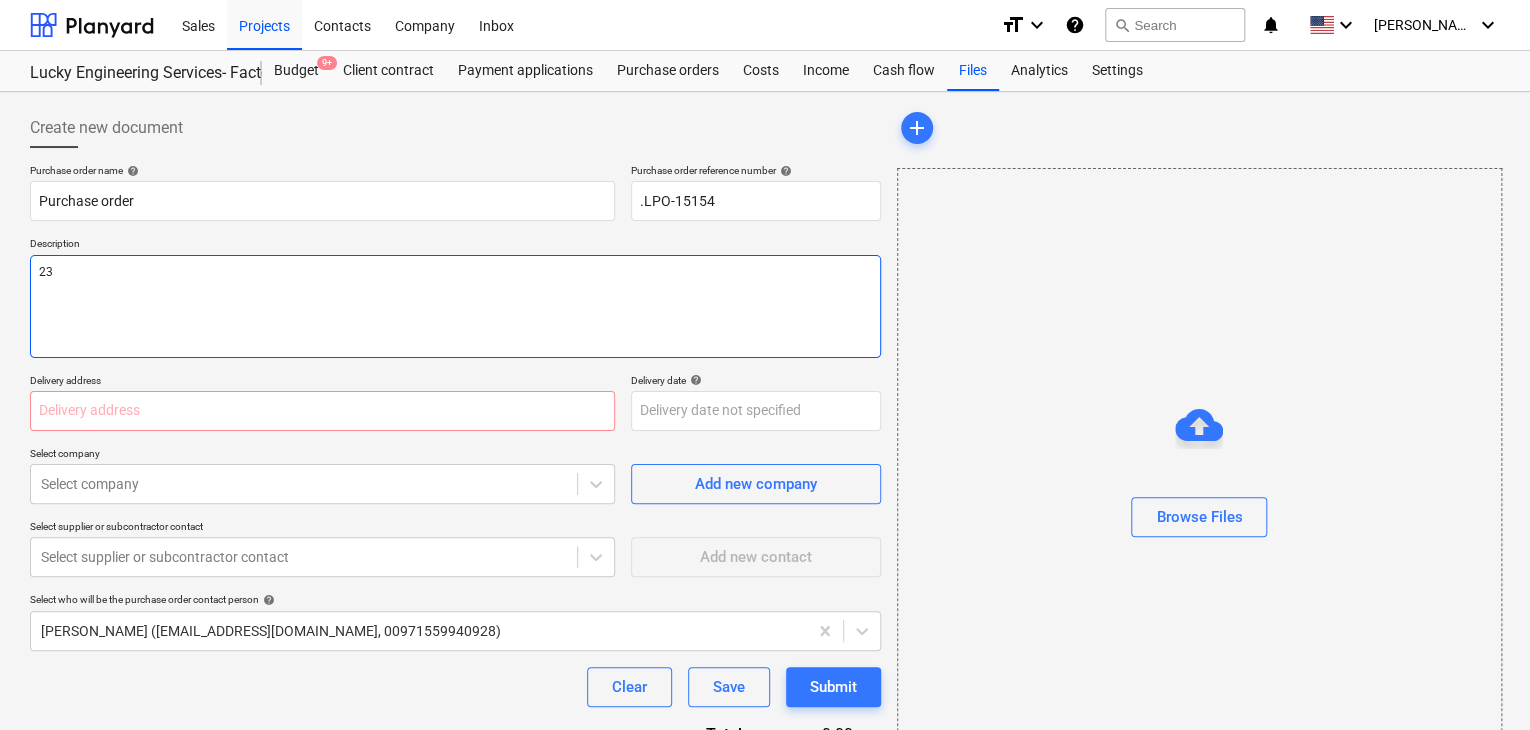 type on "x" 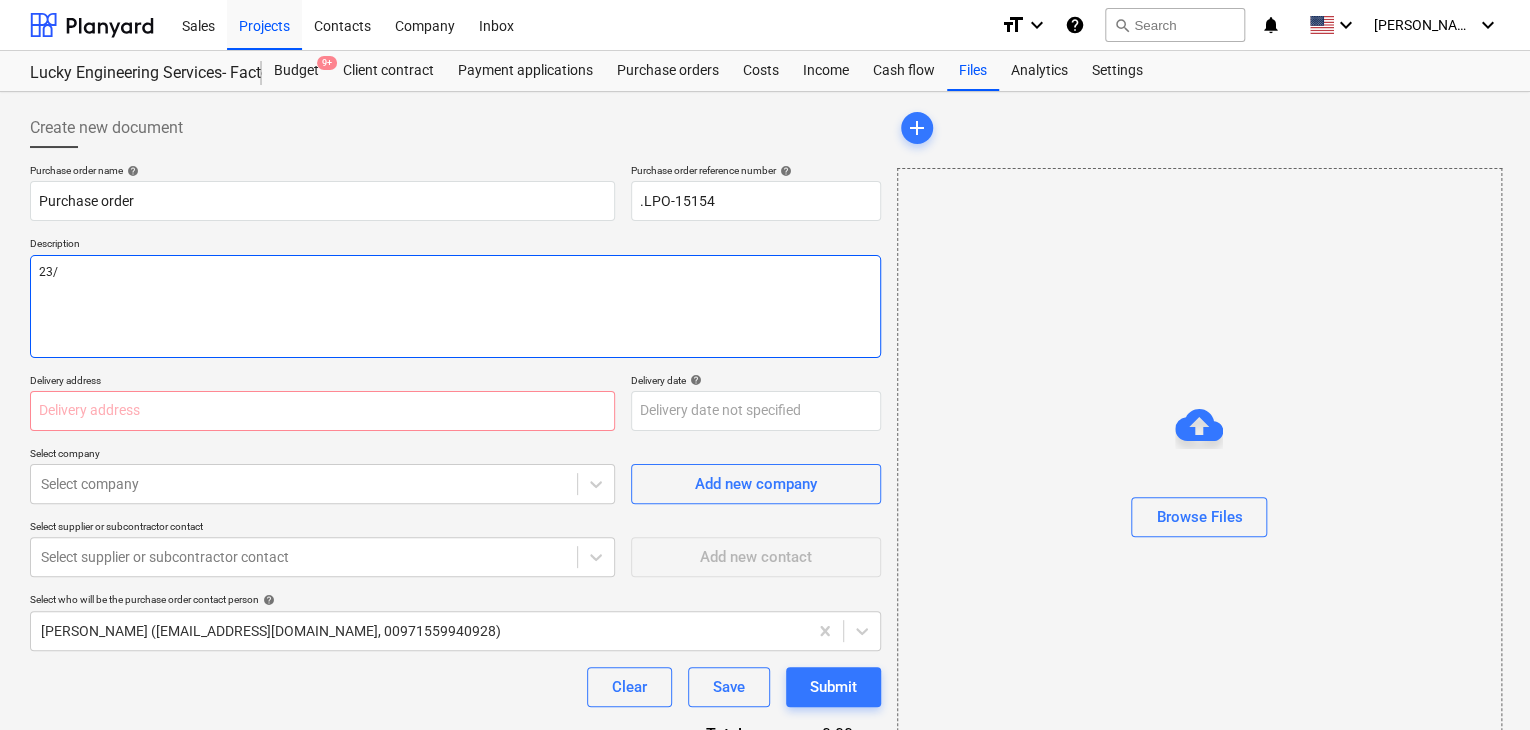 type on "x" 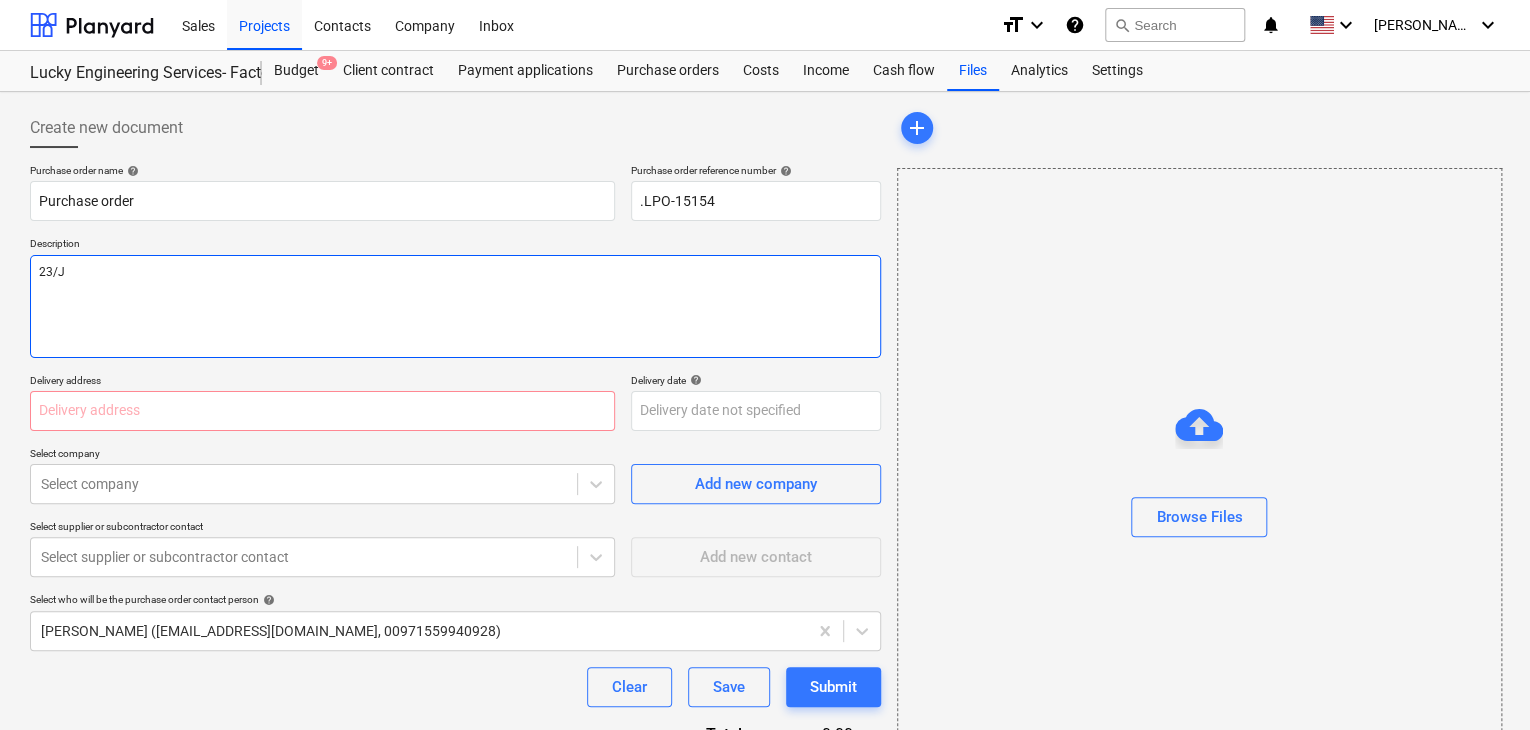 type on "x" 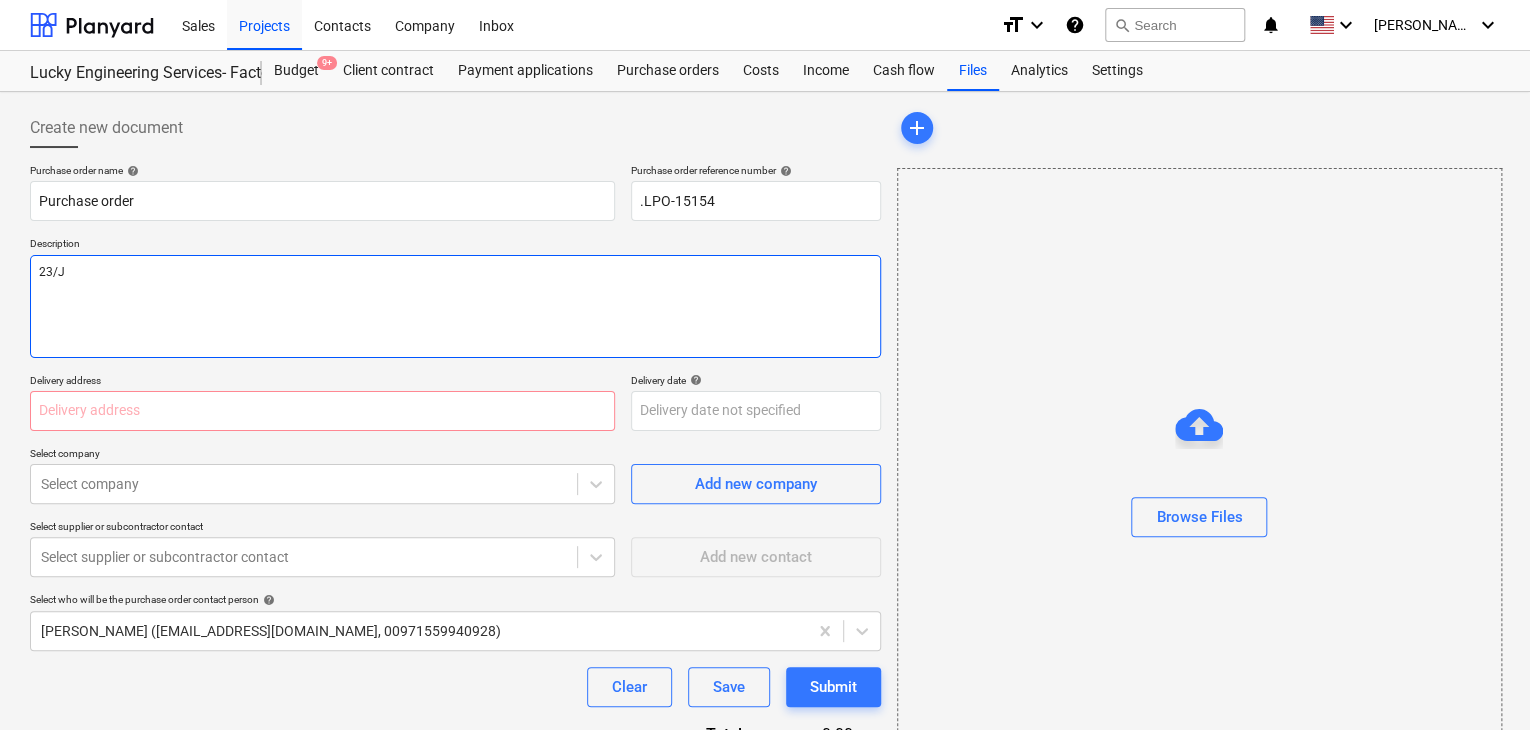 type on "23/JU" 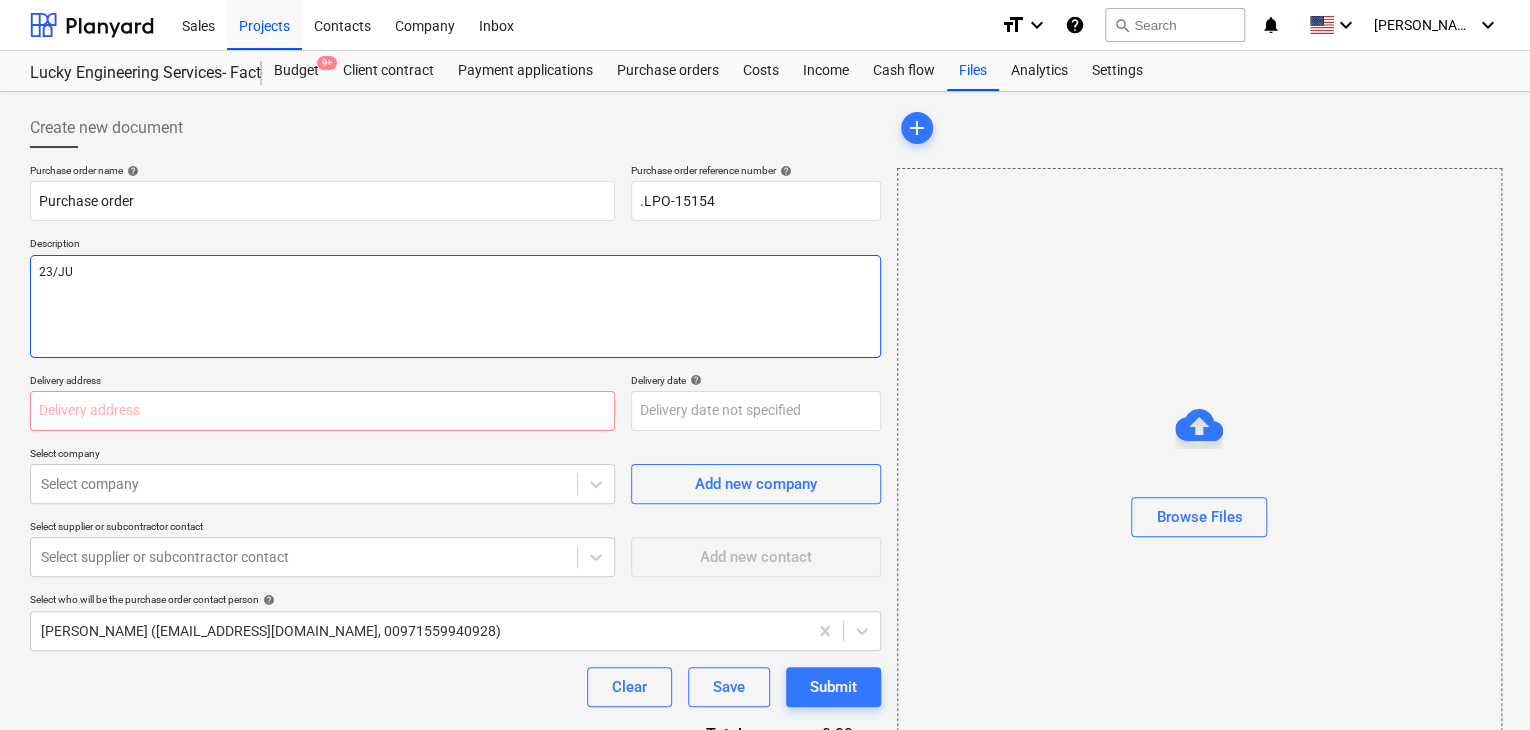 type on "x" 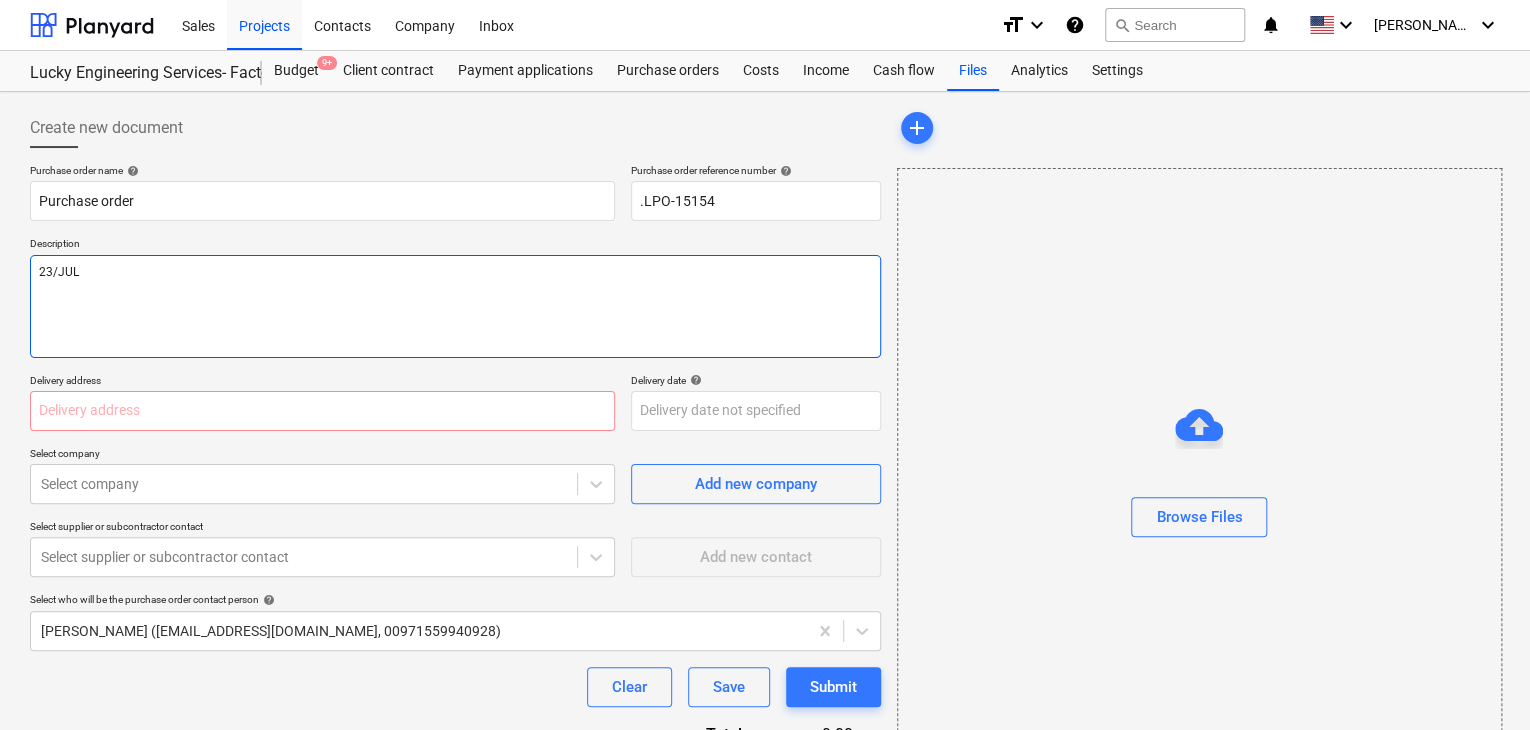 type on "x" 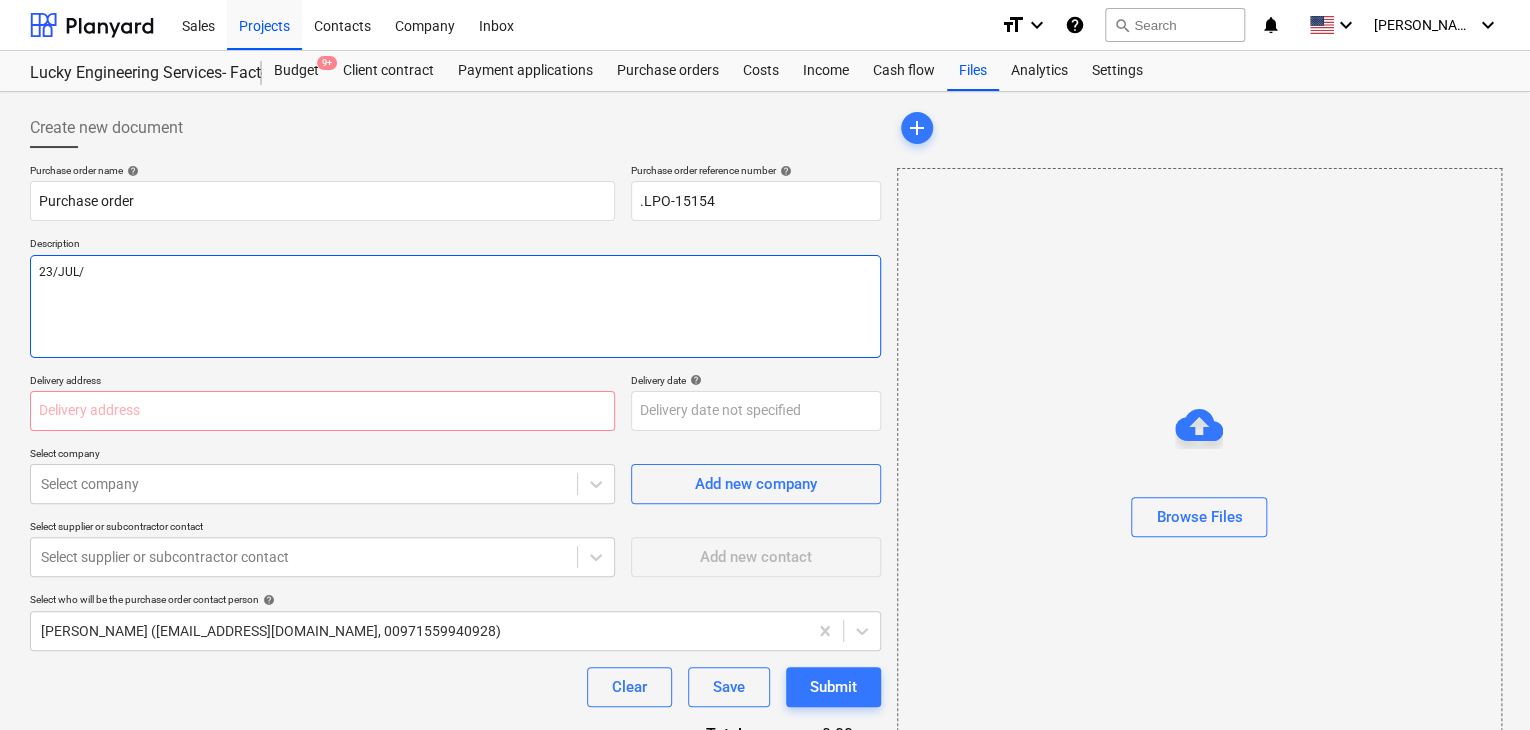 type on "x" 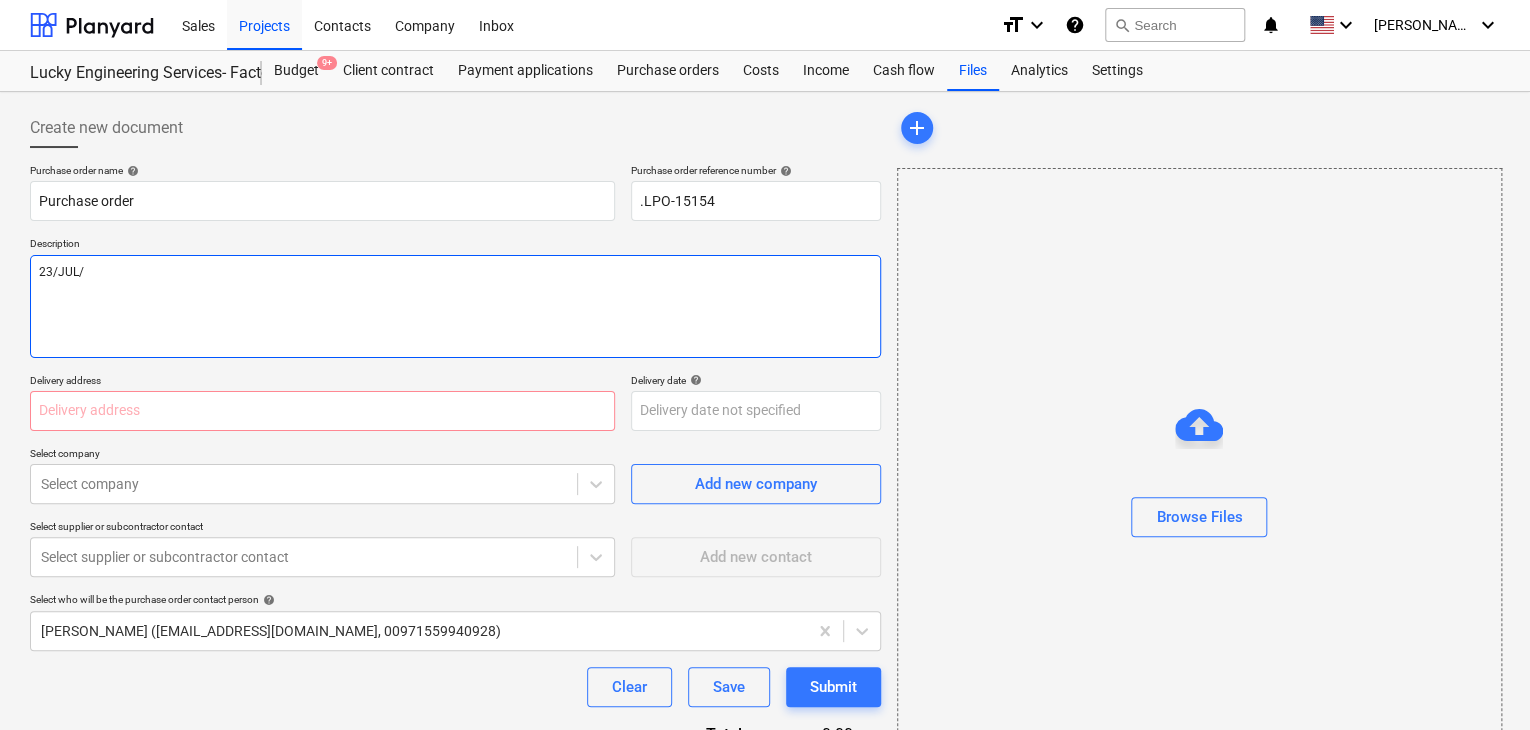 type on "23/[DATE]" 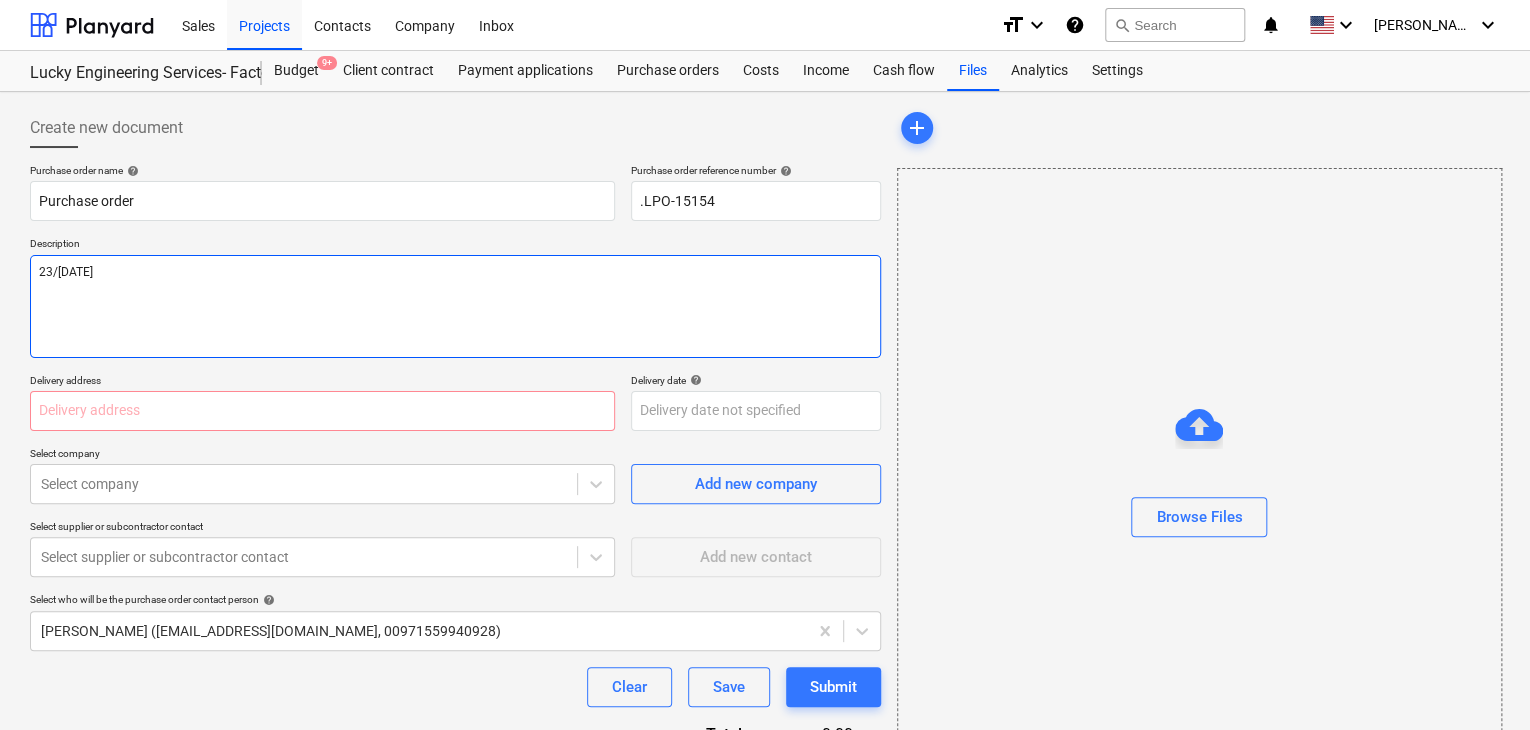 type on "x" 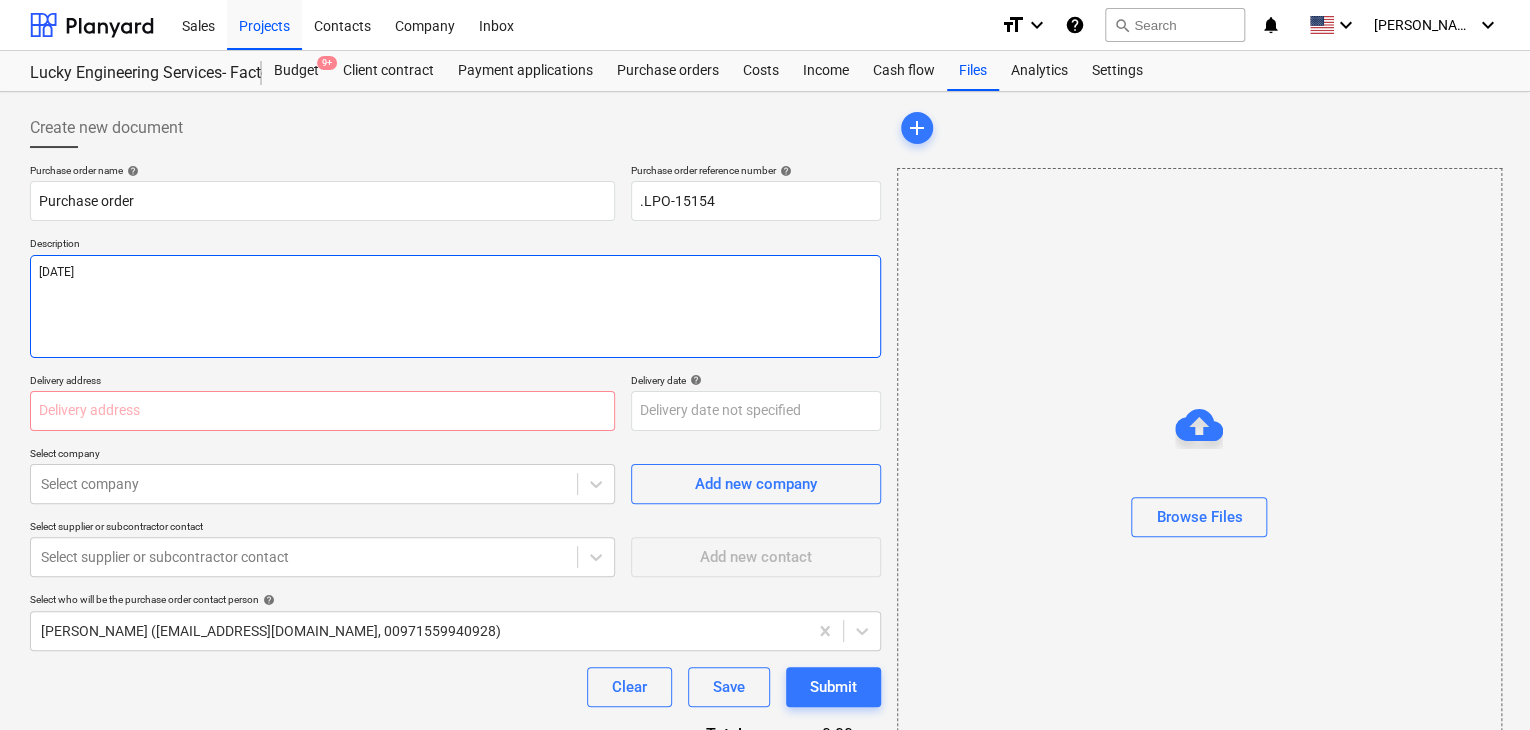 type on "x" 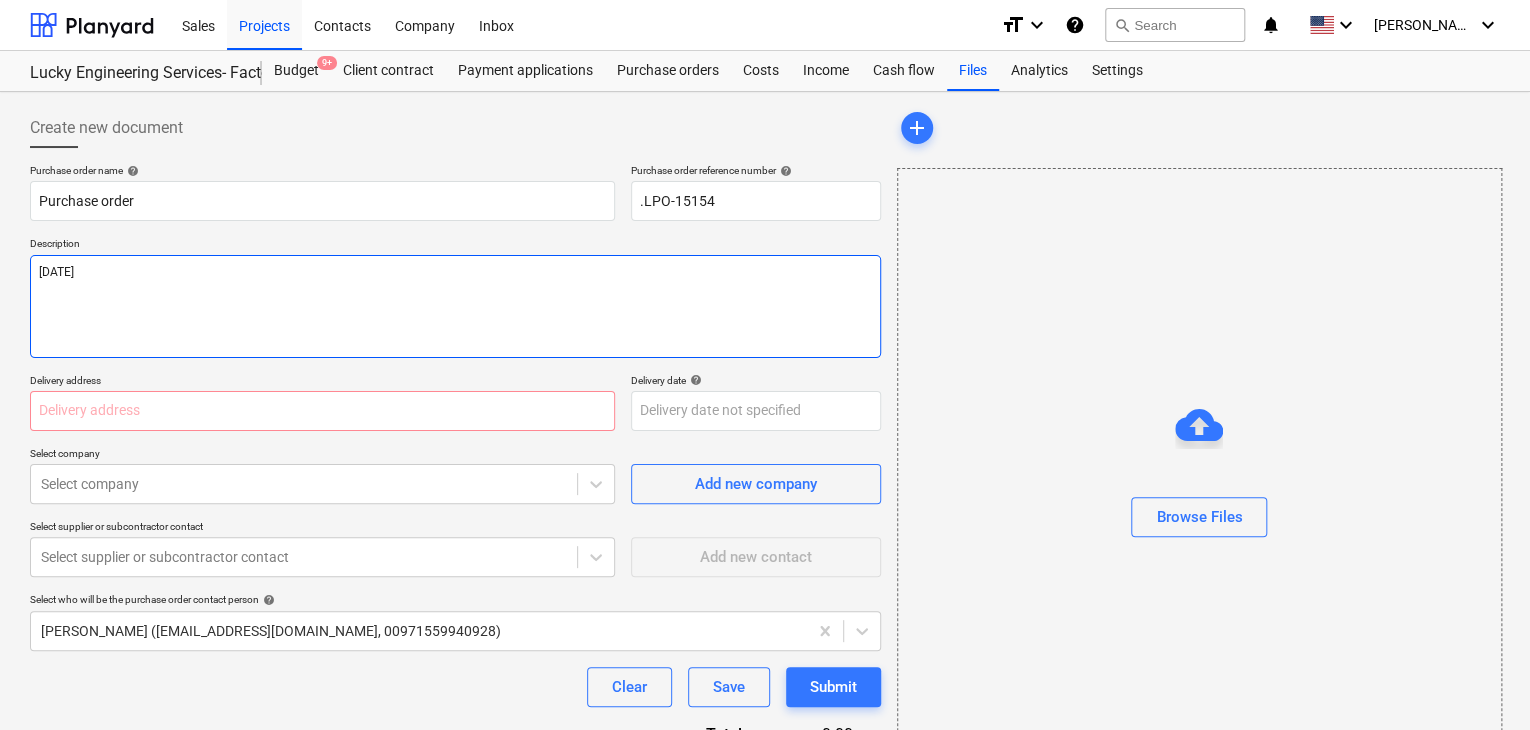 type on "[DATE]" 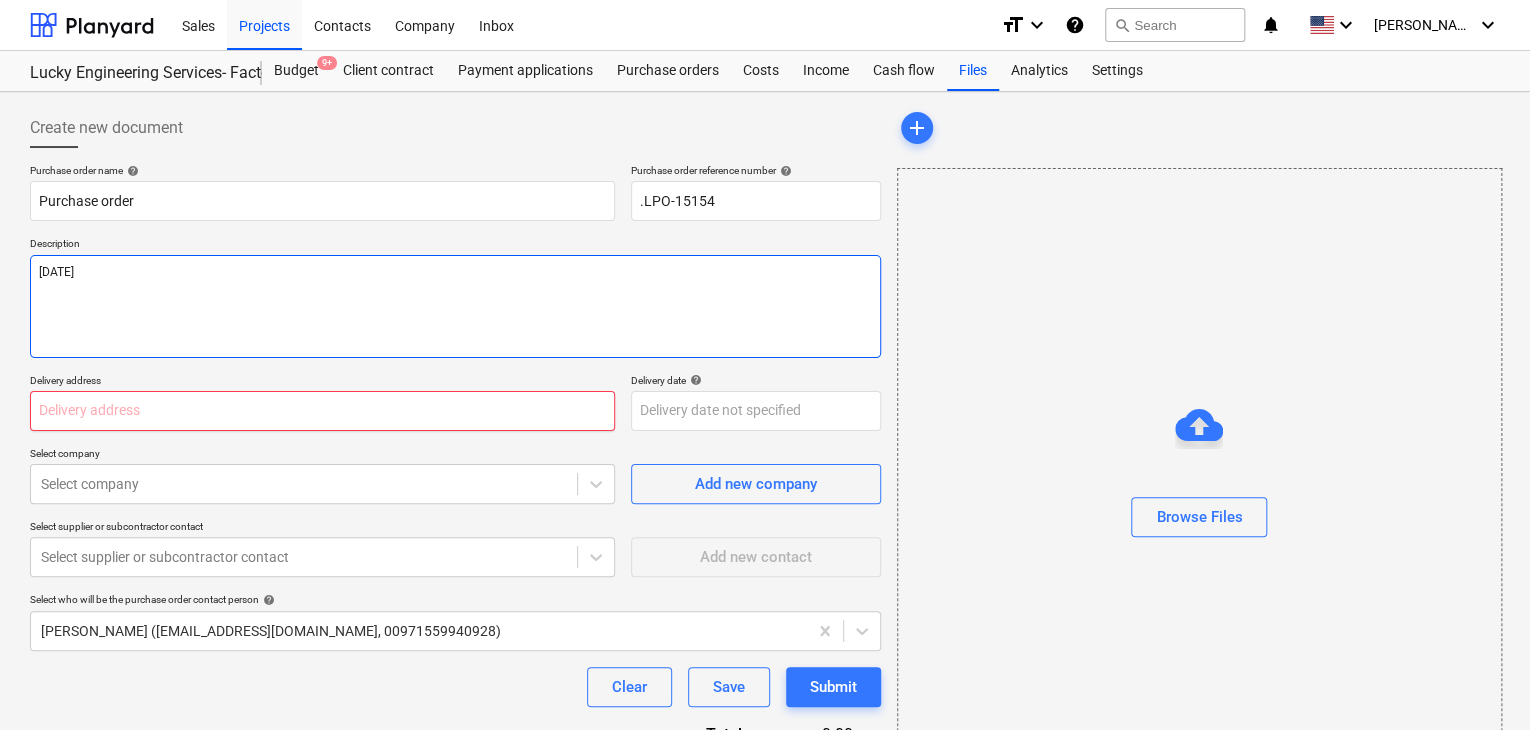 type on "[DATE]" 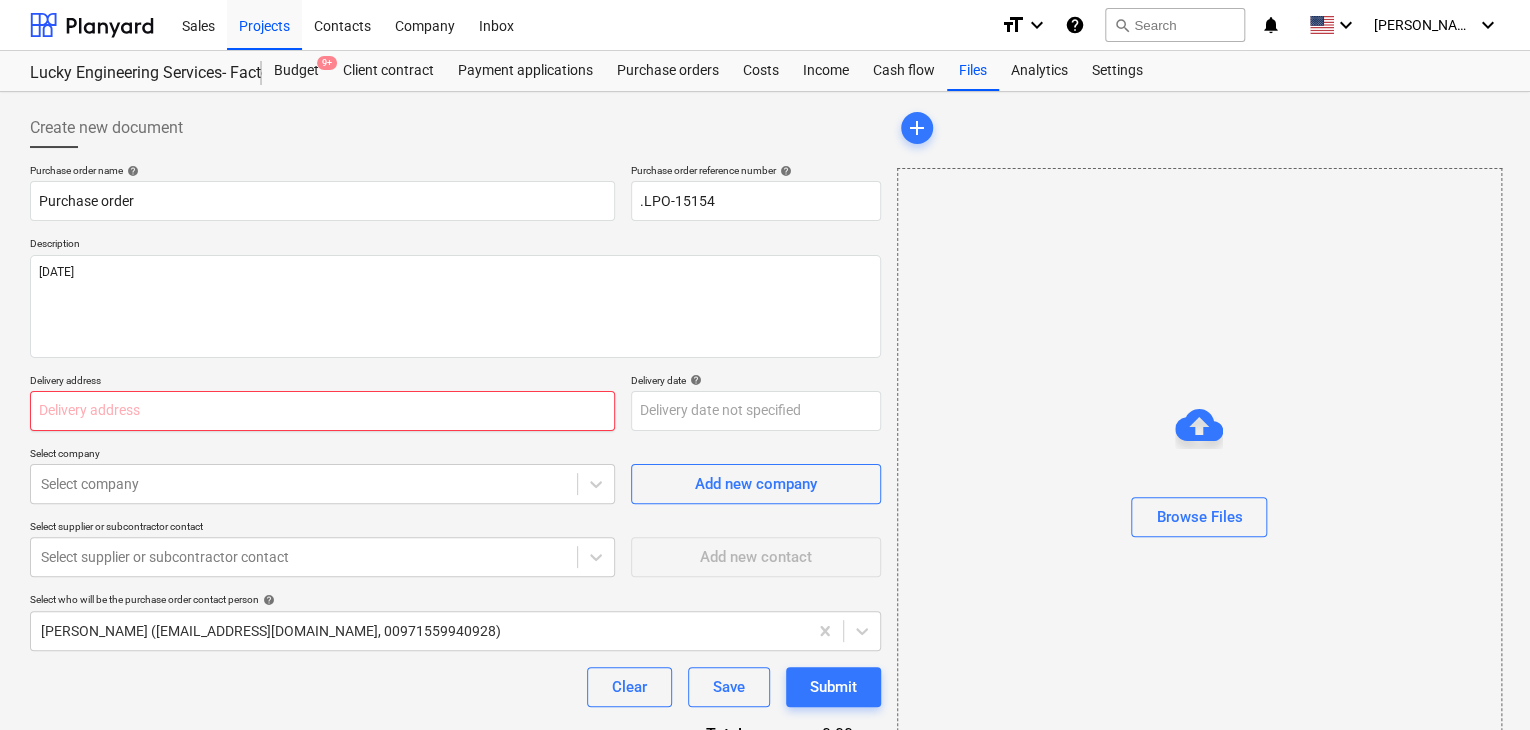 click at bounding box center [322, 411] 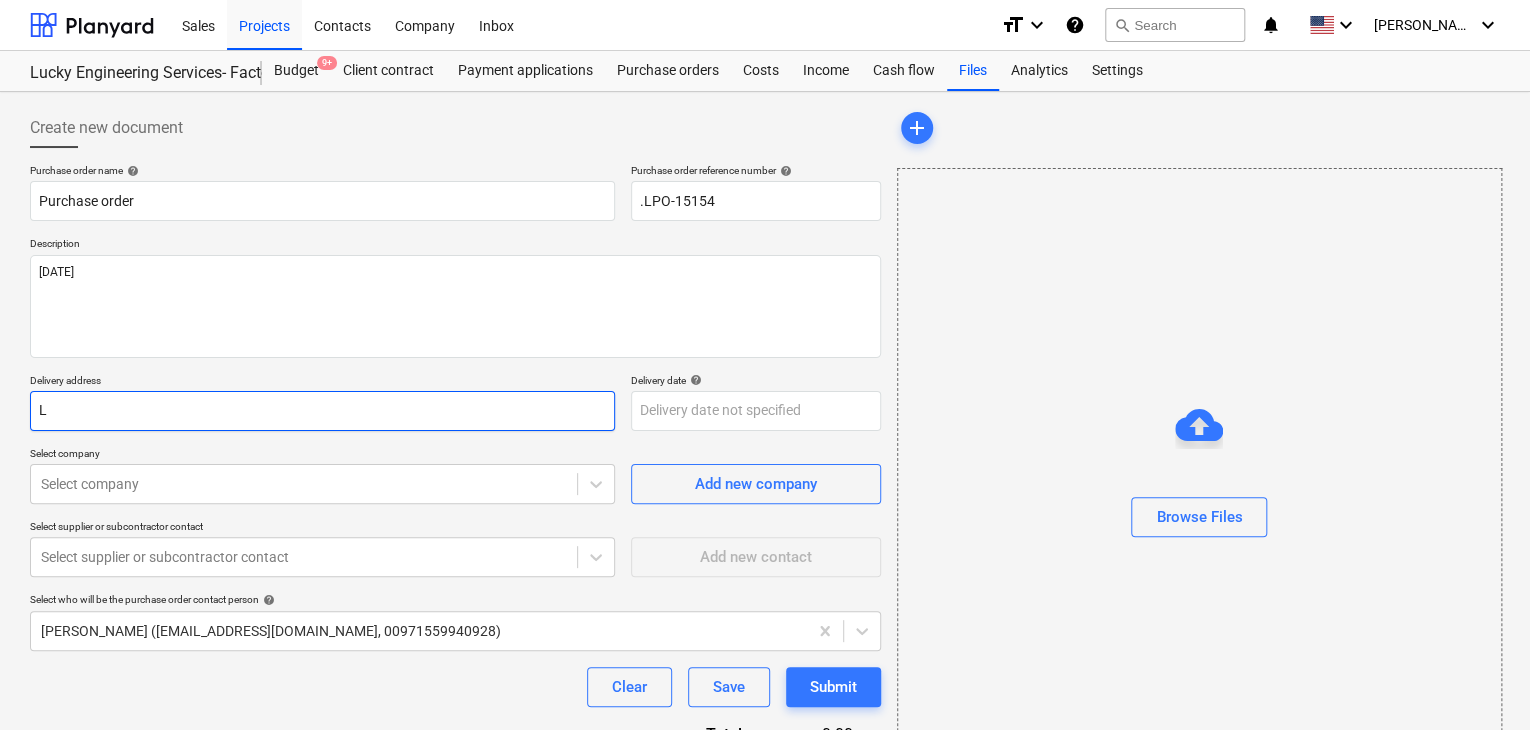 type on "x" 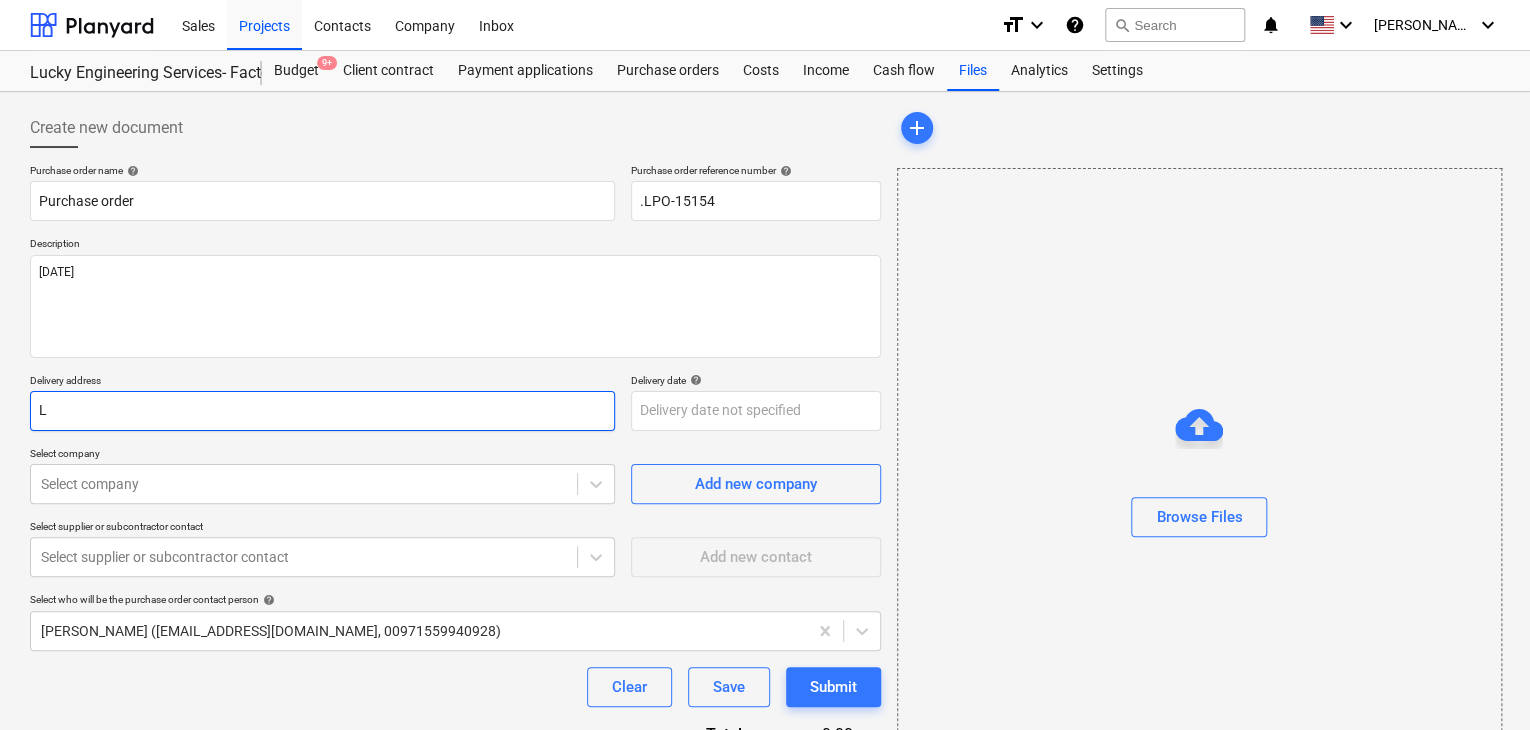 type on "LU" 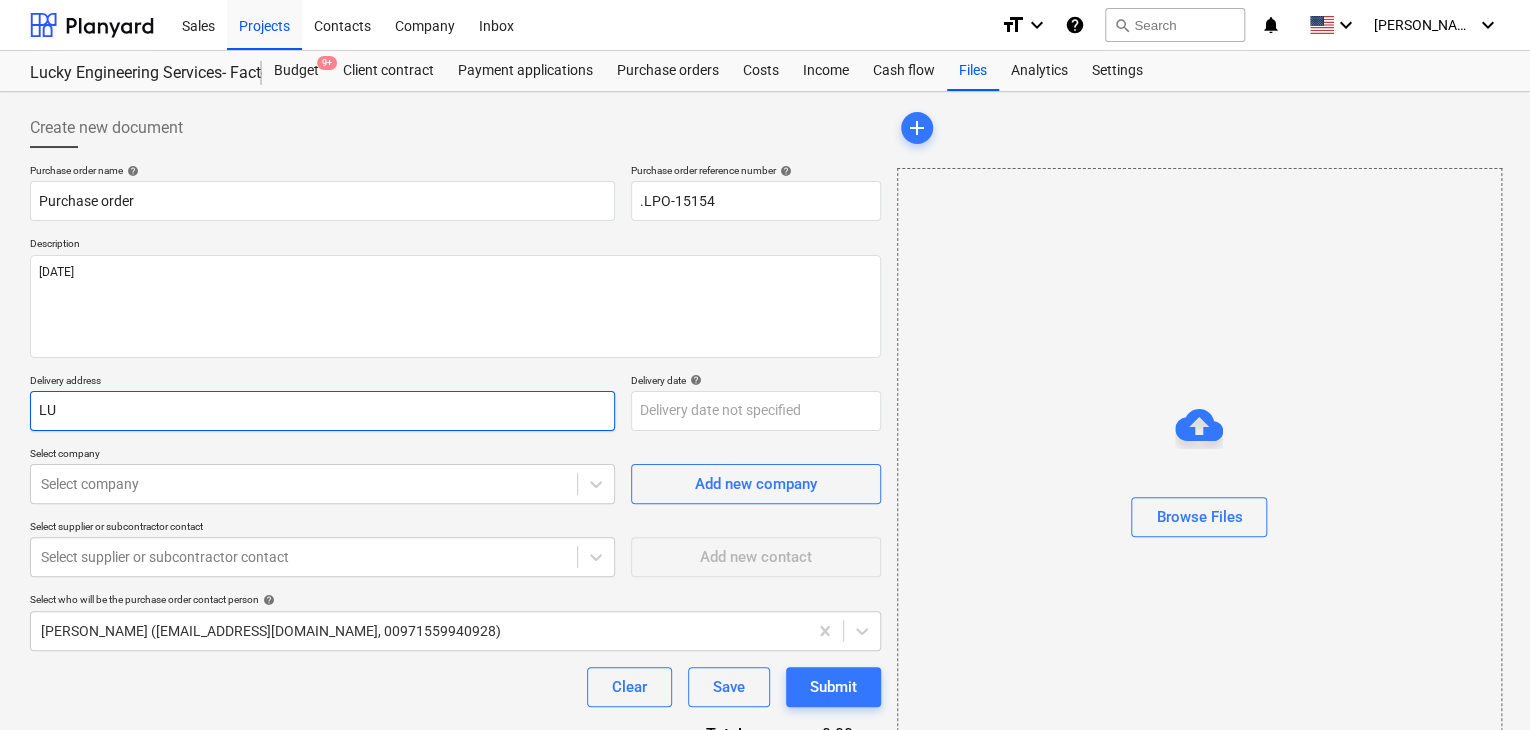 type on "x" 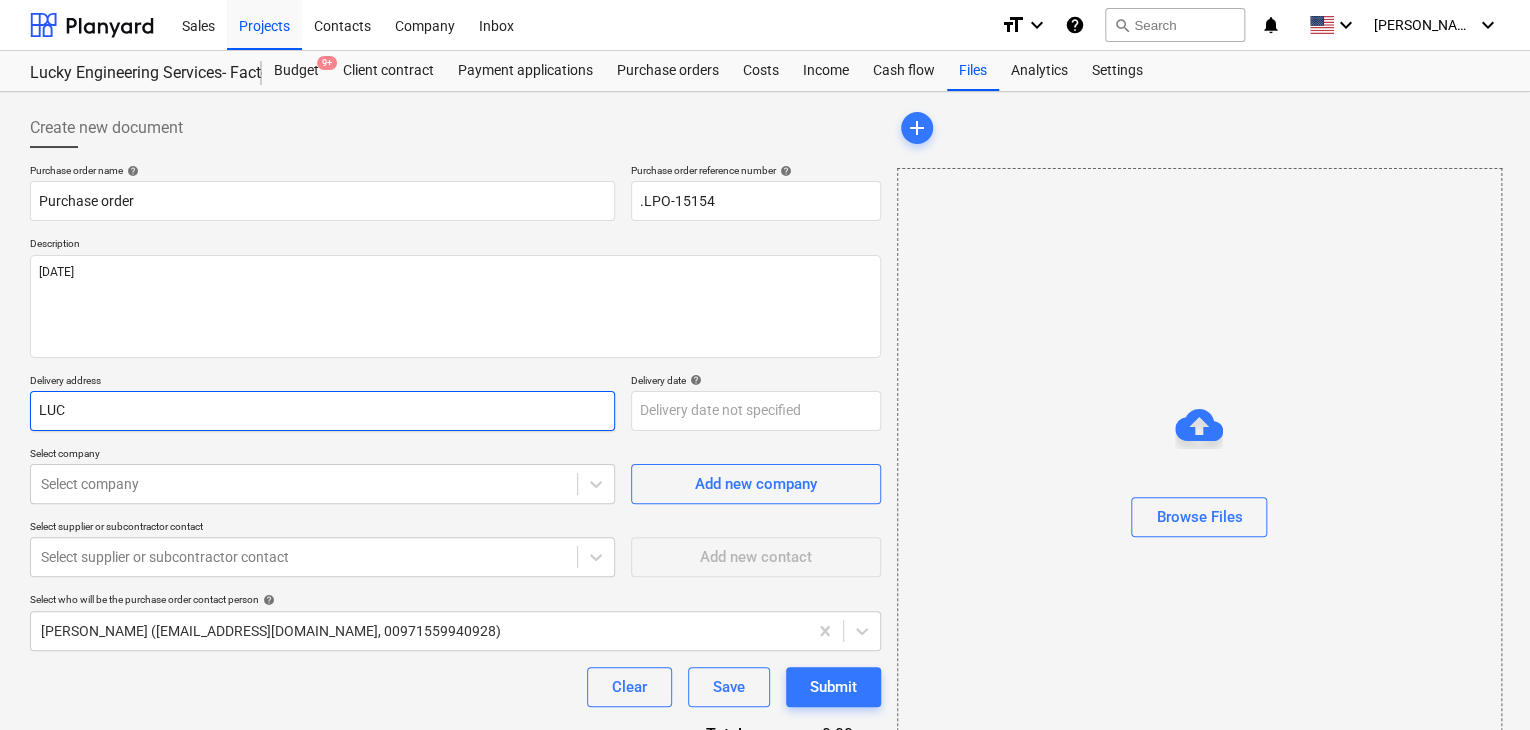type on "x" 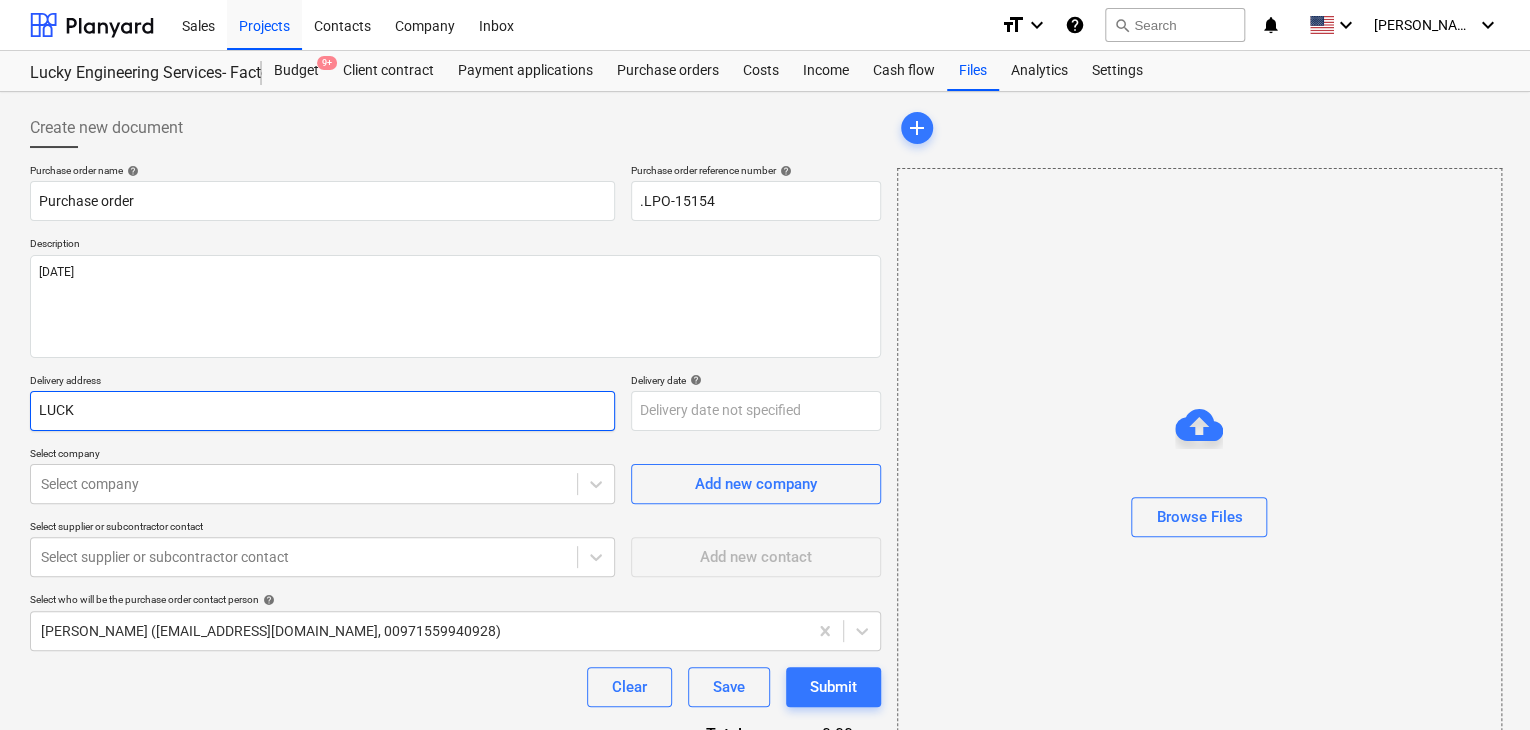 type on "x" 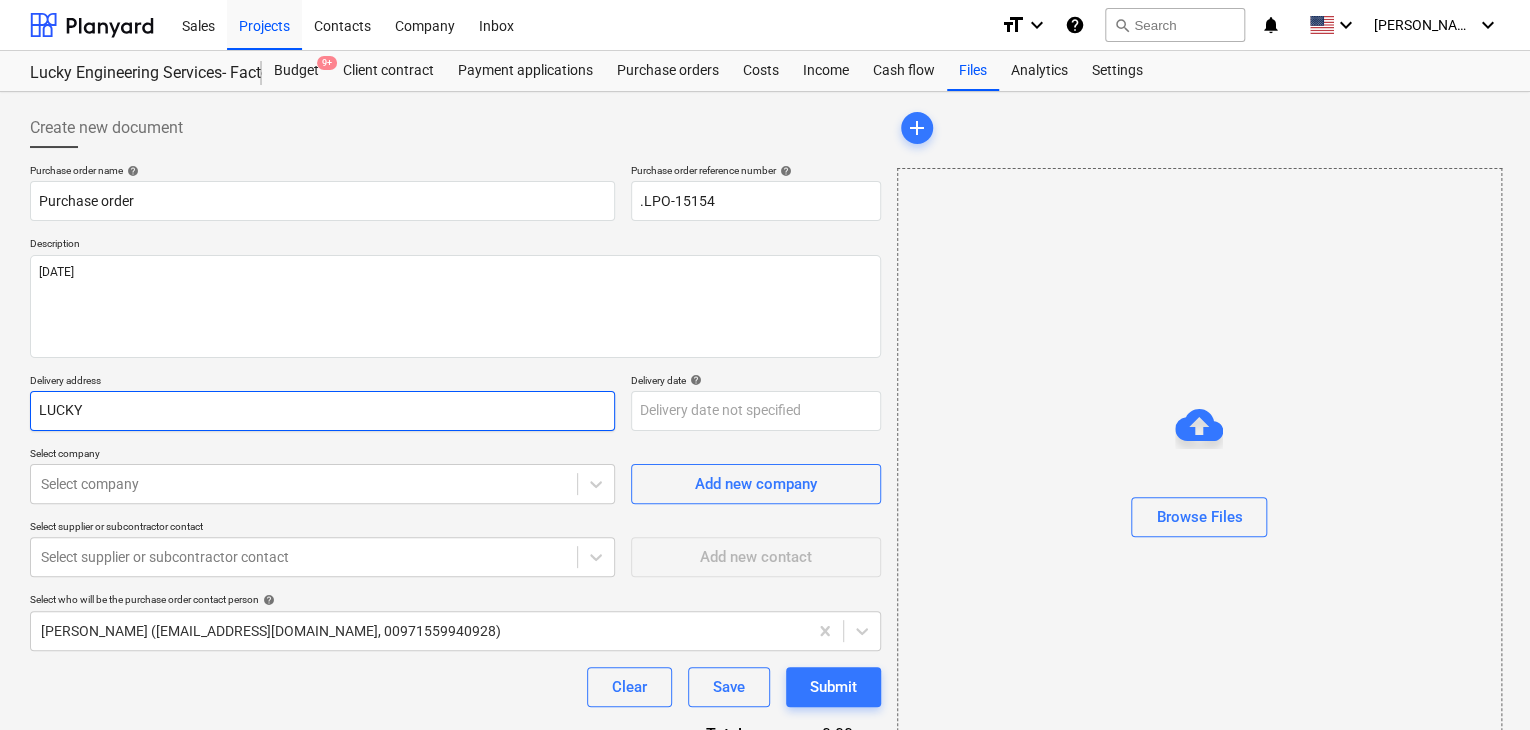 type on "x" 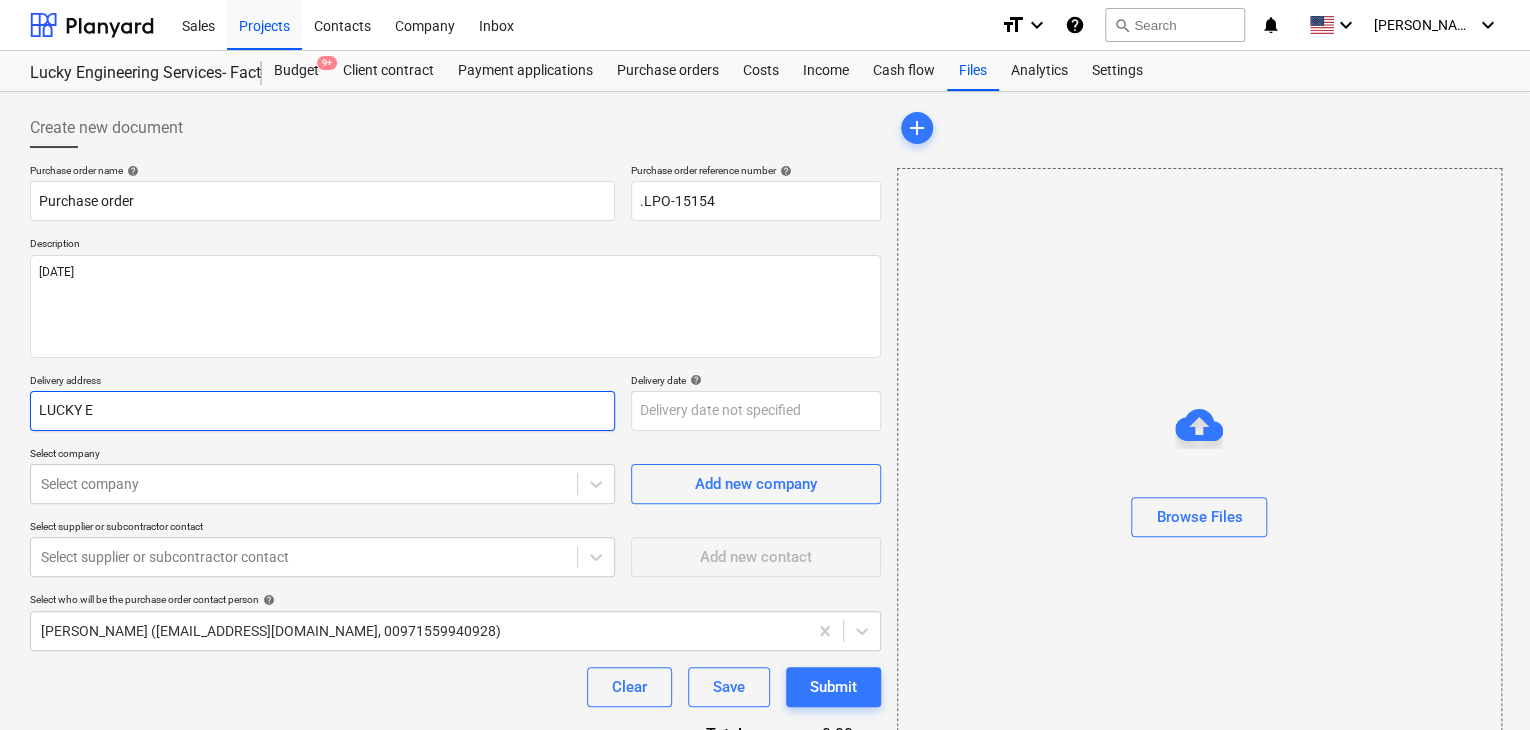 type on "x" 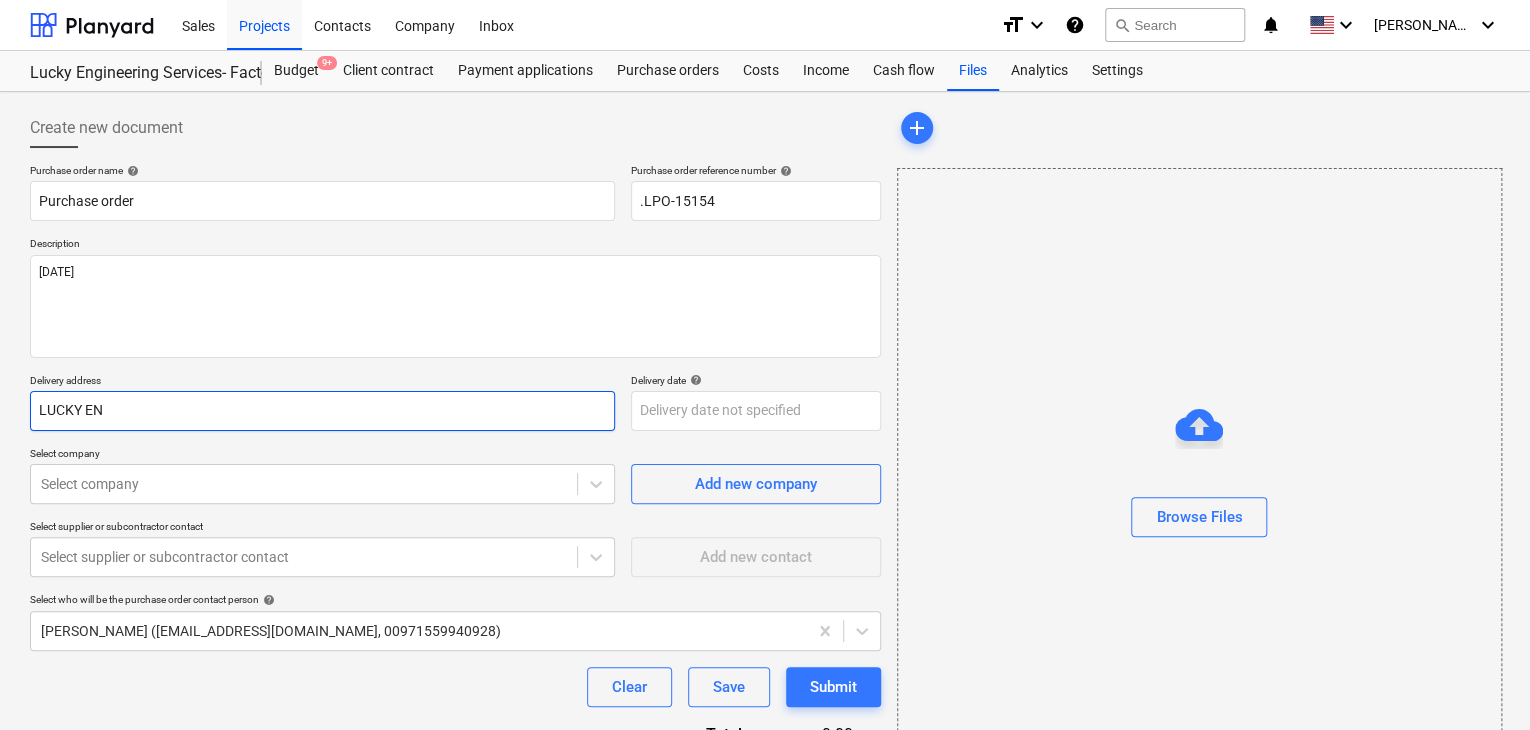 type on "x" 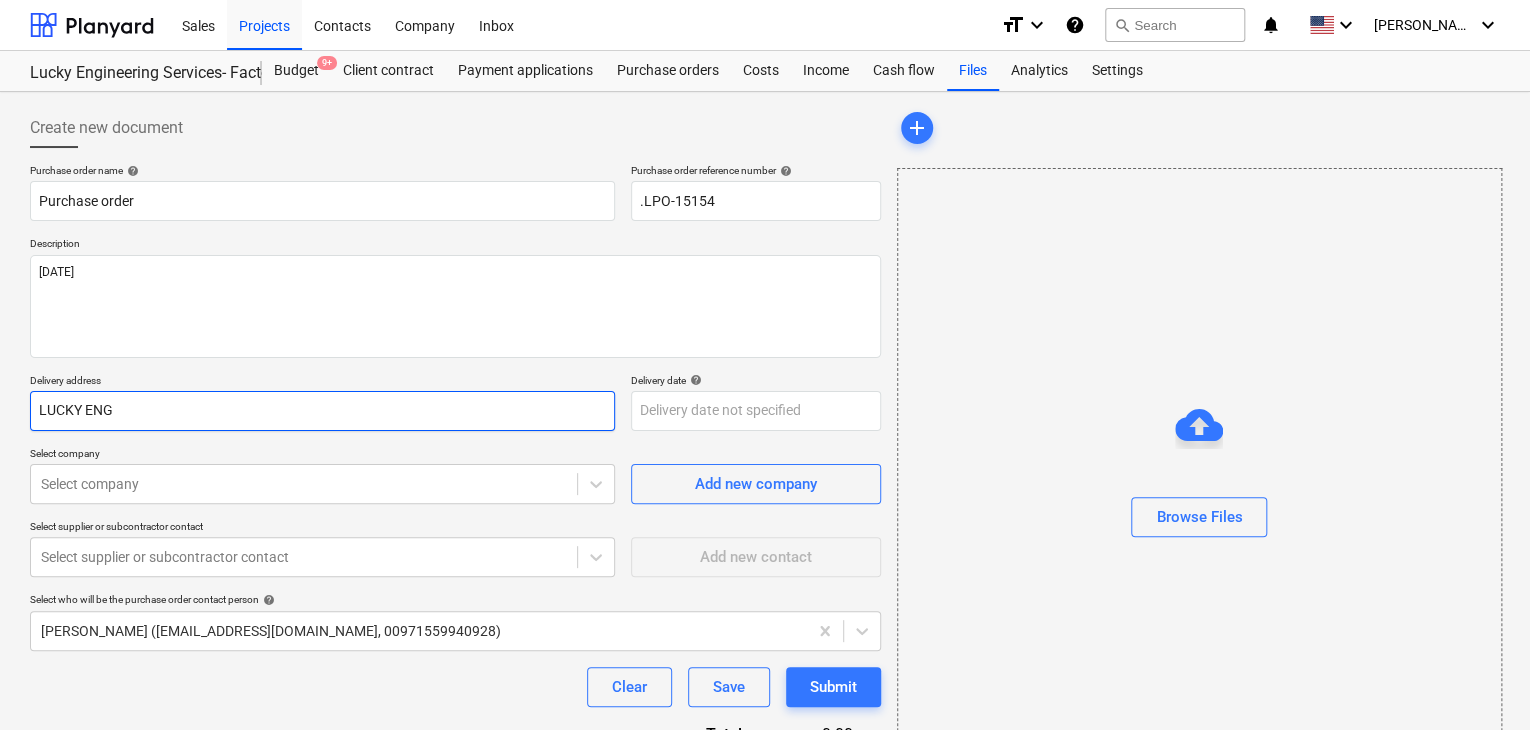 type on "x" 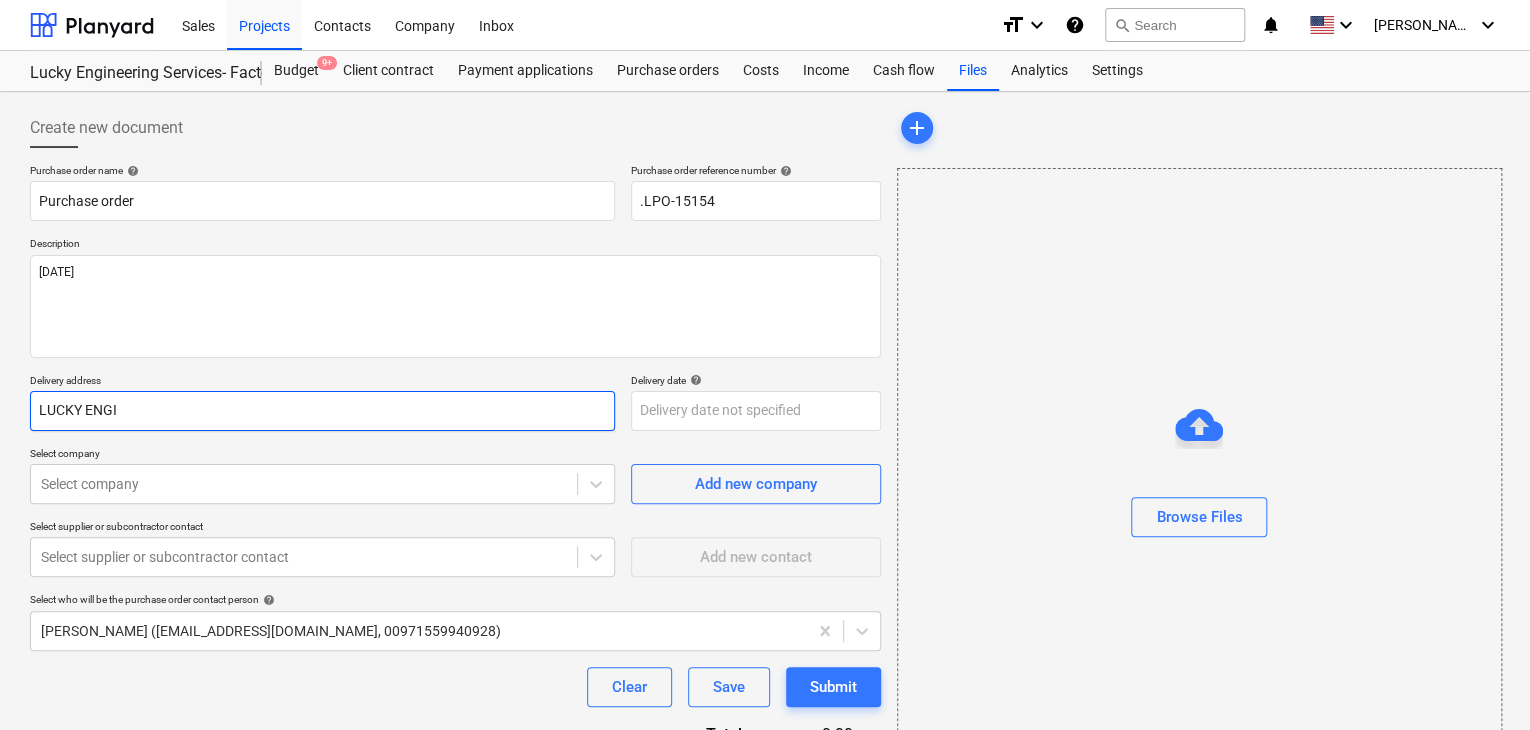 type on "x" 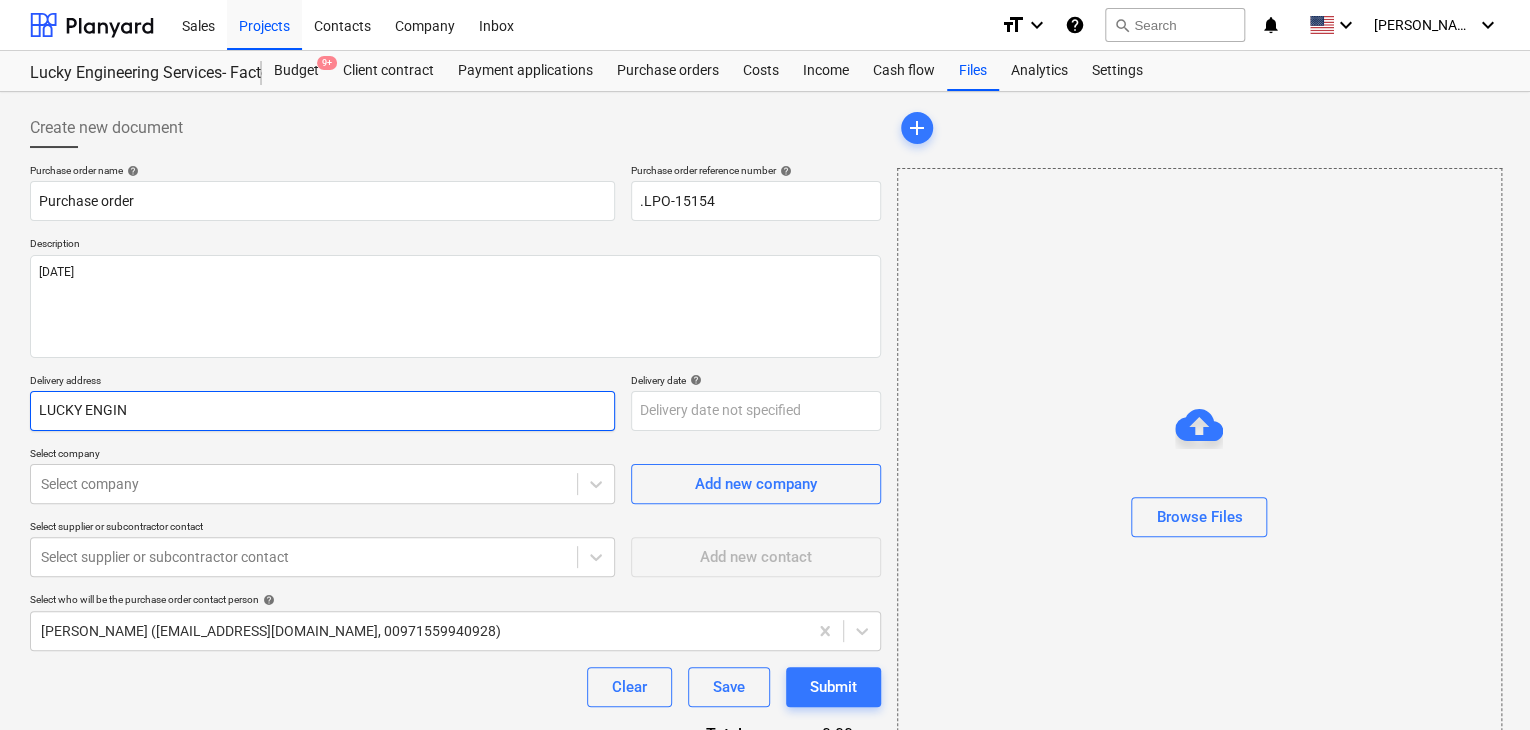 type on "x" 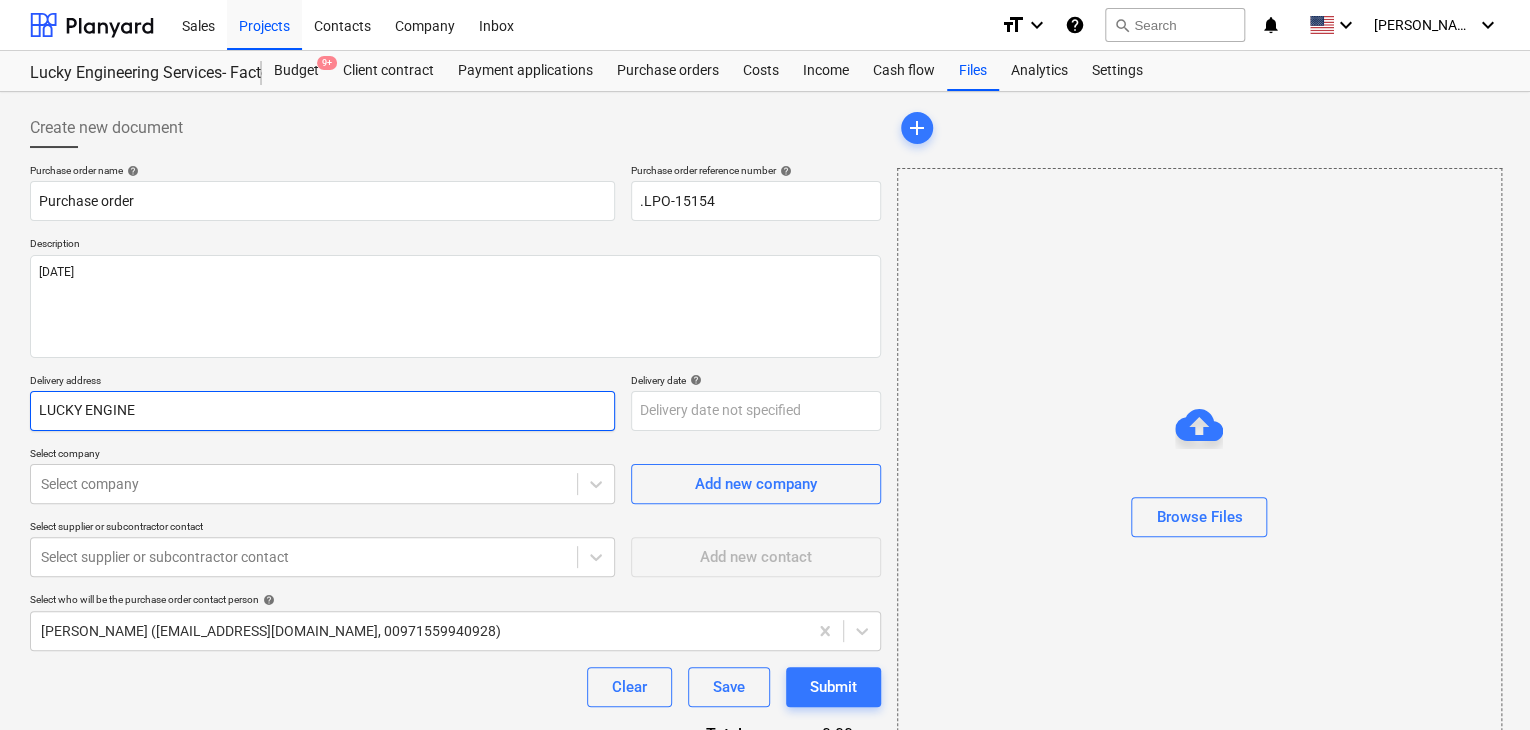 type on "x" 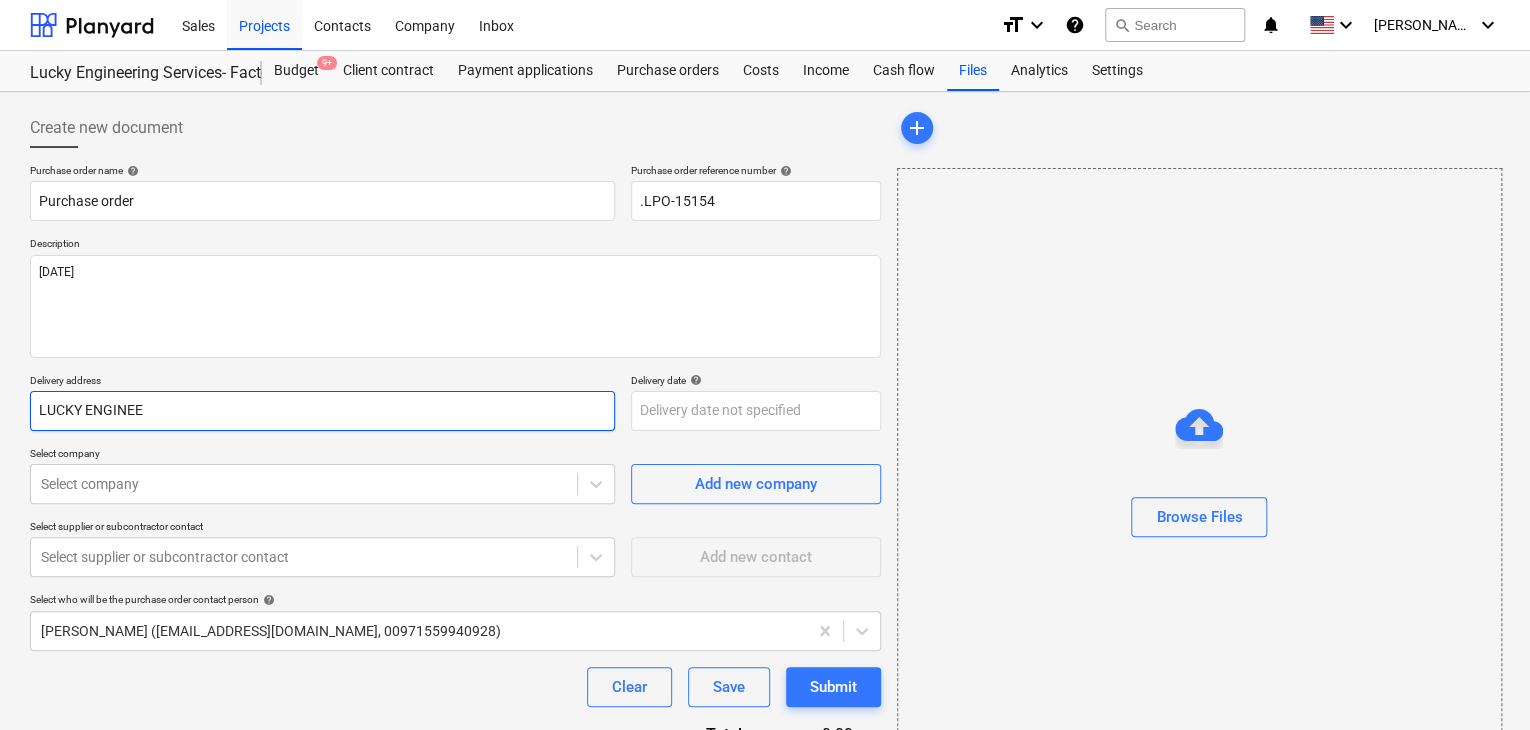 type on "x" 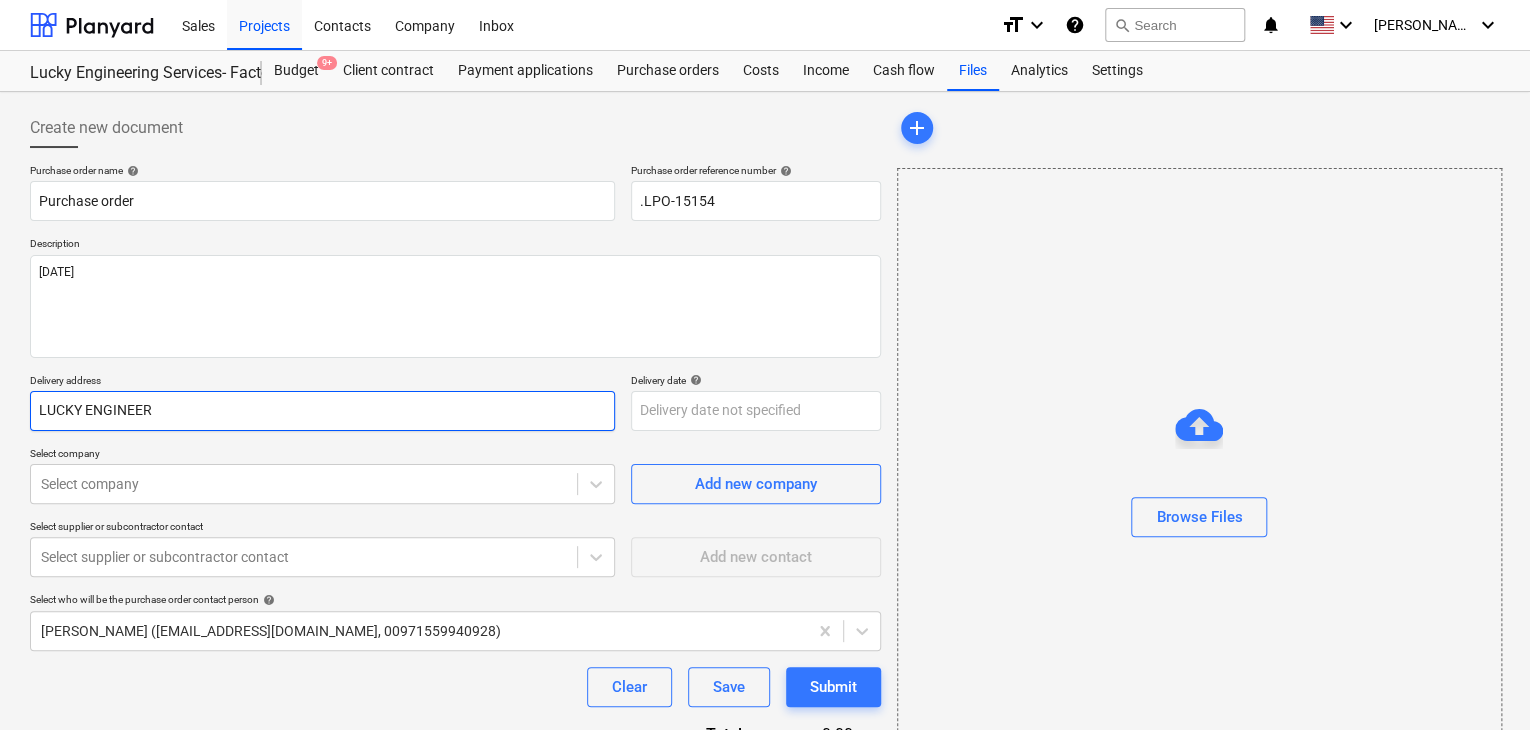 type on "x" 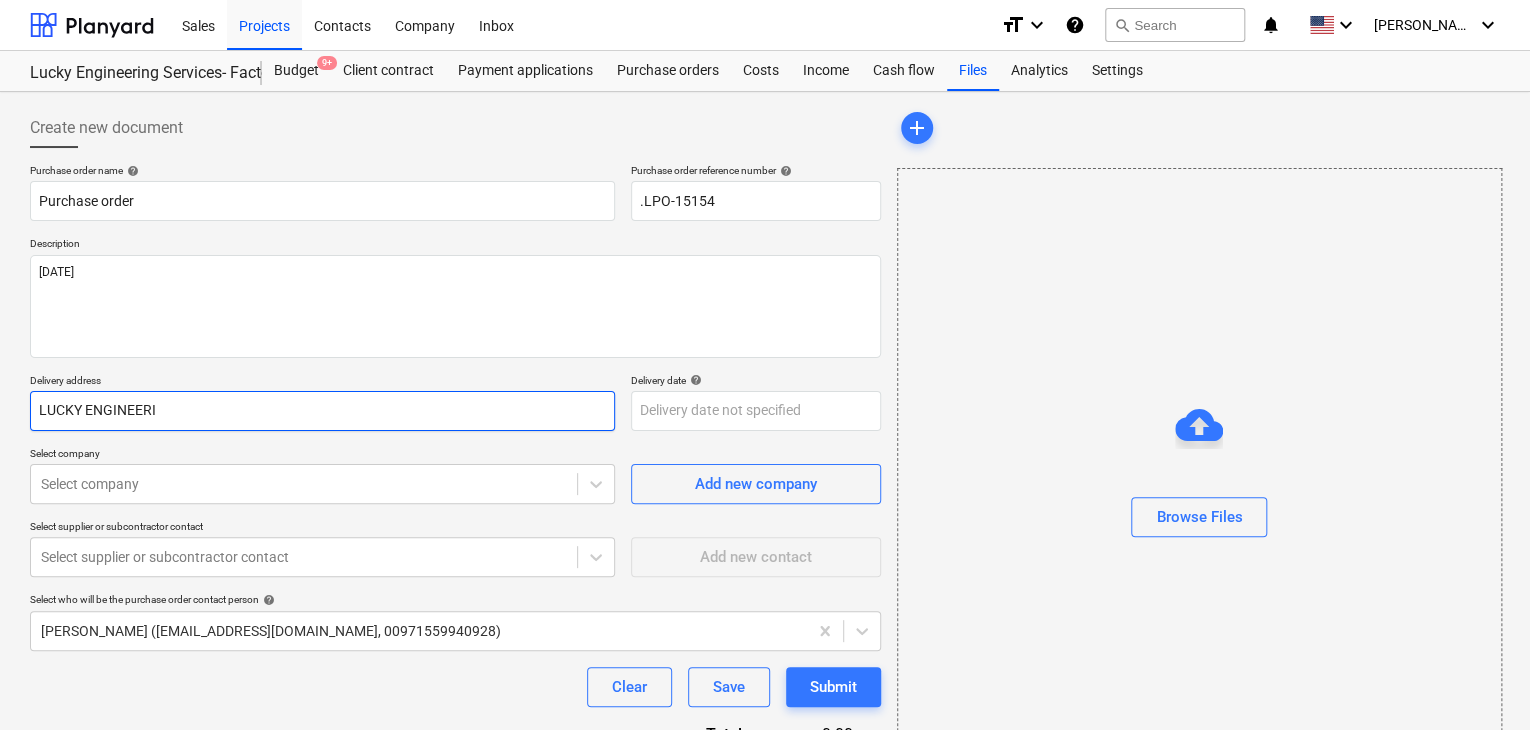 type on "x" 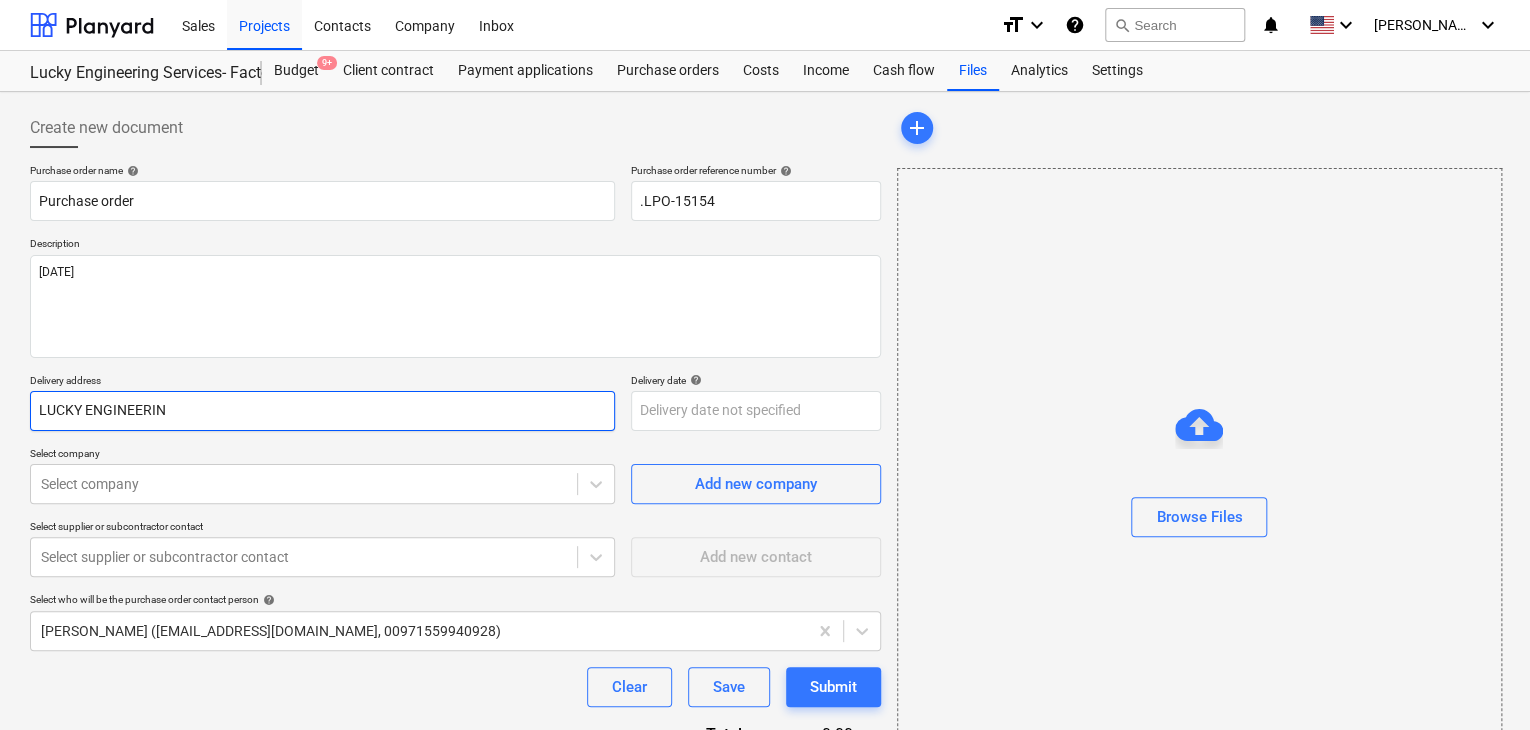 type on "x" 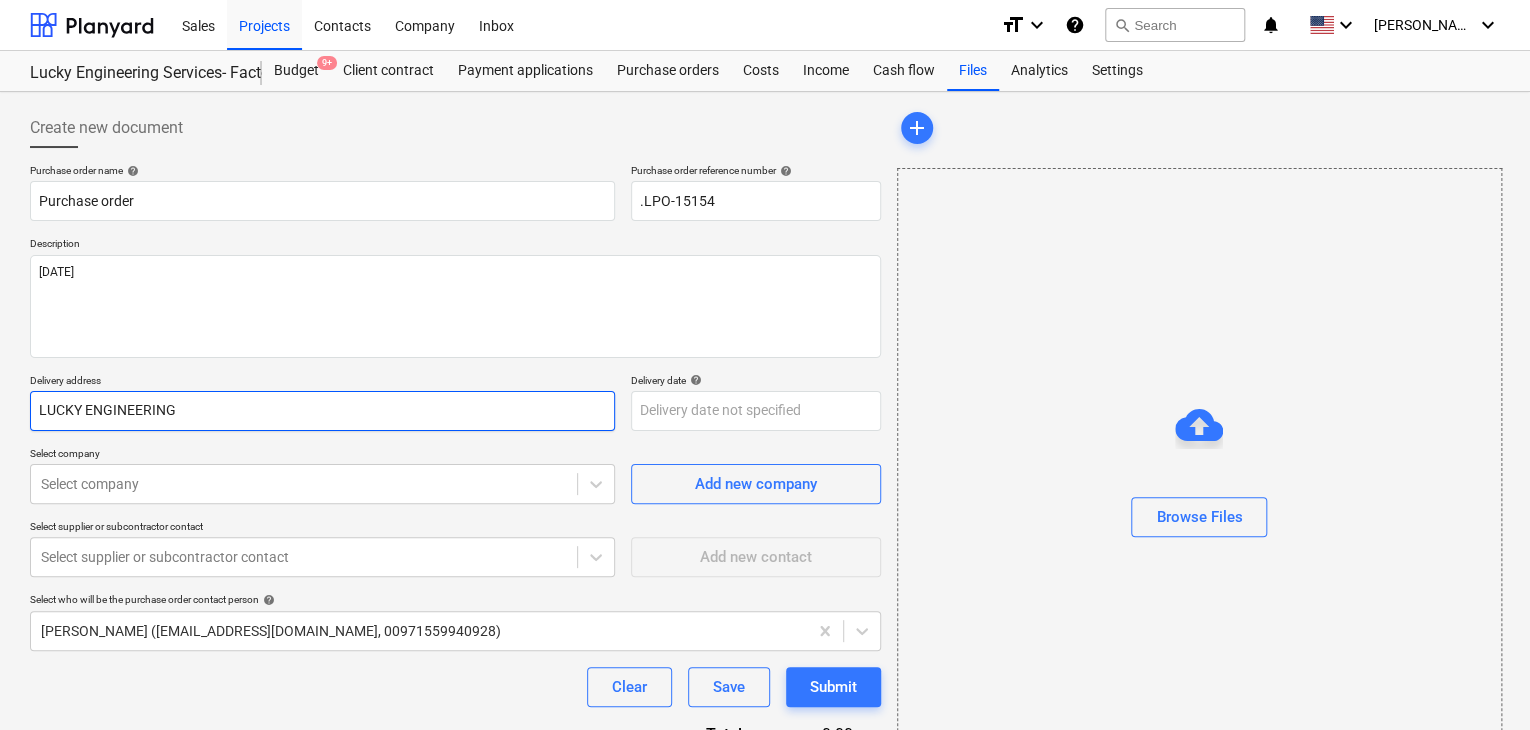type on "x" 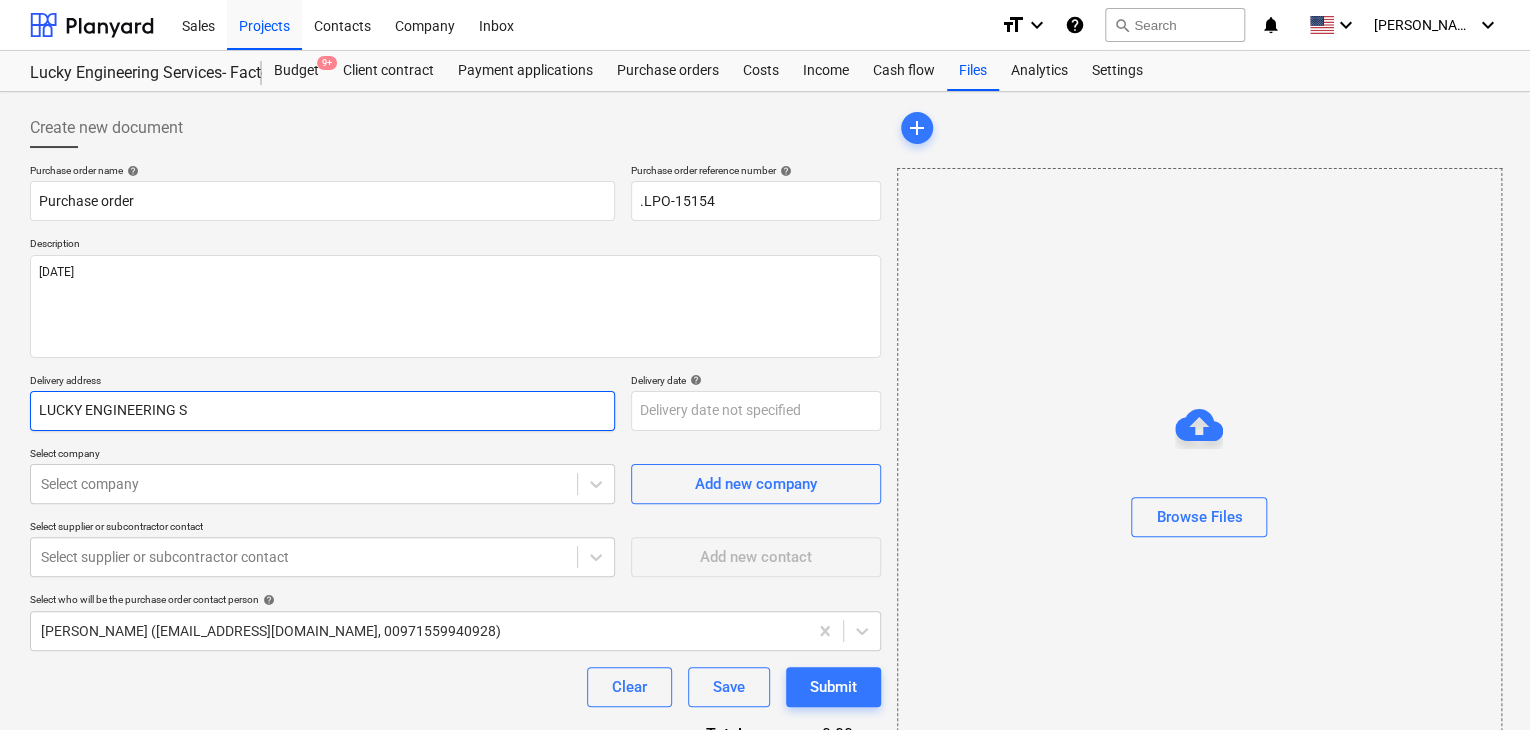 type on "x" 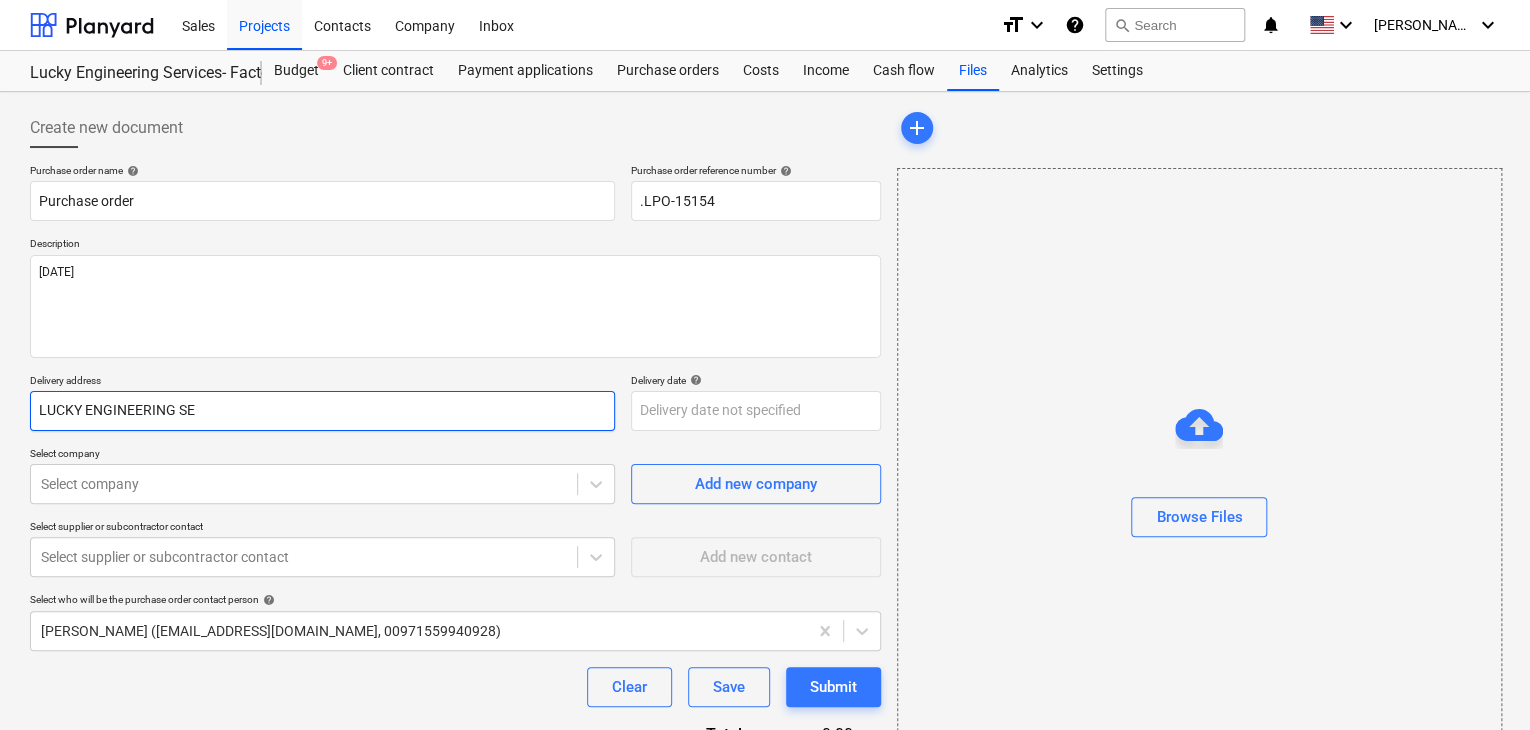 type on "x" 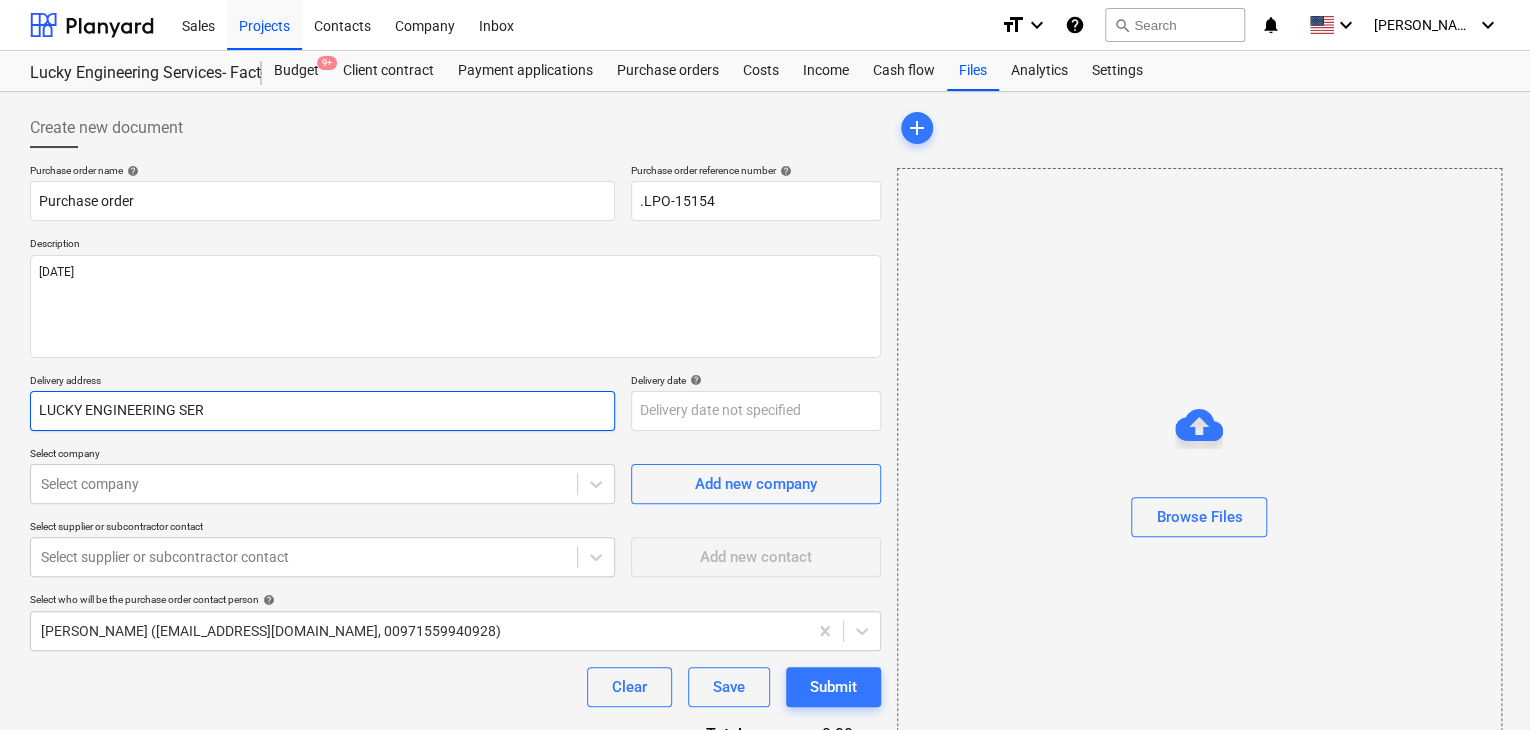 type on "x" 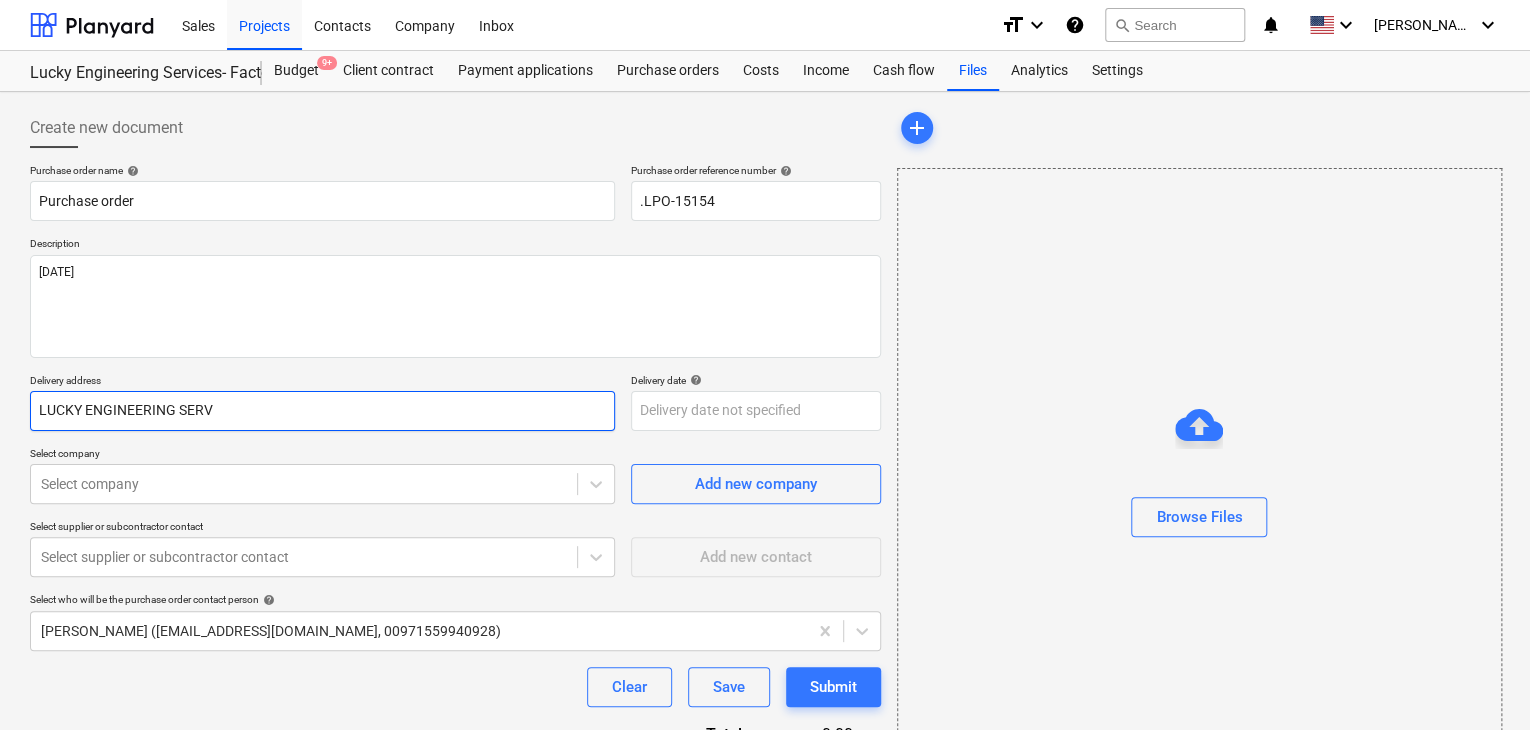 type on "x" 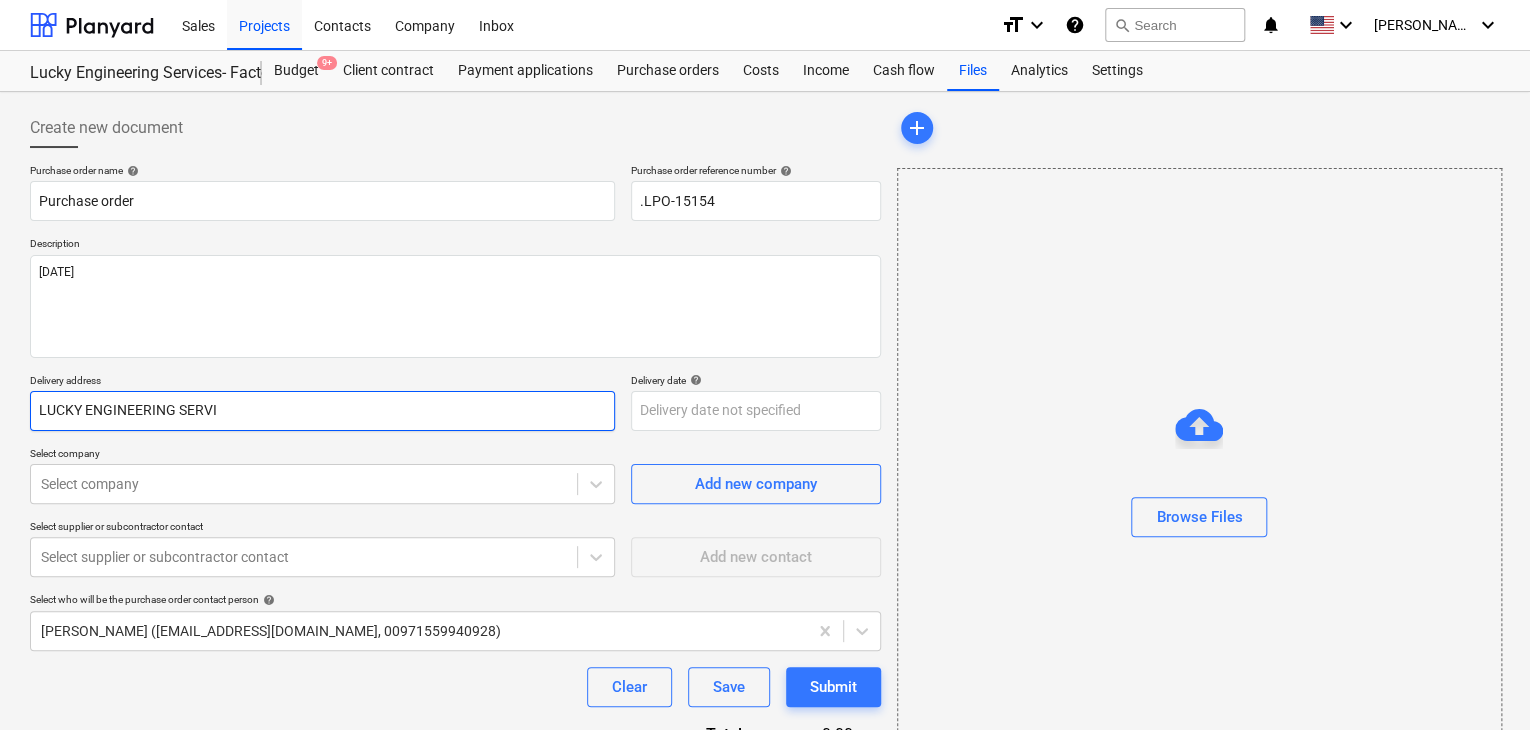 type on "x" 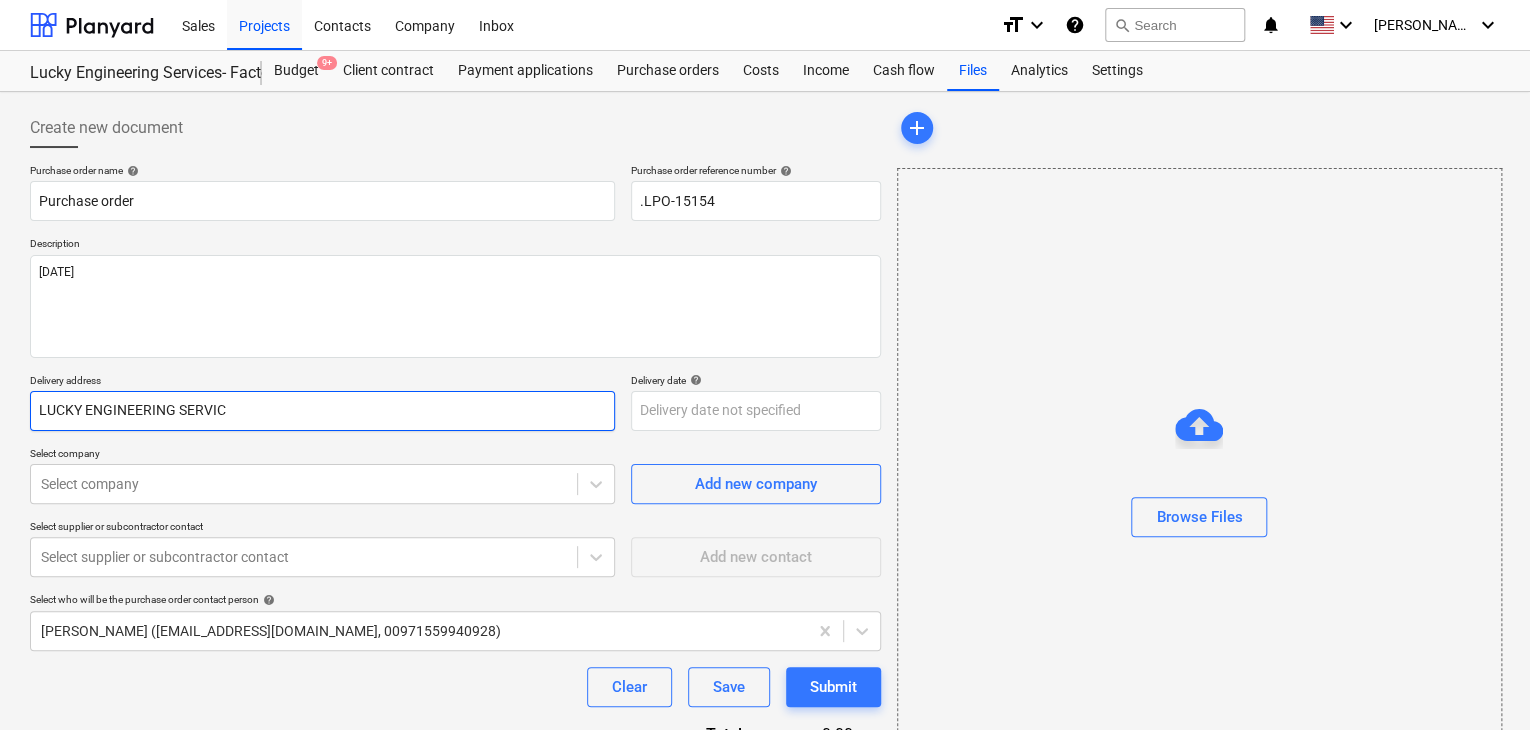 type on "x" 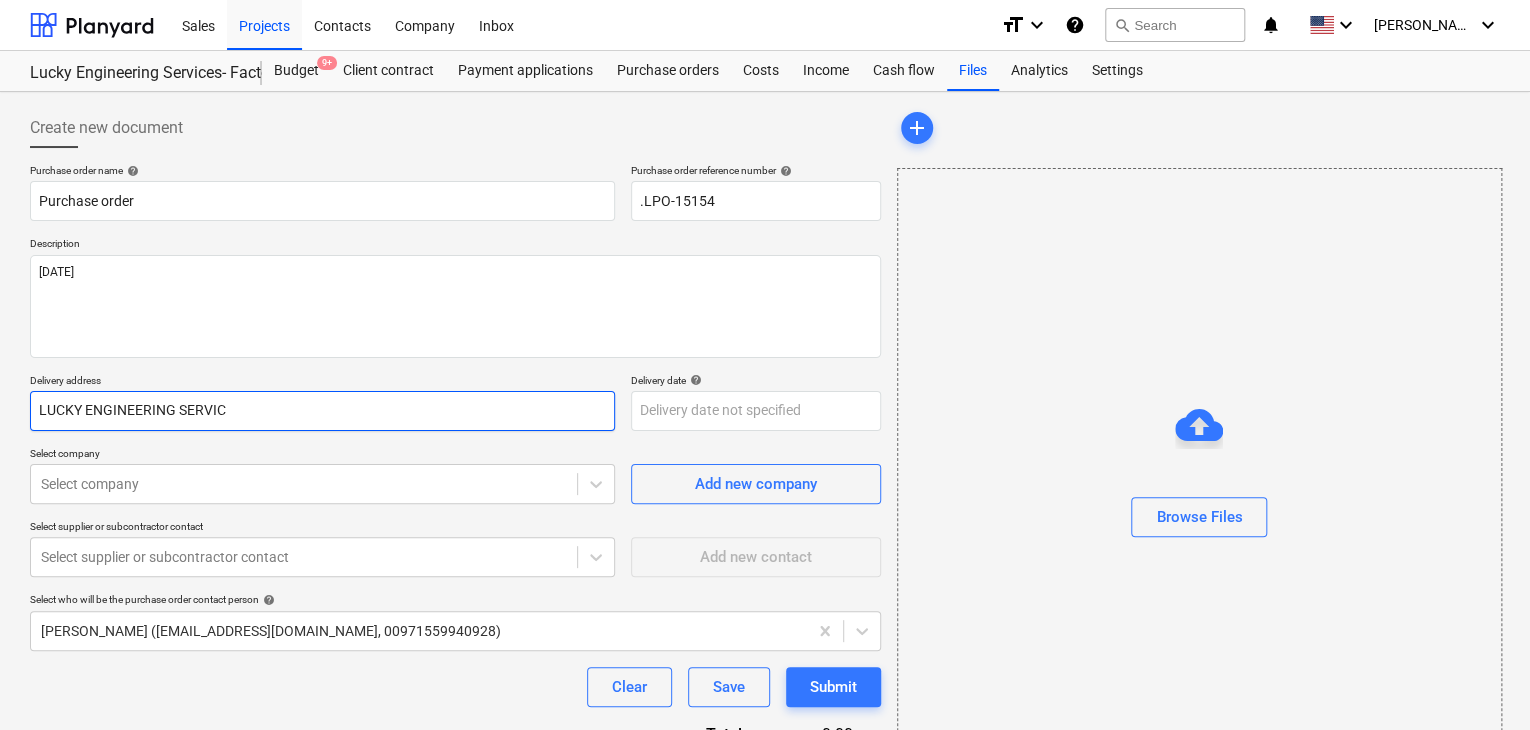 type on "LUCKY ENGINEERING SERVICE" 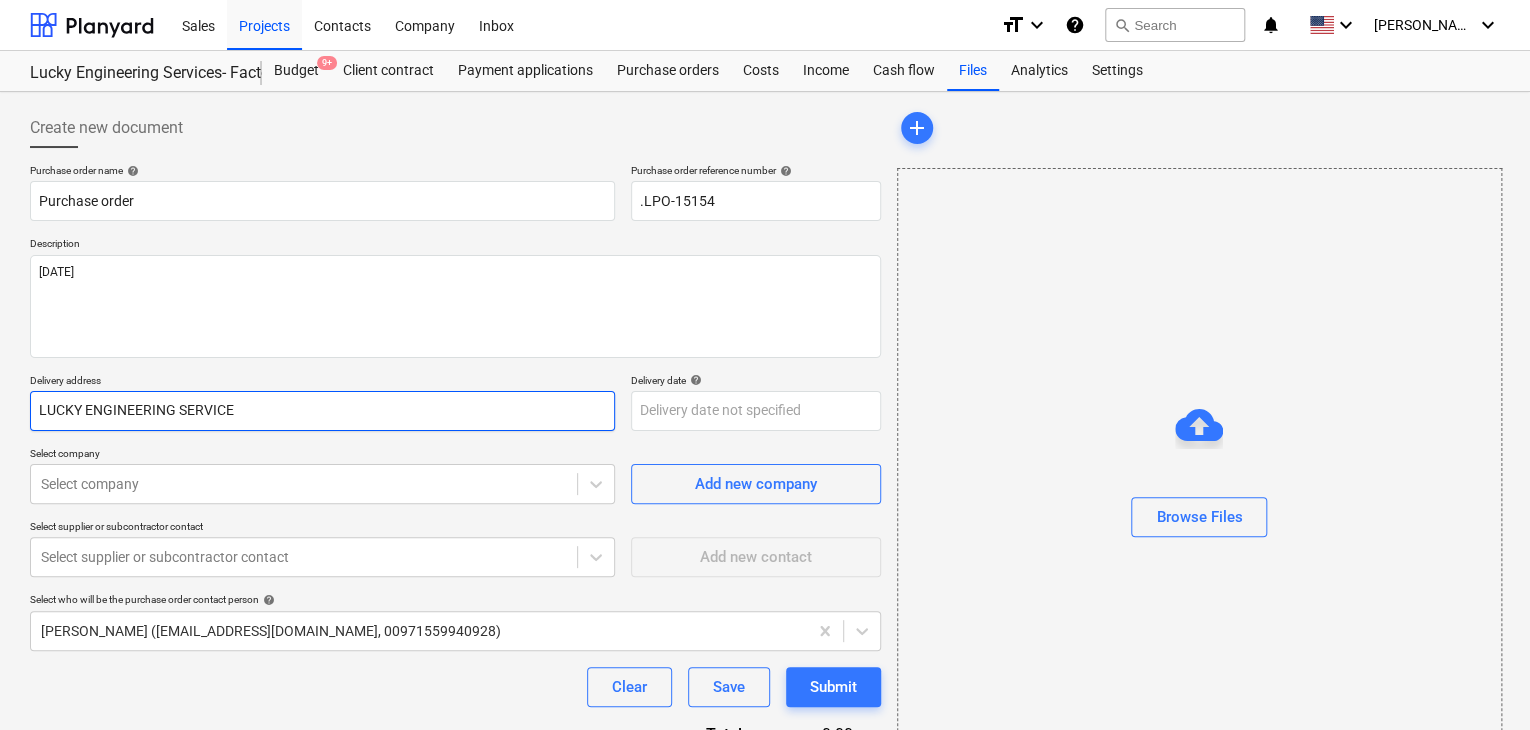 type on "x" 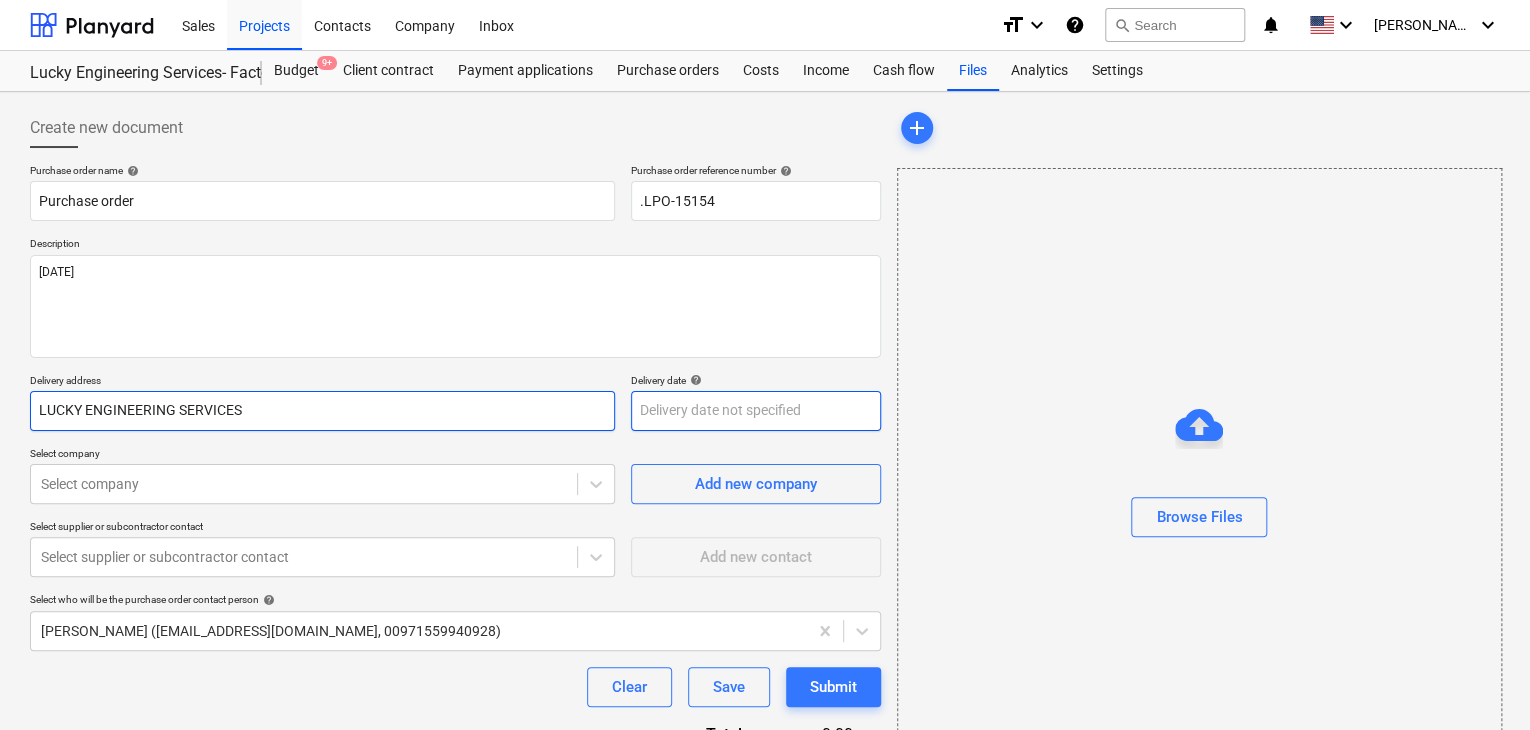type 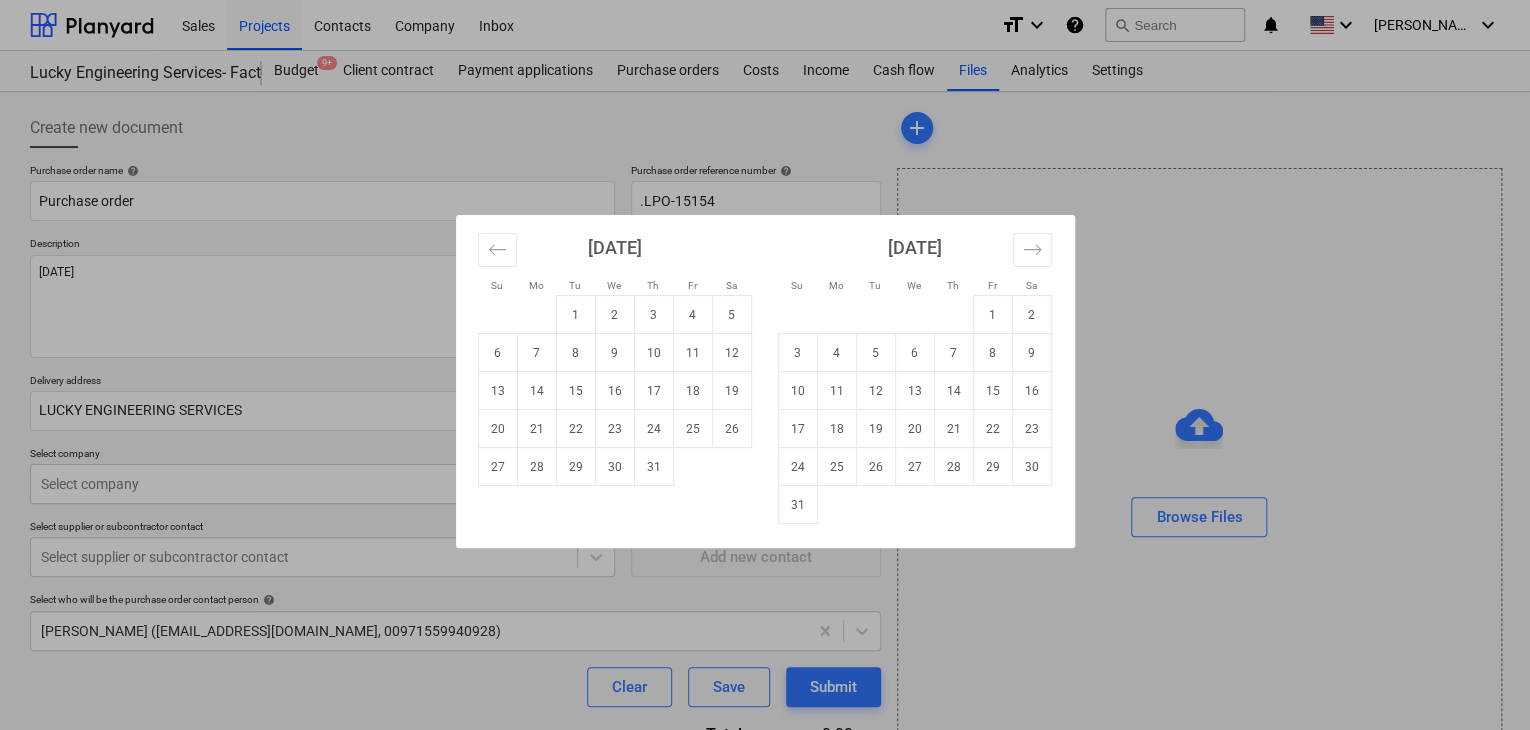 click on "Sales Projects Contacts Company Inbox format_size keyboard_arrow_down help search Search notifications 0 keyboard_arrow_down [PERSON_NAME] keyboard_arrow_down Lucky Engineering Services- Factory/Office Budget 9+ Client contract Payment applications Purchase orders Costs Income Cash flow Files Analytics Settings Create new document Purchase order name help Purchase order Purchase order reference number help .LPO-15154 Description [DATE] Delivery address LUCKY ENGINEERING SERVICES Delivery date help Press the down arrow key to interact with the calendar and
select a date. Press the question mark key to get the keyboard shortcuts for changing dates. Select company Select company Add new company Select supplier or subcontractor contact Select supplier or subcontractor contact Add new contact Select who will be the purchase order contact person help [PERSON_NAME] ([EMAIL_ADDRESS][DOMAIN_NAME], 00971559940928) Clear Save Submit Total 0.00د.إ.‏ Select line-items to add help Search or select a line-item add" at bounding box center [765, 365] 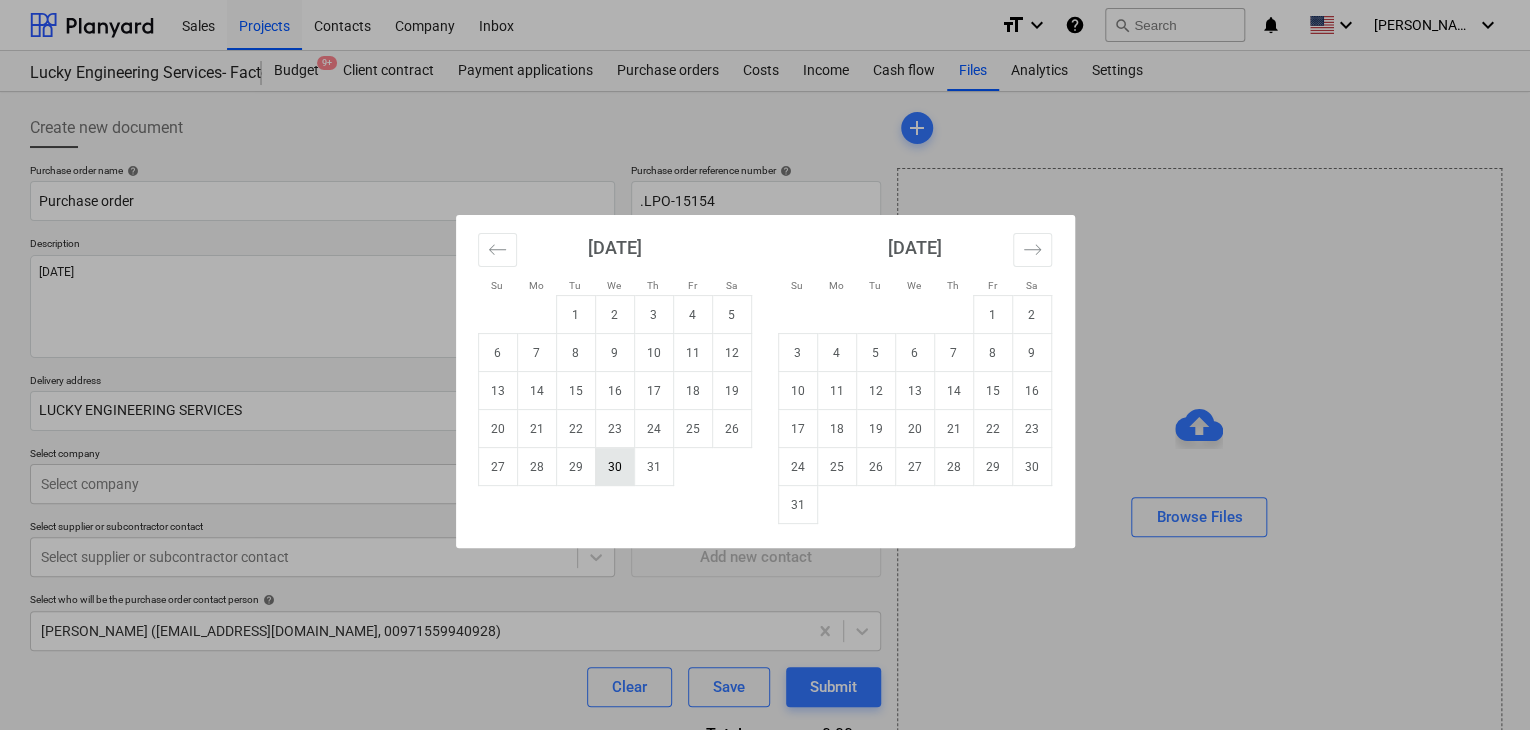 click on "30" at bounding box center [614, 467] 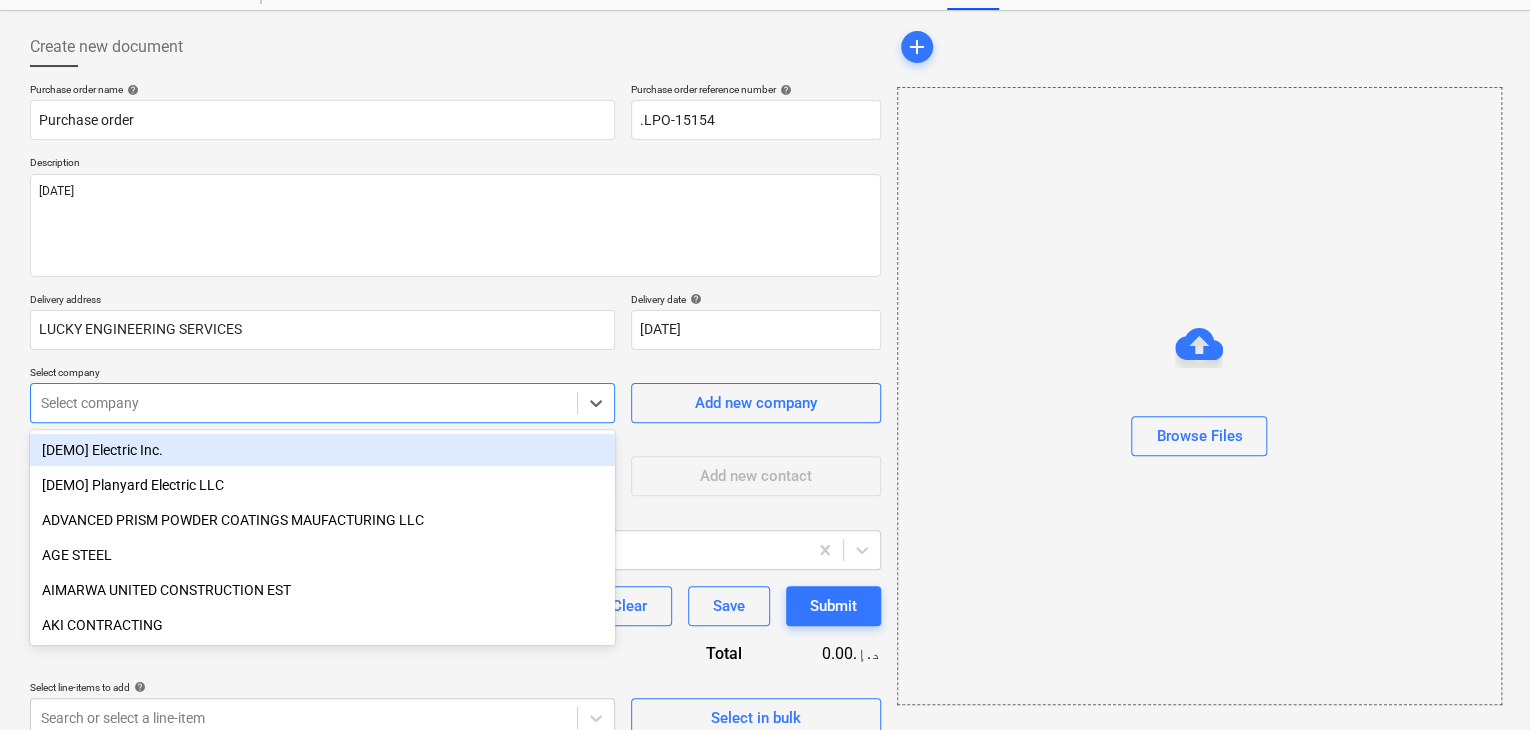 click on "Sales Projects Contacts Company Inbox format_size keyboard_arrow_down help search Search notifications 0 keyboard_arrow_down [PERSON_NAME] keyboard_arrow_down Lucky Engineering Services- Factory/Office Budget 9+ Client contract Payment applications Purchase orders Costs Income Cash flow Files Analytics Settings Create new document Purchase order name help Purchase order Purchase order reference number help .LPO-15154 Description [DATE] Delivery address LUCKY ENGINEERING SERVICES Delivery date help [DATE] [DATE] Press the down arrow key to interact with the calendar and
select a date. Press the question mark key to get the keyboard shortcuts for changing dates. Select company option [DEMO] Electric Inc.   focused, 1 of 203. 203 results available. Use Up and Down to choose options, press Enter to select the currently focused option, press Escape to exit the menu, press Tab to select the option and exit the menu. Select company Add new company Select supplier or subcontractor contact help Clear" at bounding box center [765, 284] 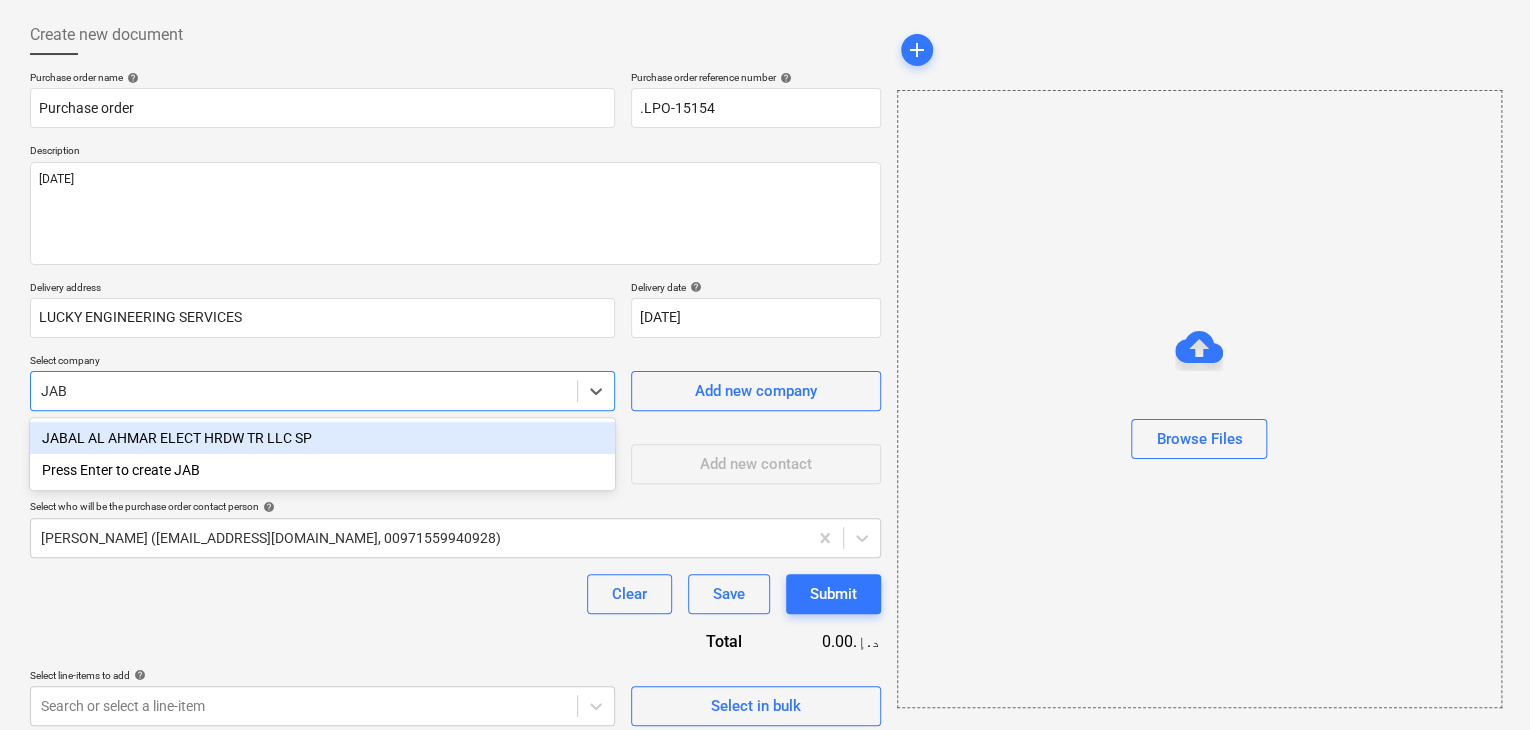 click on "JABAL AL AHMAR ELECT HRDW TR LLC SP" at bounding box center (322, 438) 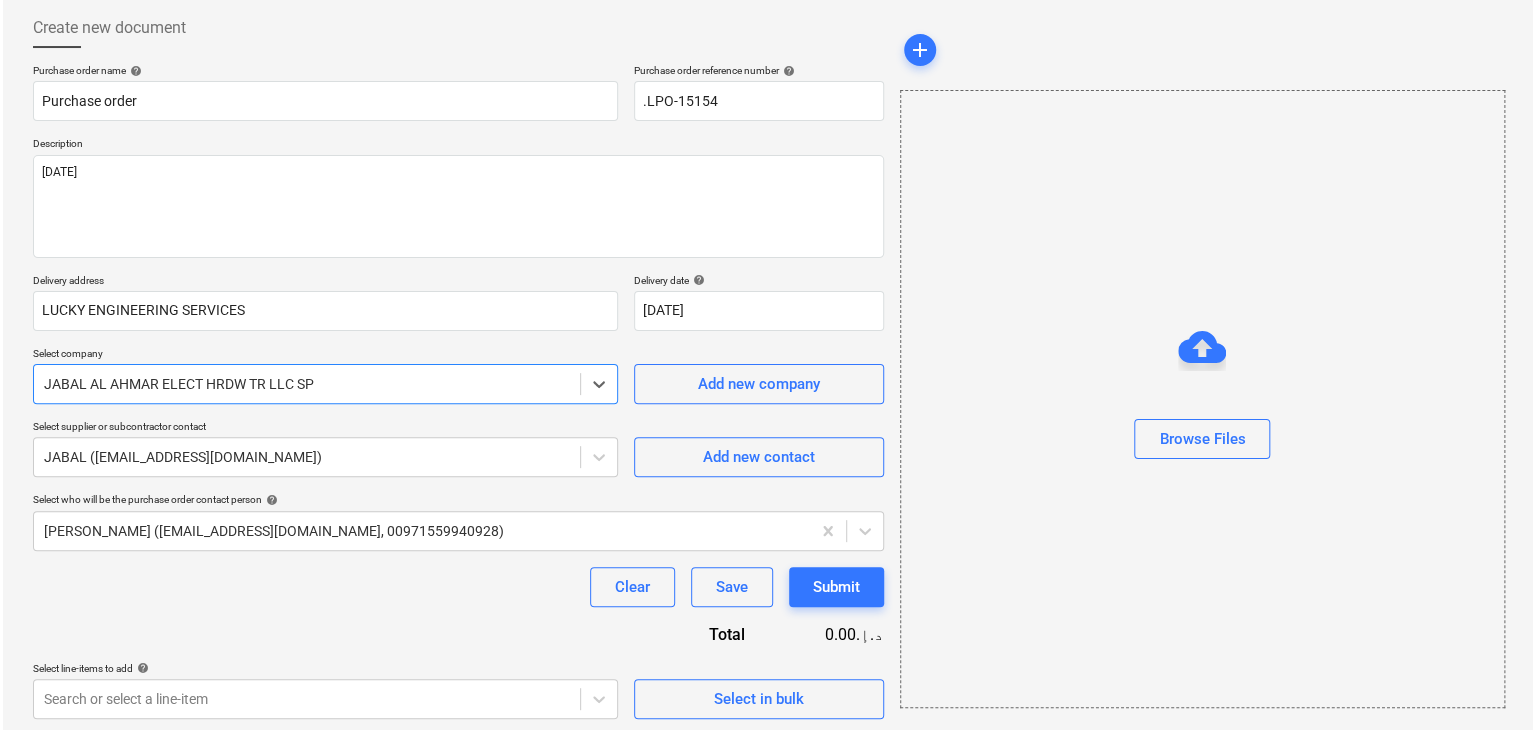 scroll, scrollTop: 104, scrollLeft: 0, axis: vertical 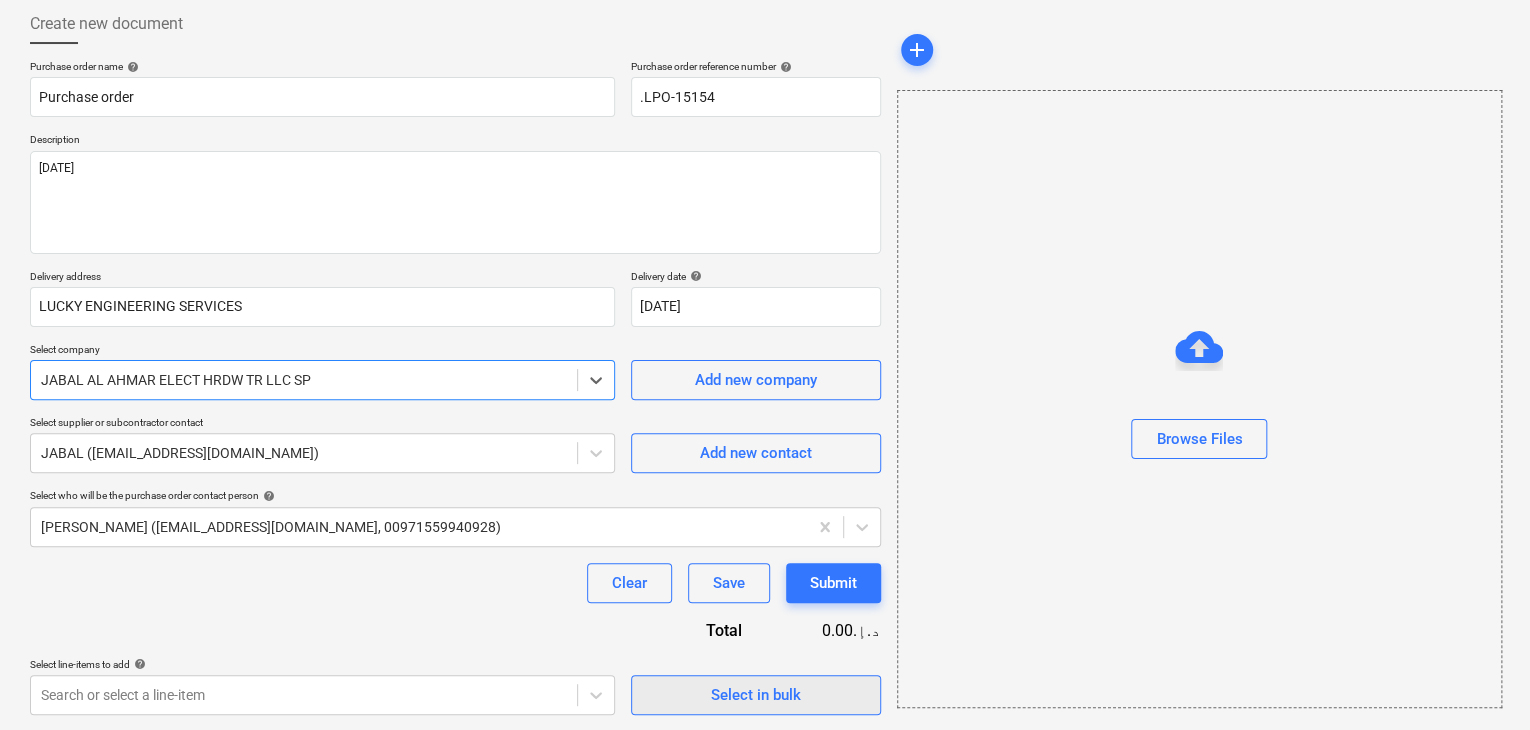 click on "Create new document Purchase order name help Purchase order Purchase order reference number help .LPO-15154 Description [DATE] Delivery address LUCKY ENGINEERING SERVICES Delivery date help [DATE] [DATE] Press the down arrow key to interact with the calendar and
select a date. Press the question mark key to get the keyboard shortcuts for changing dates. Select company option JABAL AL AHMAR ELECT HRDW TR LLC SP  , selected.   Select is focused ,type to refine list, press Down to open the menu,  [GEOGRAPHIC_DATA] AHMAR ELECT HRDW TR LLC SP   Add new company Select supplier or subcontractor contact JABAL  ([EMAIL_ADDRESS][DOMAIN_NAME]) Add new contact Select who will be the purchase order contact person help [PERSON_NAME] ([EMAIL_ADDRESS][DOMAIN_NAME], 00971559940928) Clear Save Submit Total 0.00د.إ.‏ Select line-items to add help Search or select a line-item Select in bulk" at bounding box center (455, 359) 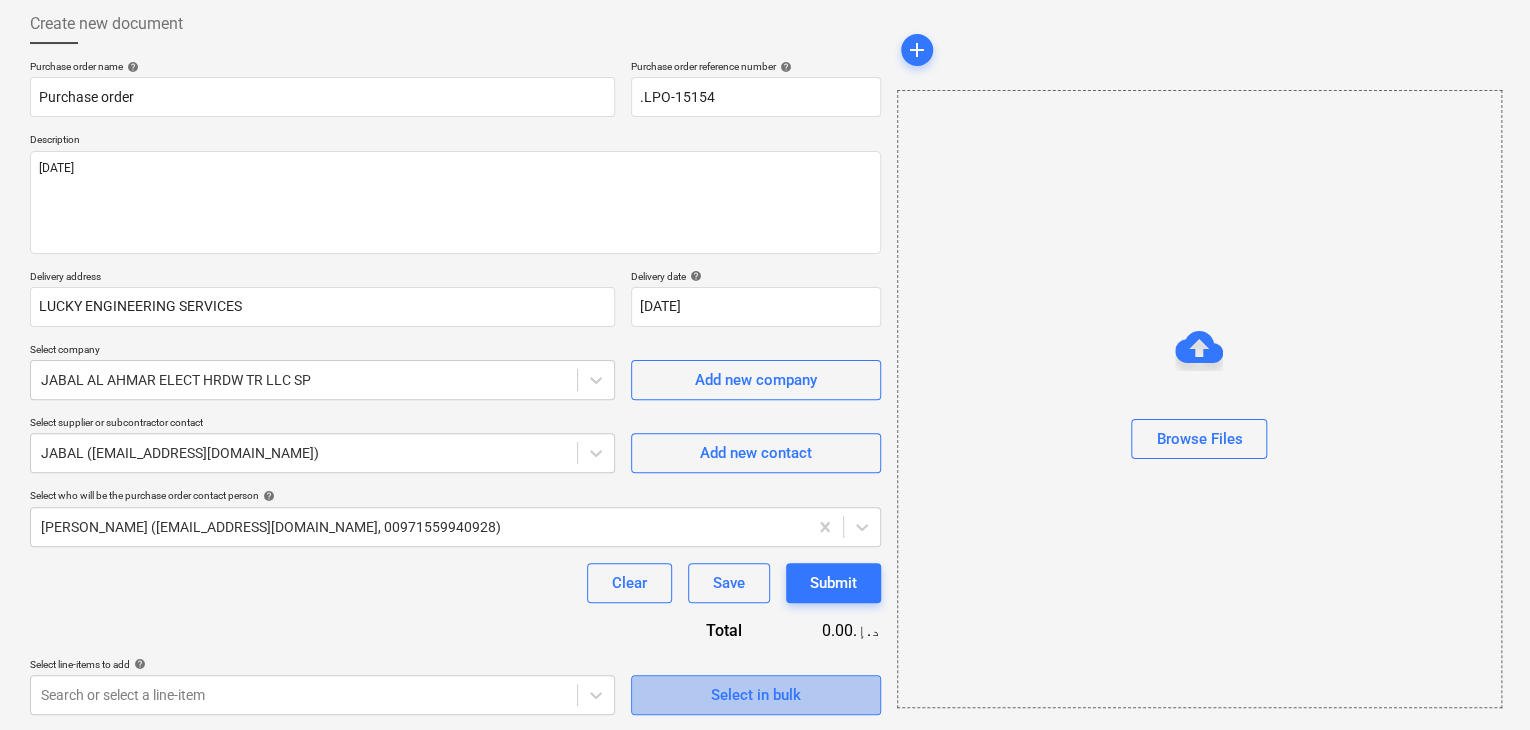 click on "Select in bulk" at bounding box center [756, 695] 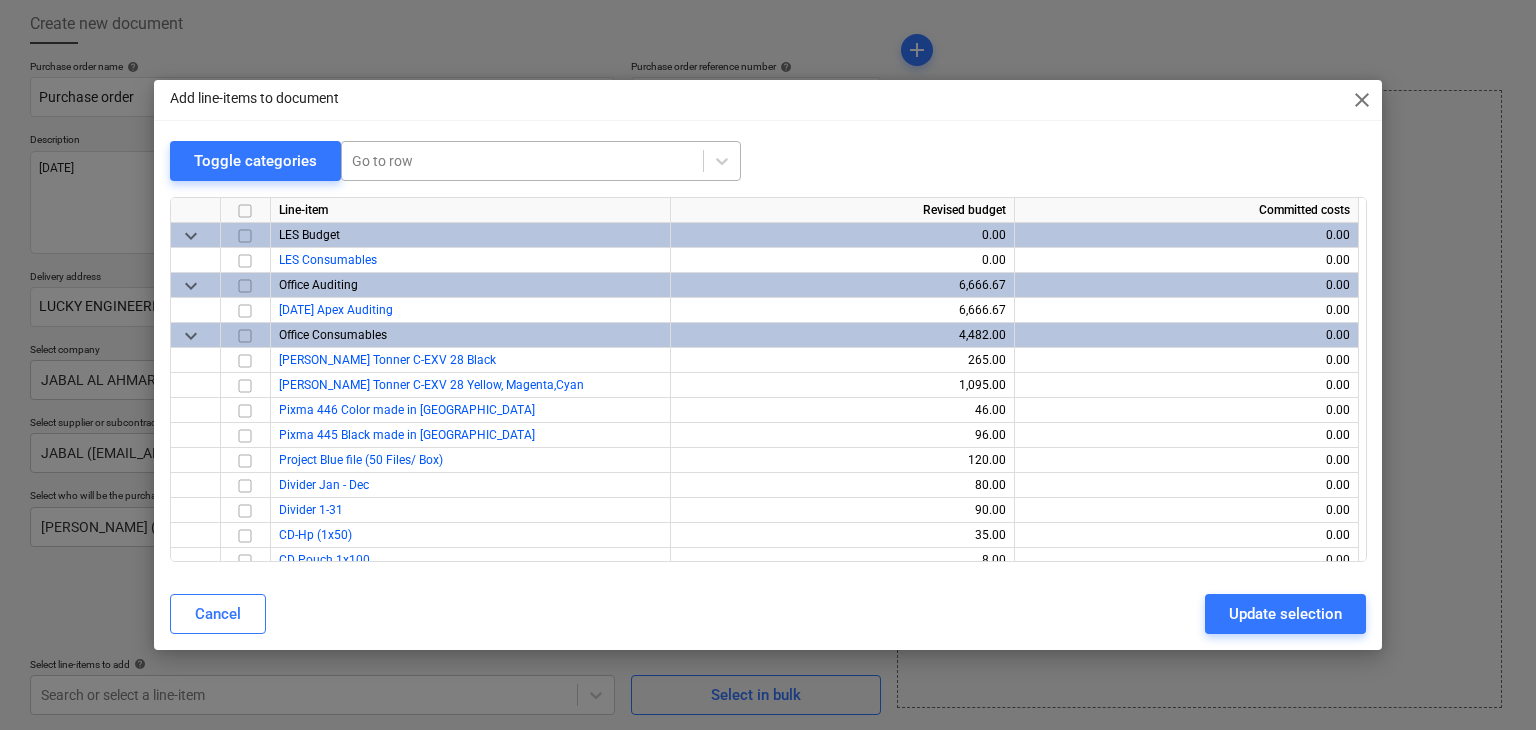 click at bounding box center [522, 161] 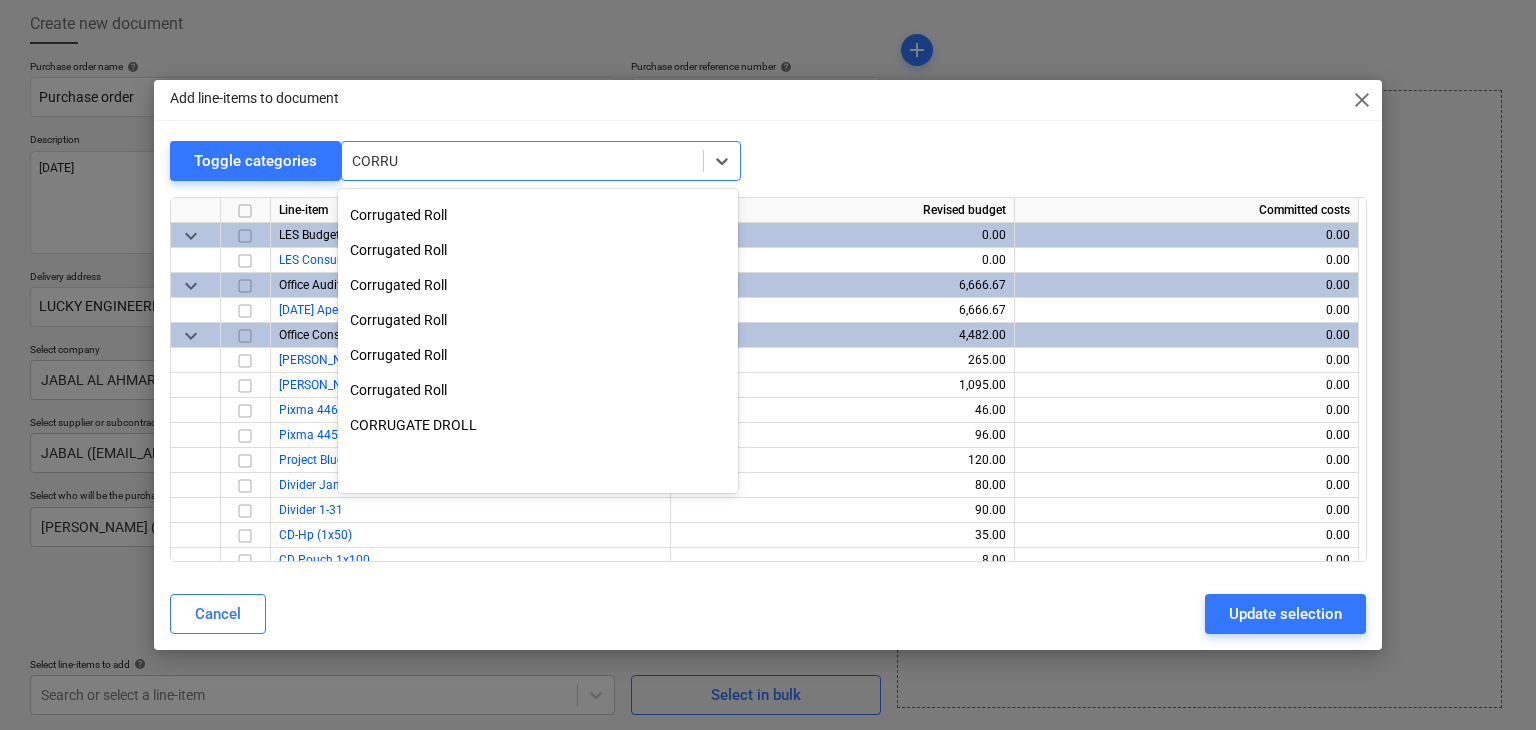 scroll, scrollTop: 435, scrollLeft: 0, axis: vertical 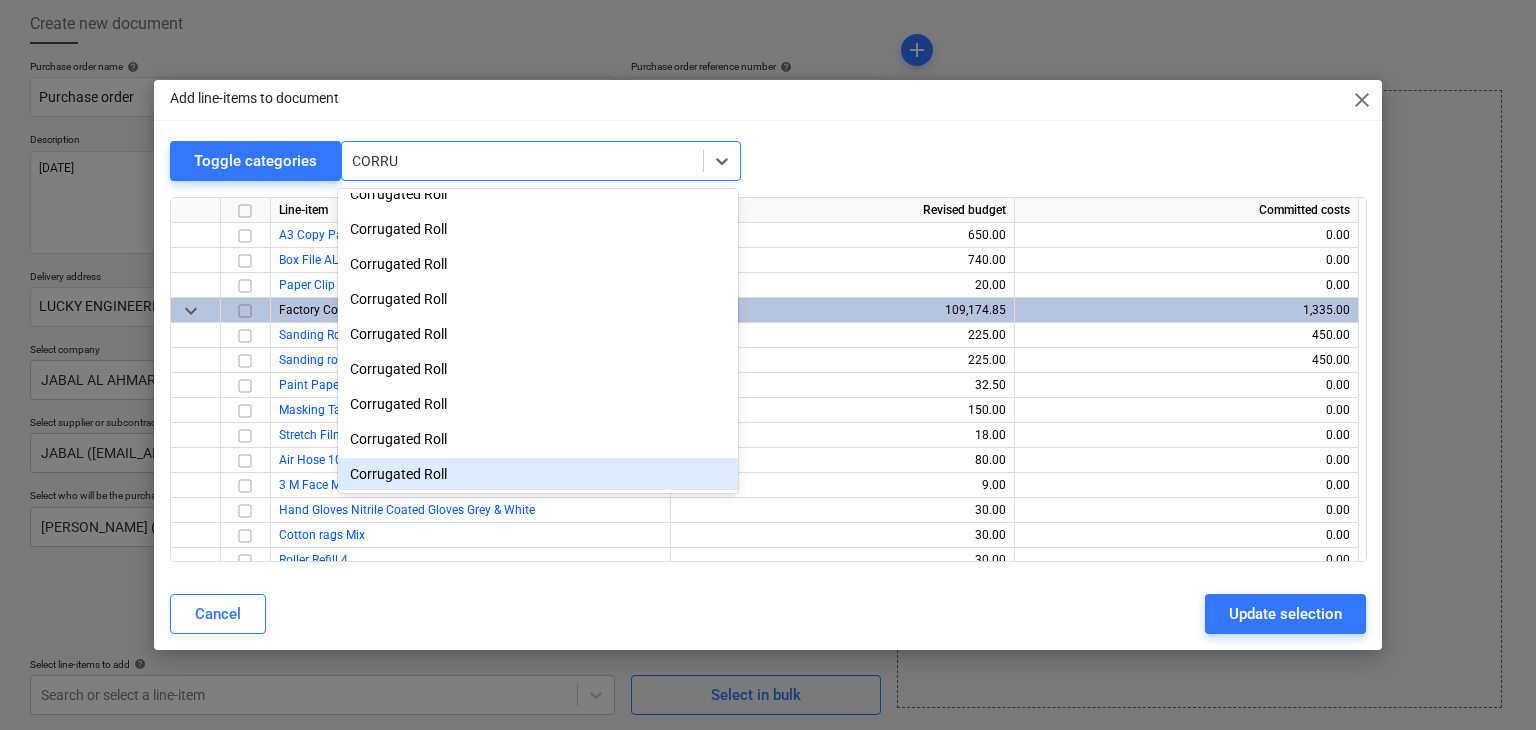 click on "Corrugated Roll" at bounding box center [538, 474] 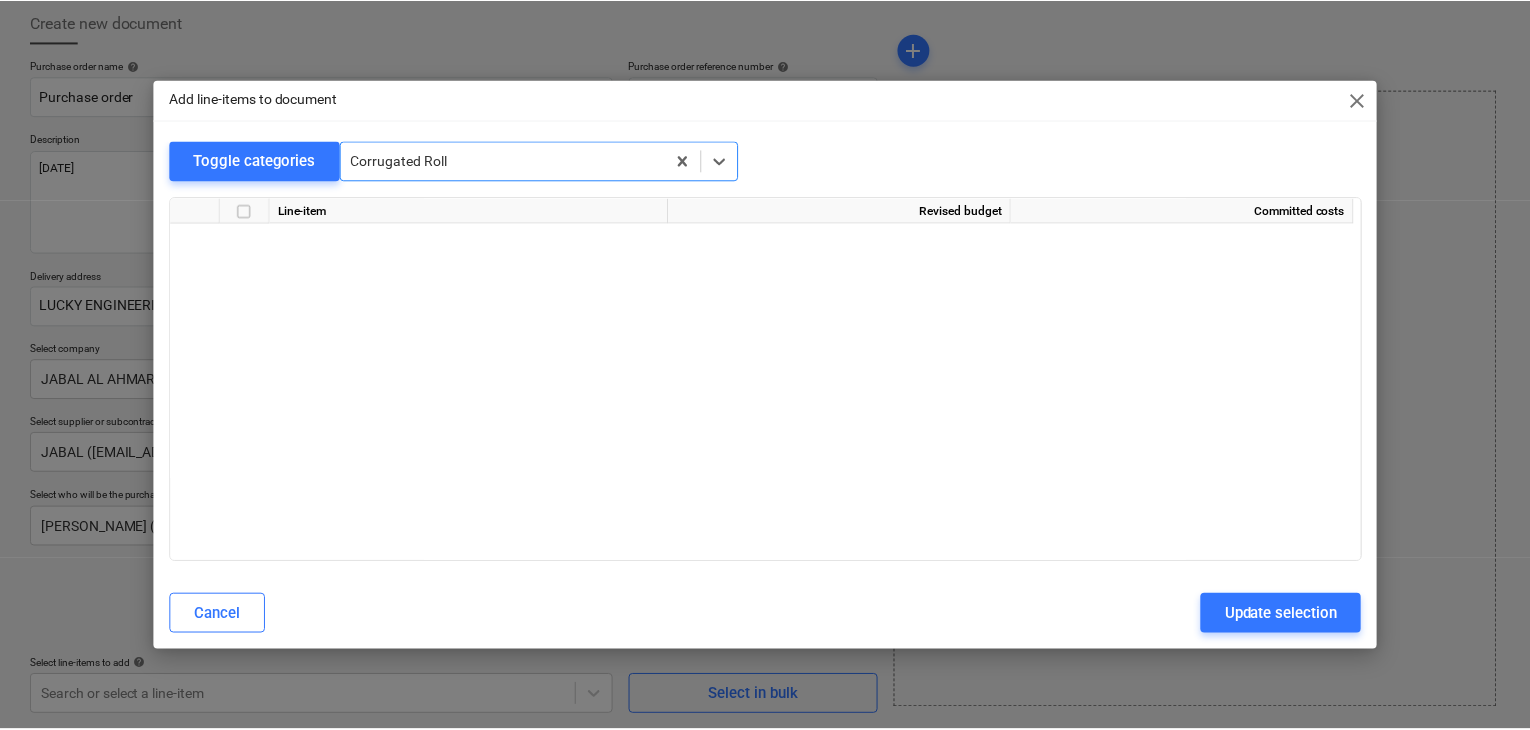 scroll, scrollTop: 36800, scrollLeft: 0, axis: vertical 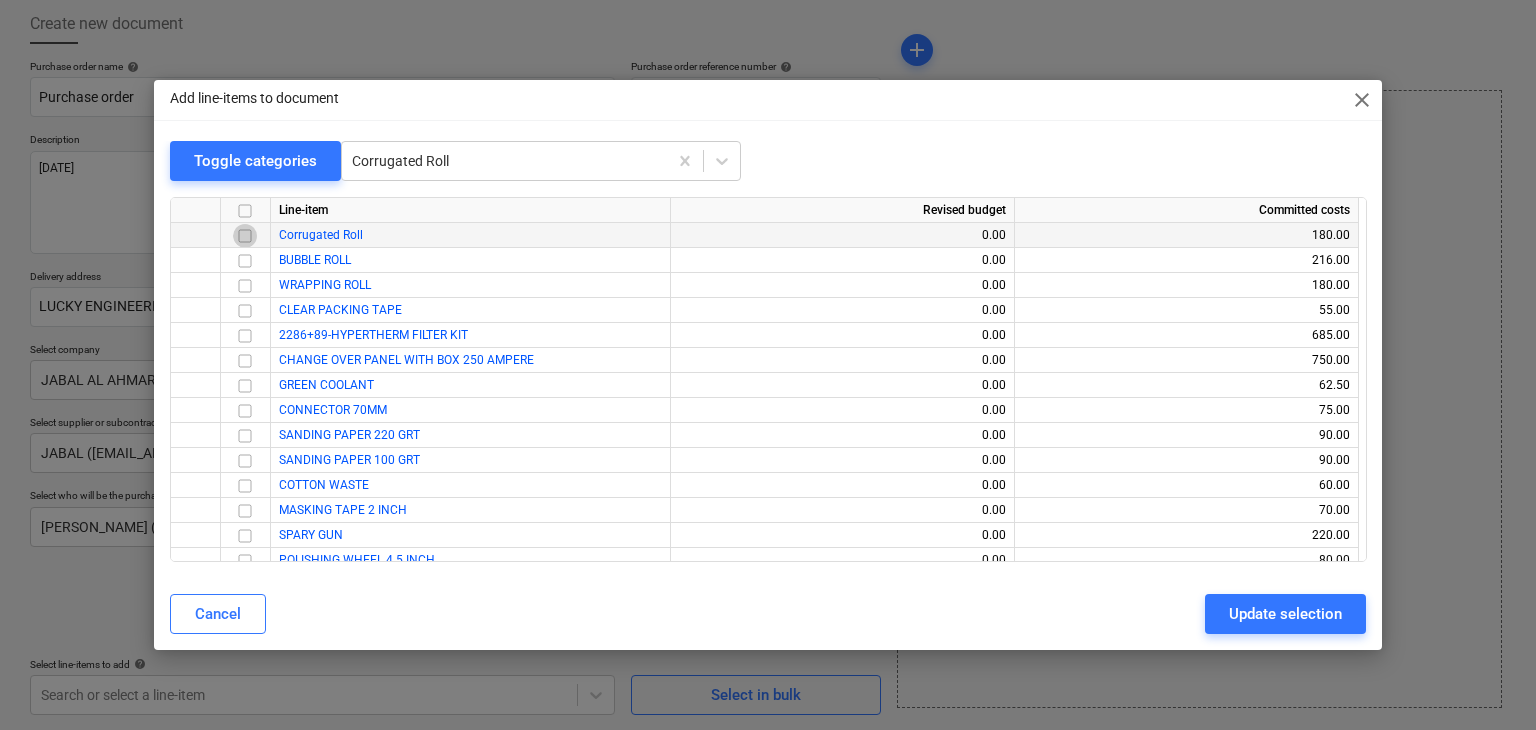 click at bounding box center (245, 236) 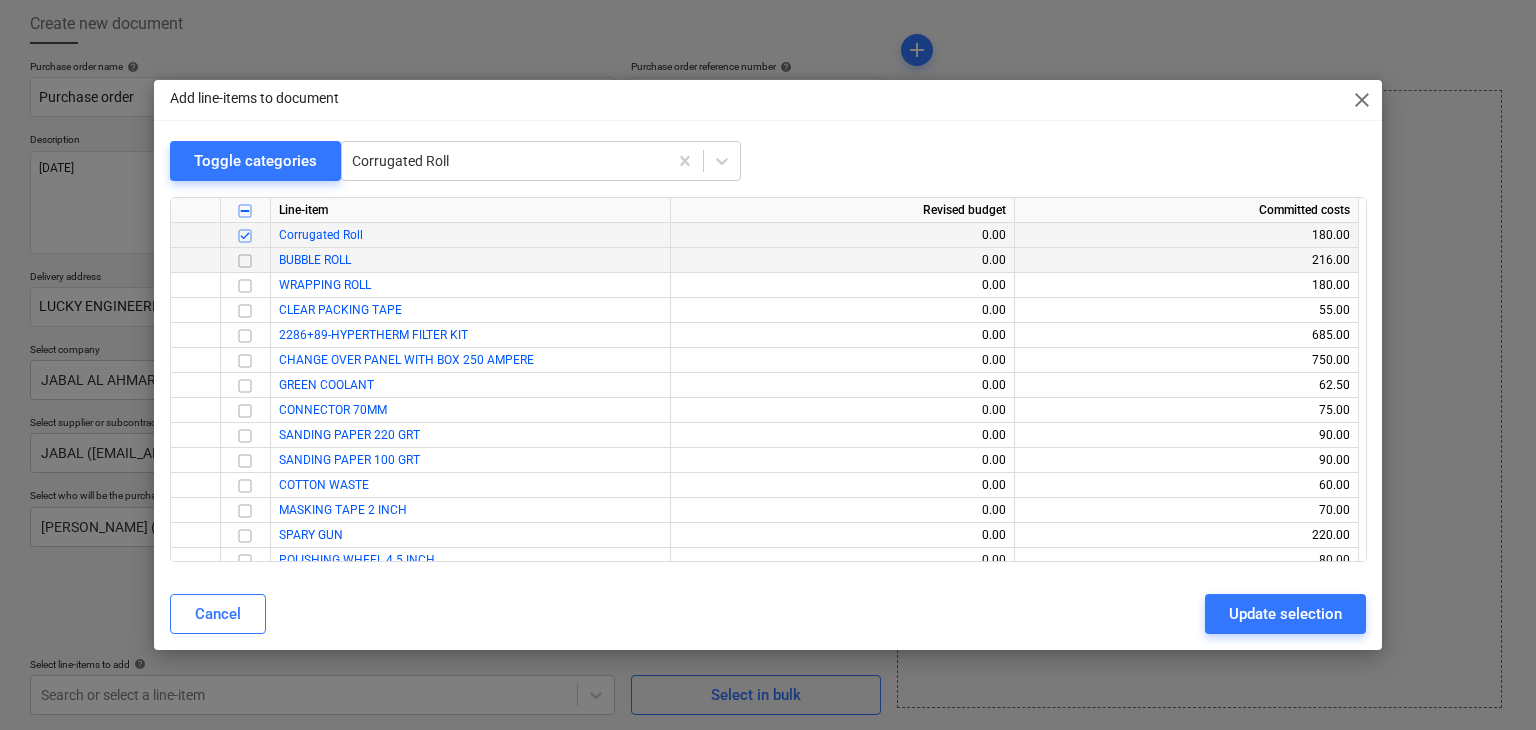 click at bounding box center [245, 261] 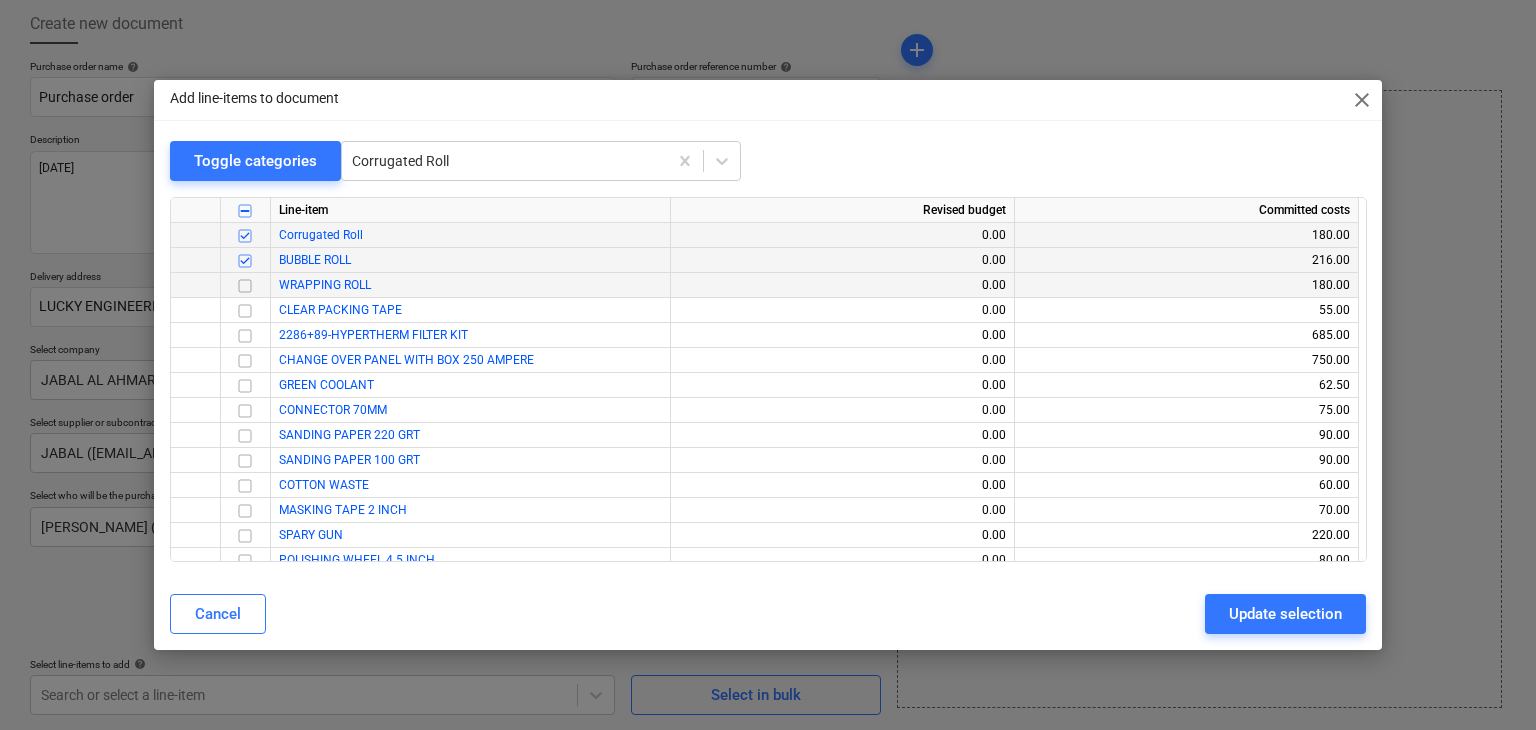 click at bounding box center (245, 286) 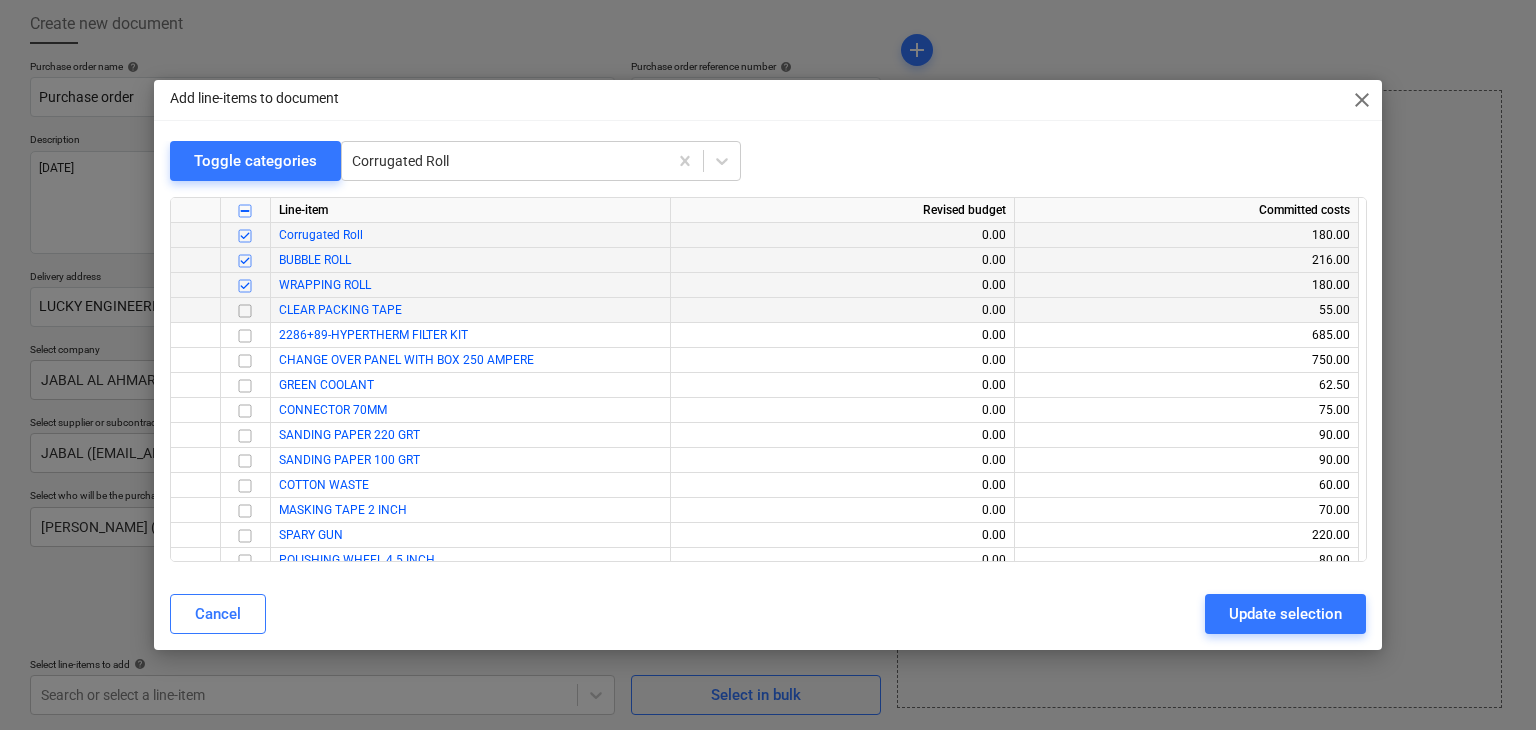 click at bounding box center [245, 311] 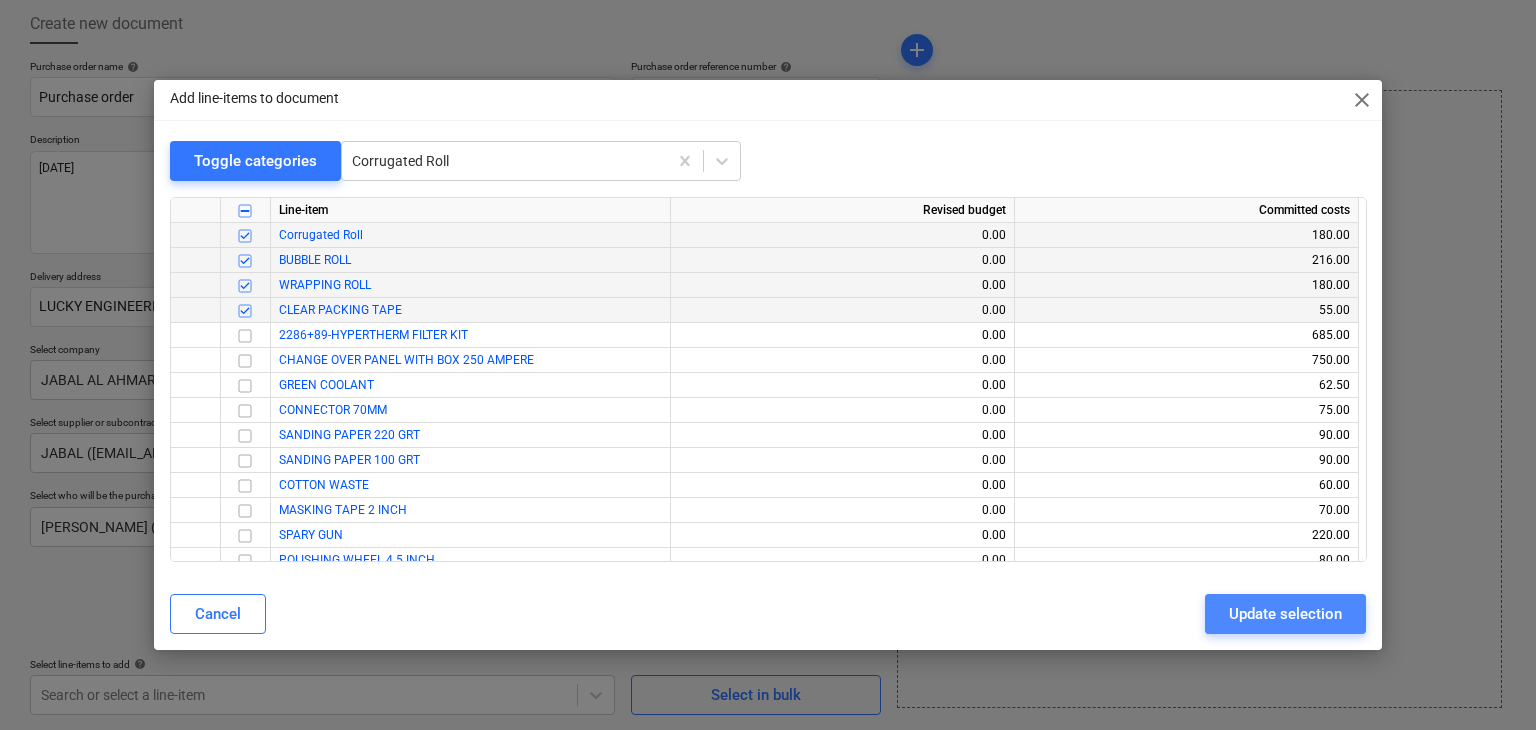 click on "Update selection" at bounding box center (1285, 614) 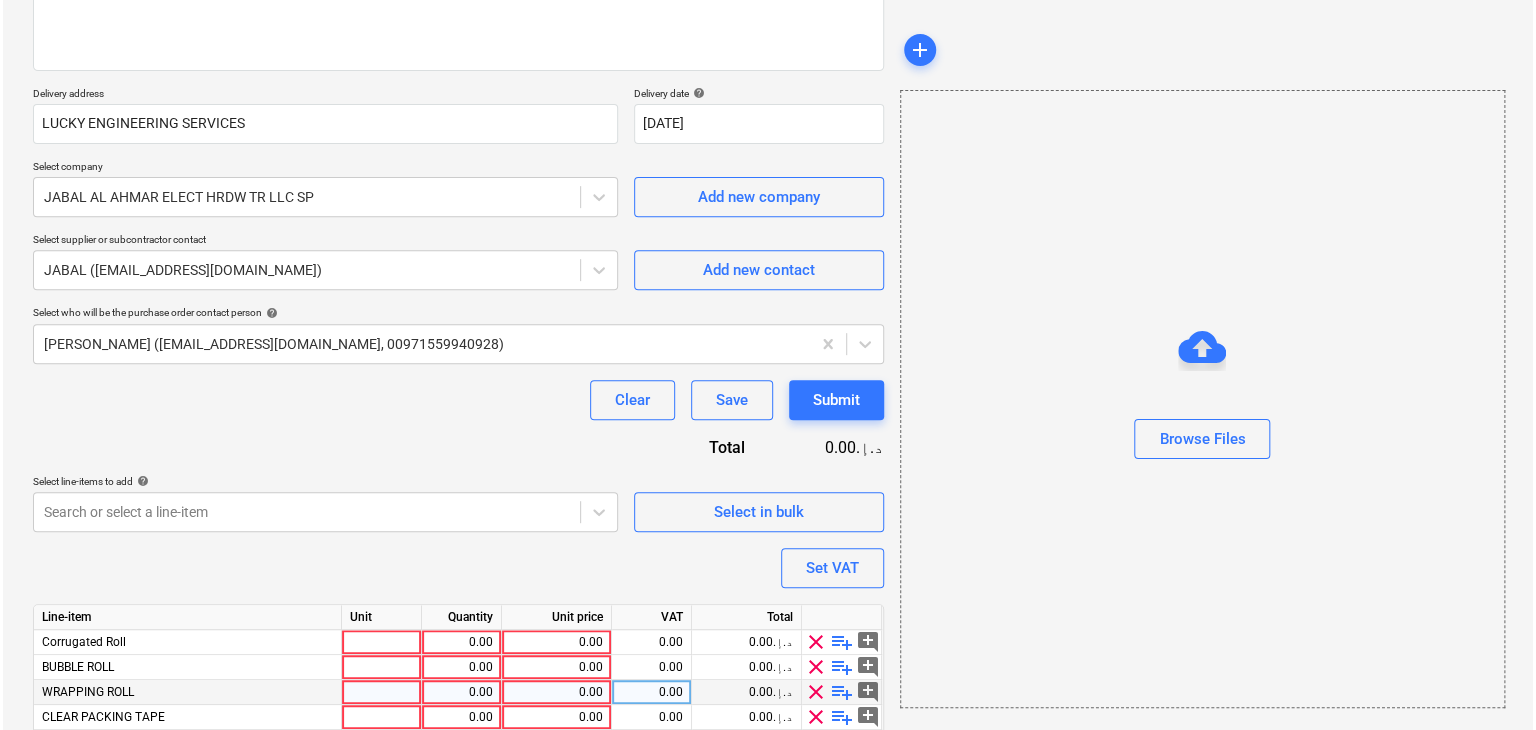scroll, scrollTop: 368, scrollLeft: 0, axis: vertical 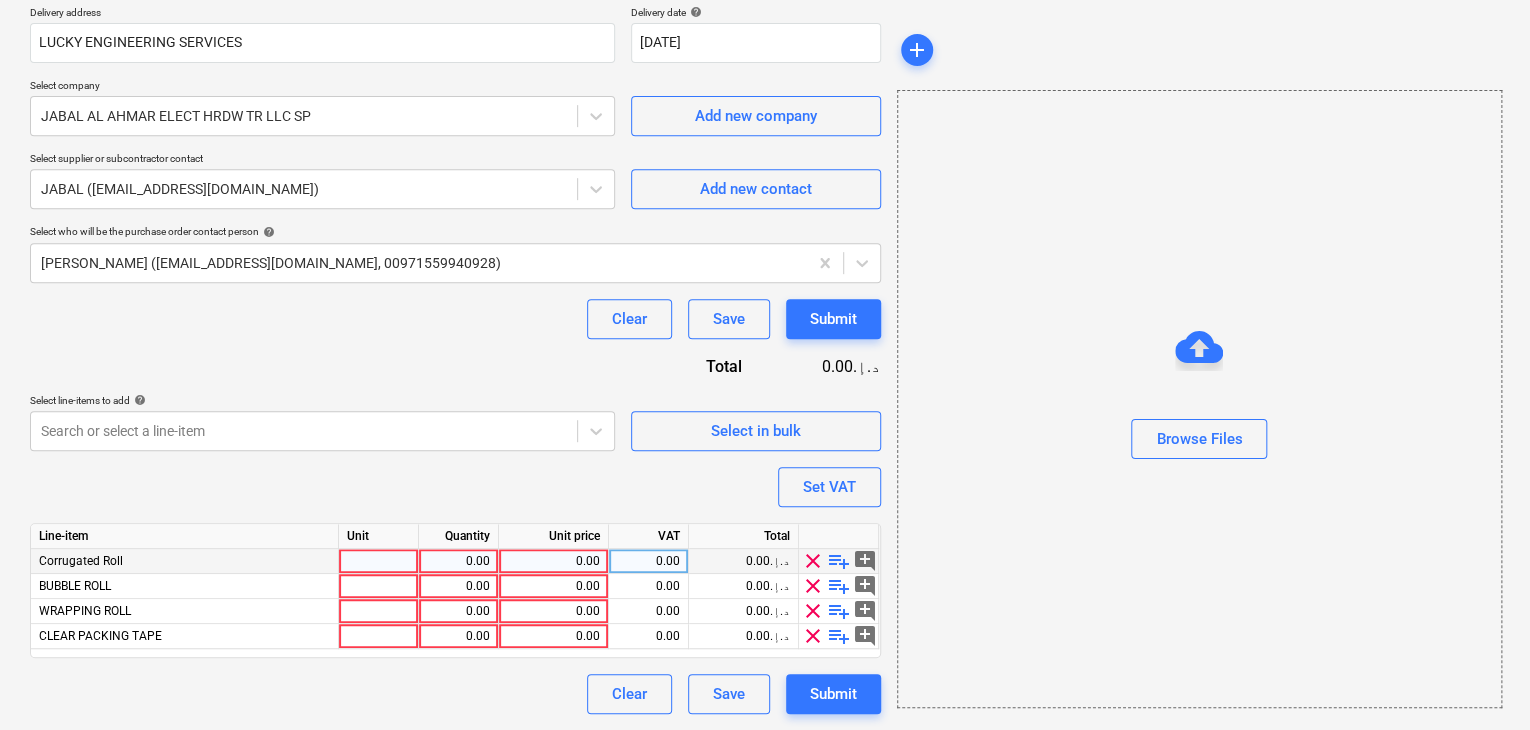 click at bounding box center [379, 561] 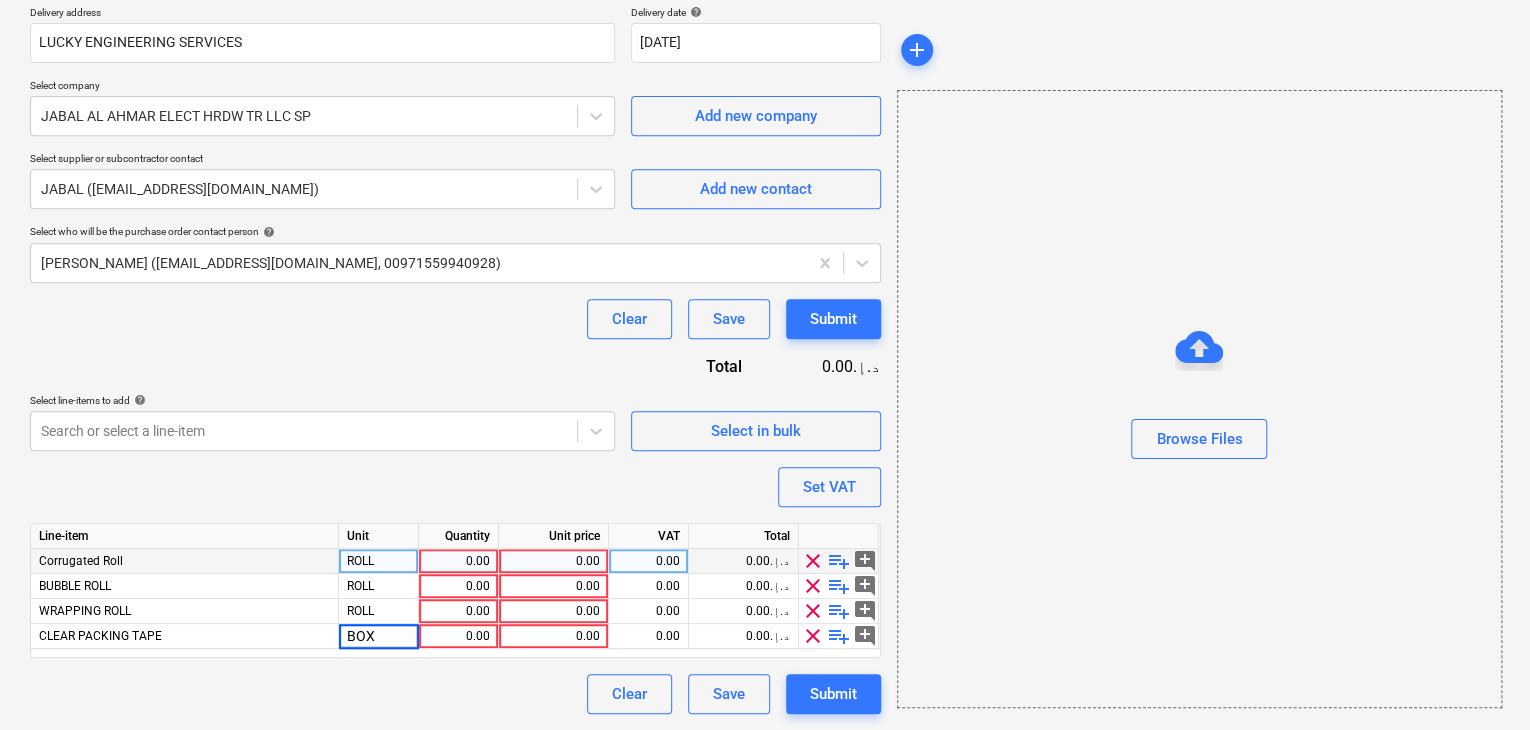 click on "0.00" at bounding box center [458, 561] 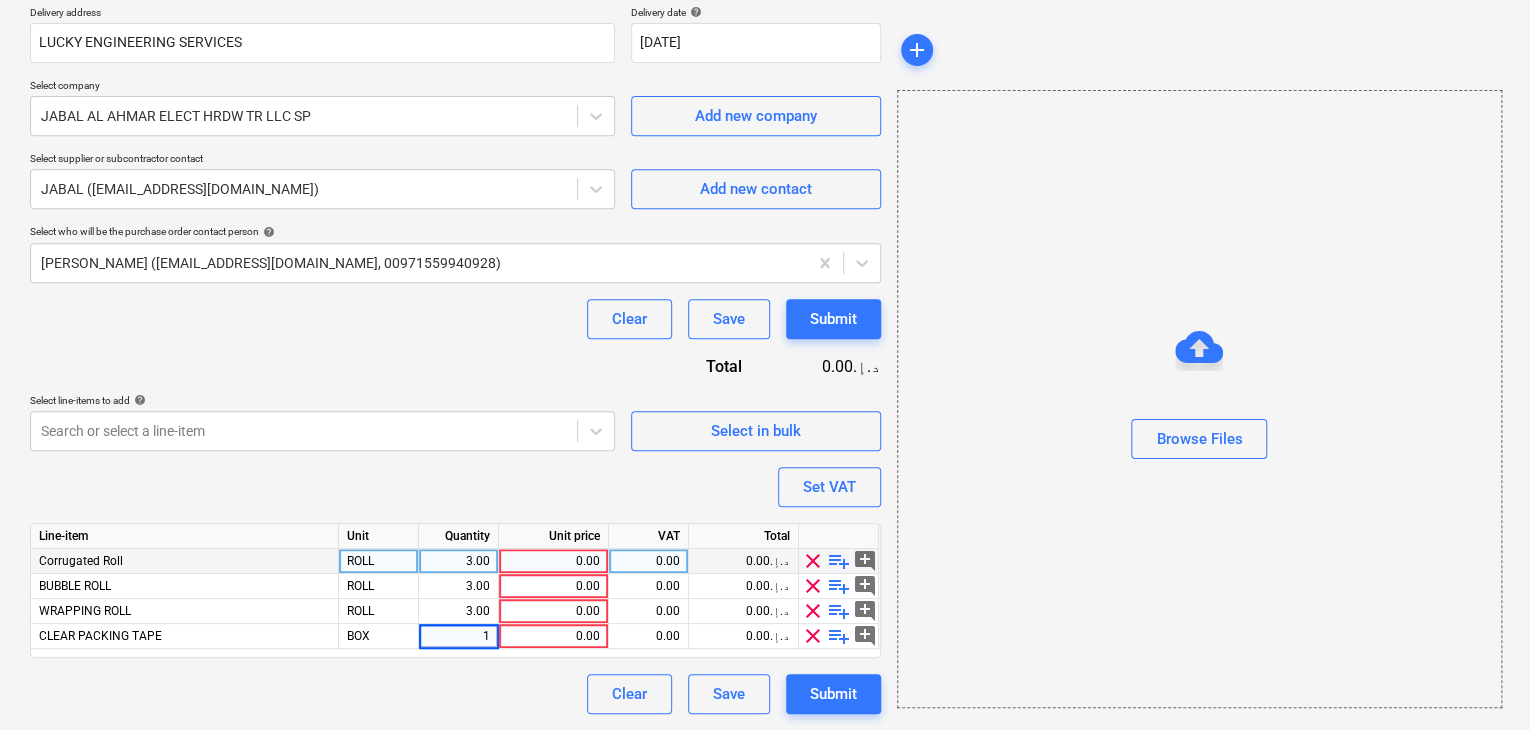 click on "0.00" at bounding box center (553, 561) 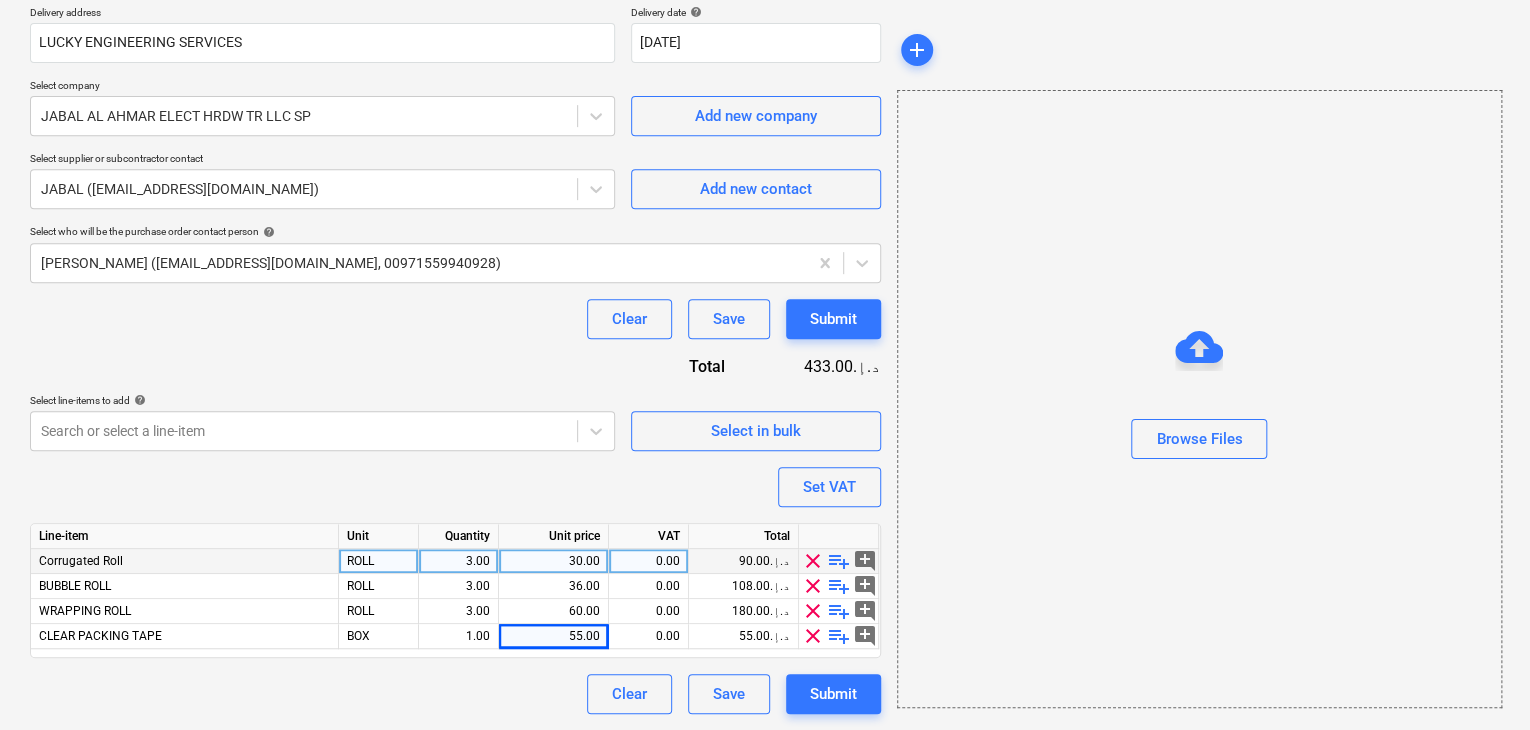 click on "Browse Files" at bounding box center [1199, 399] 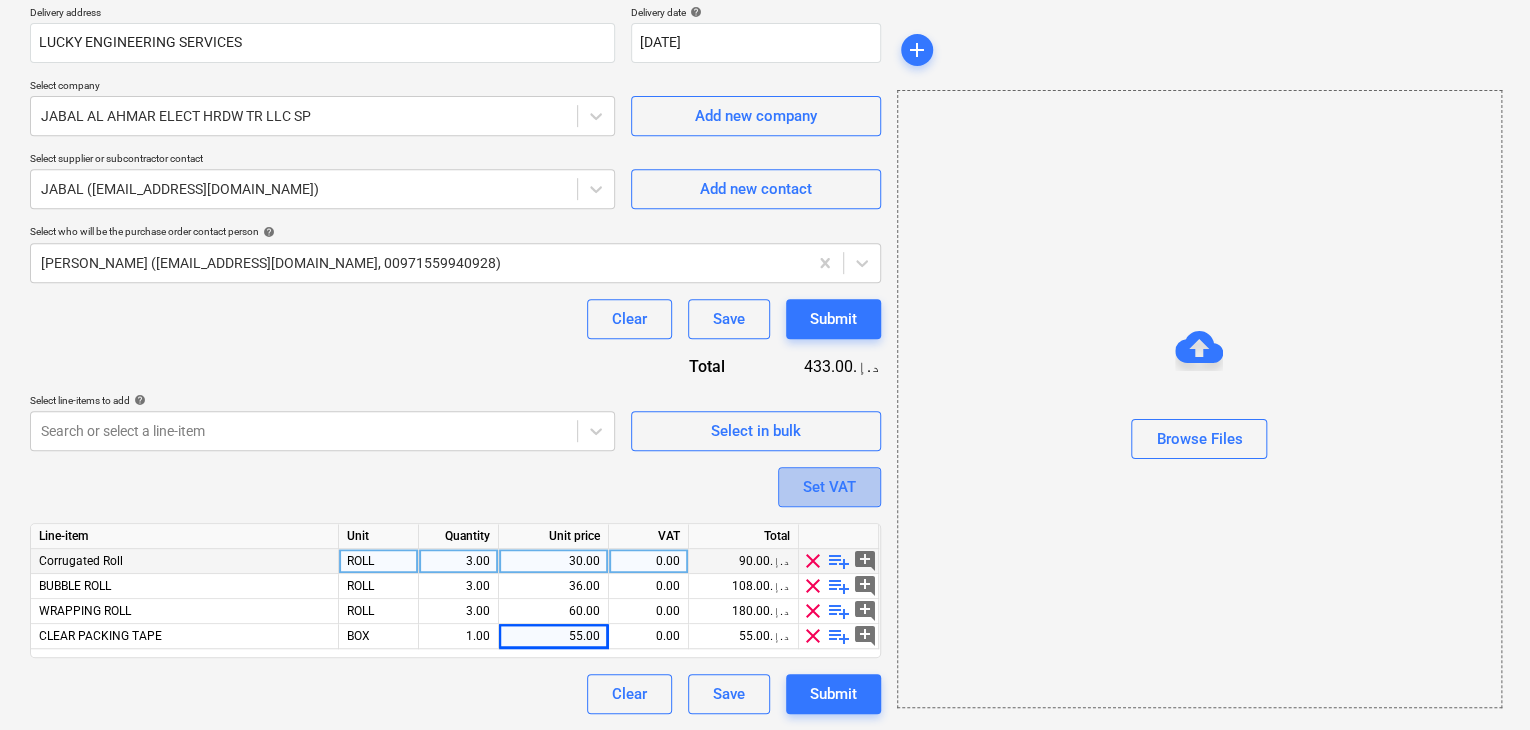 click on "Set VAT" at bounding box center (829, 487) 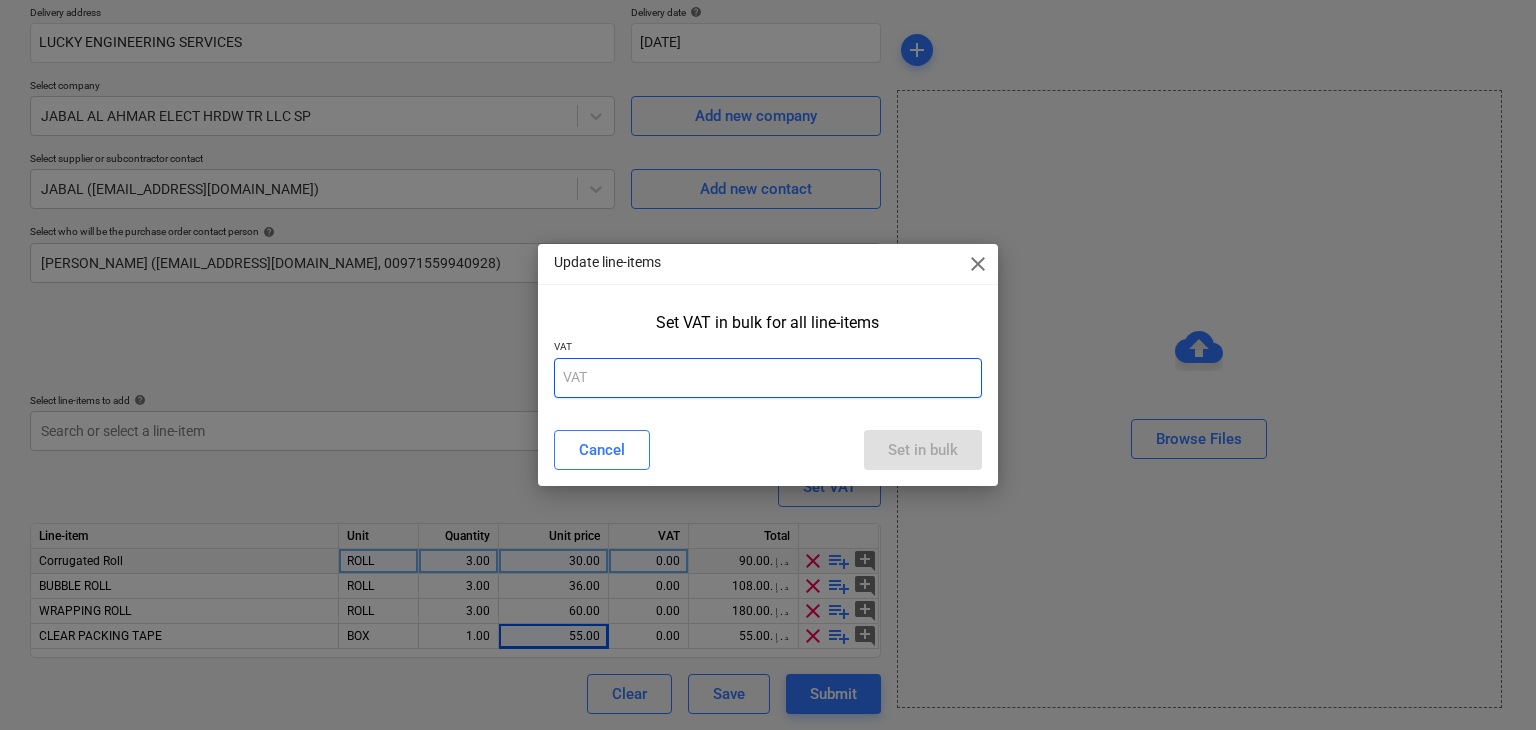 click at bounding box center (768, 378) 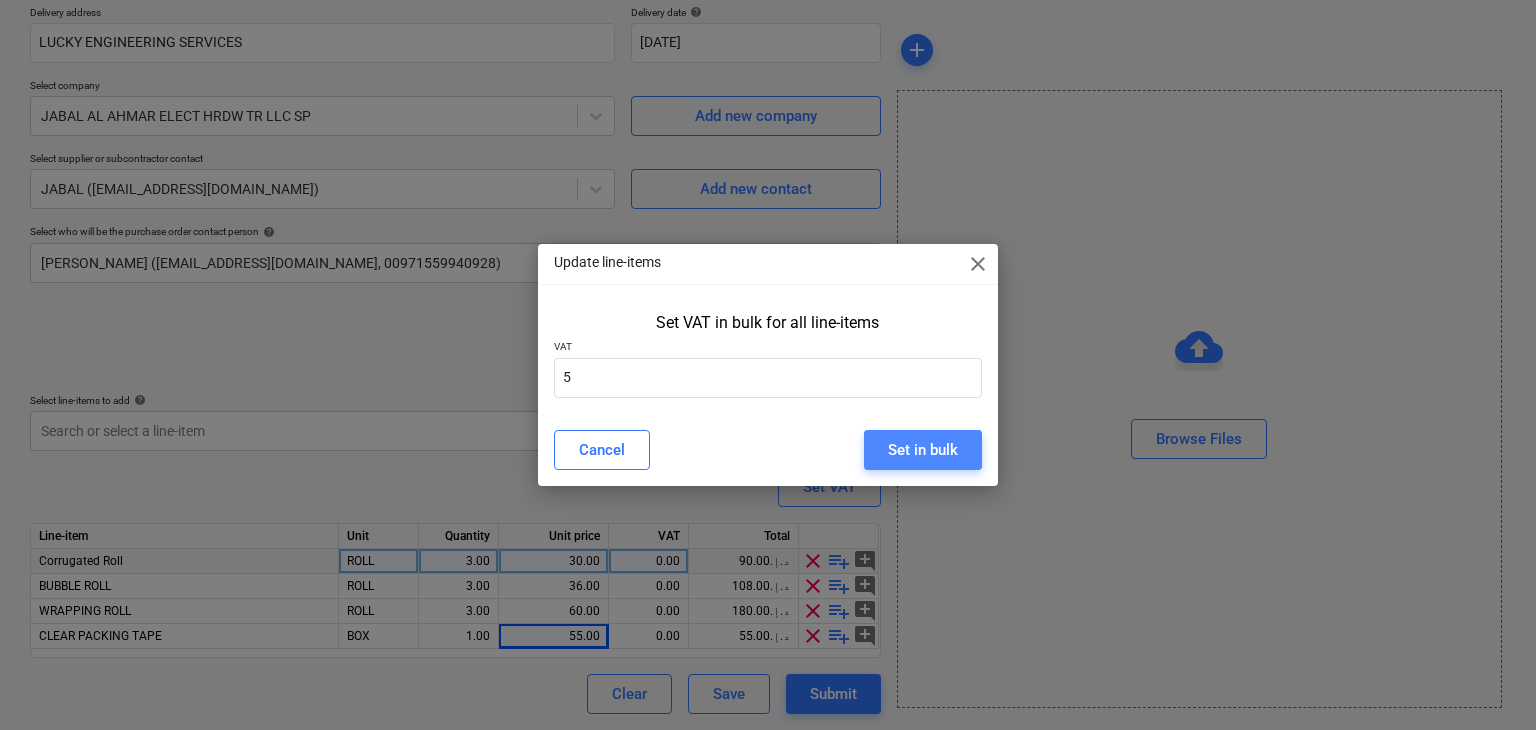 click on "Set in bulk" at bounding box center [923, 450] 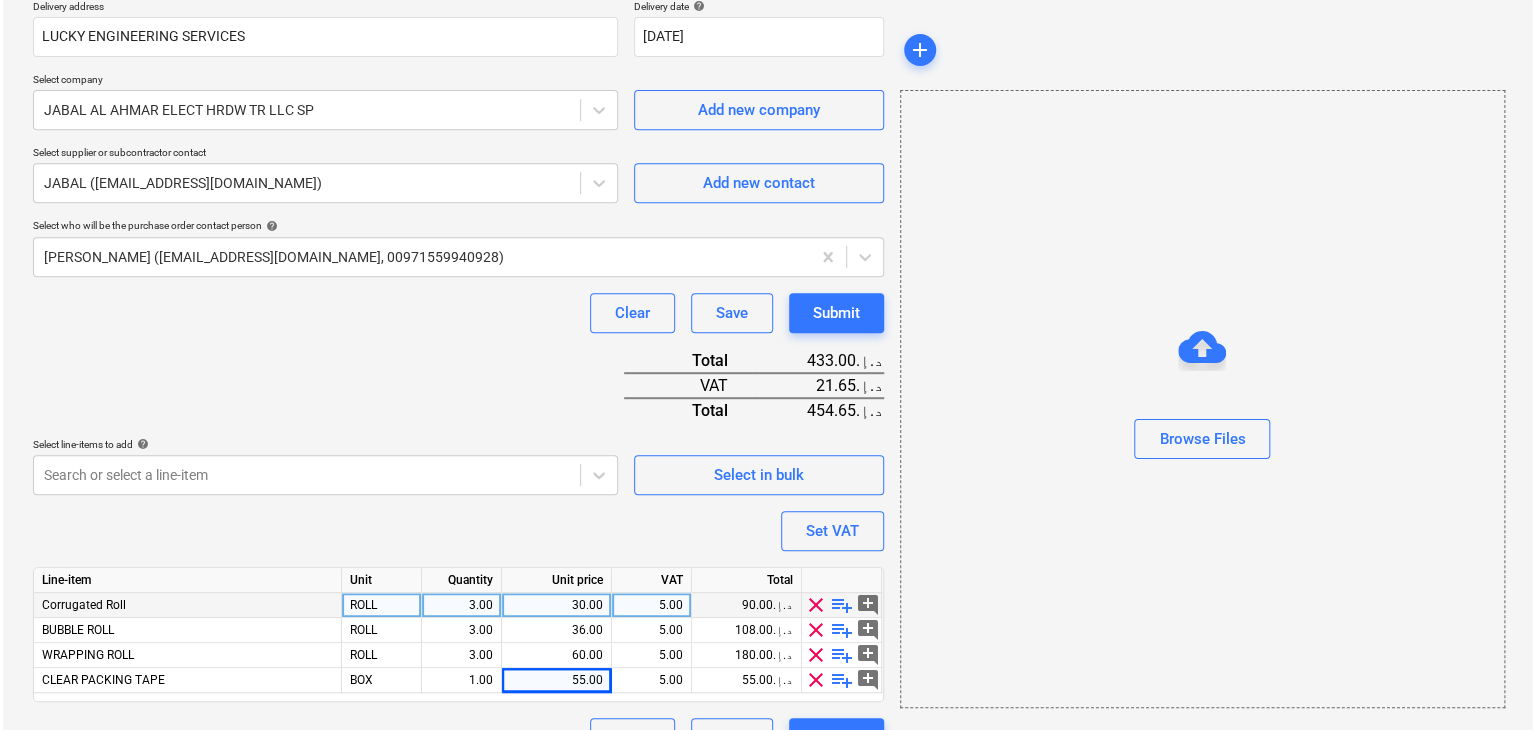 scroll, scrollTop: 417, scrollLeft: 0, axis: vertical 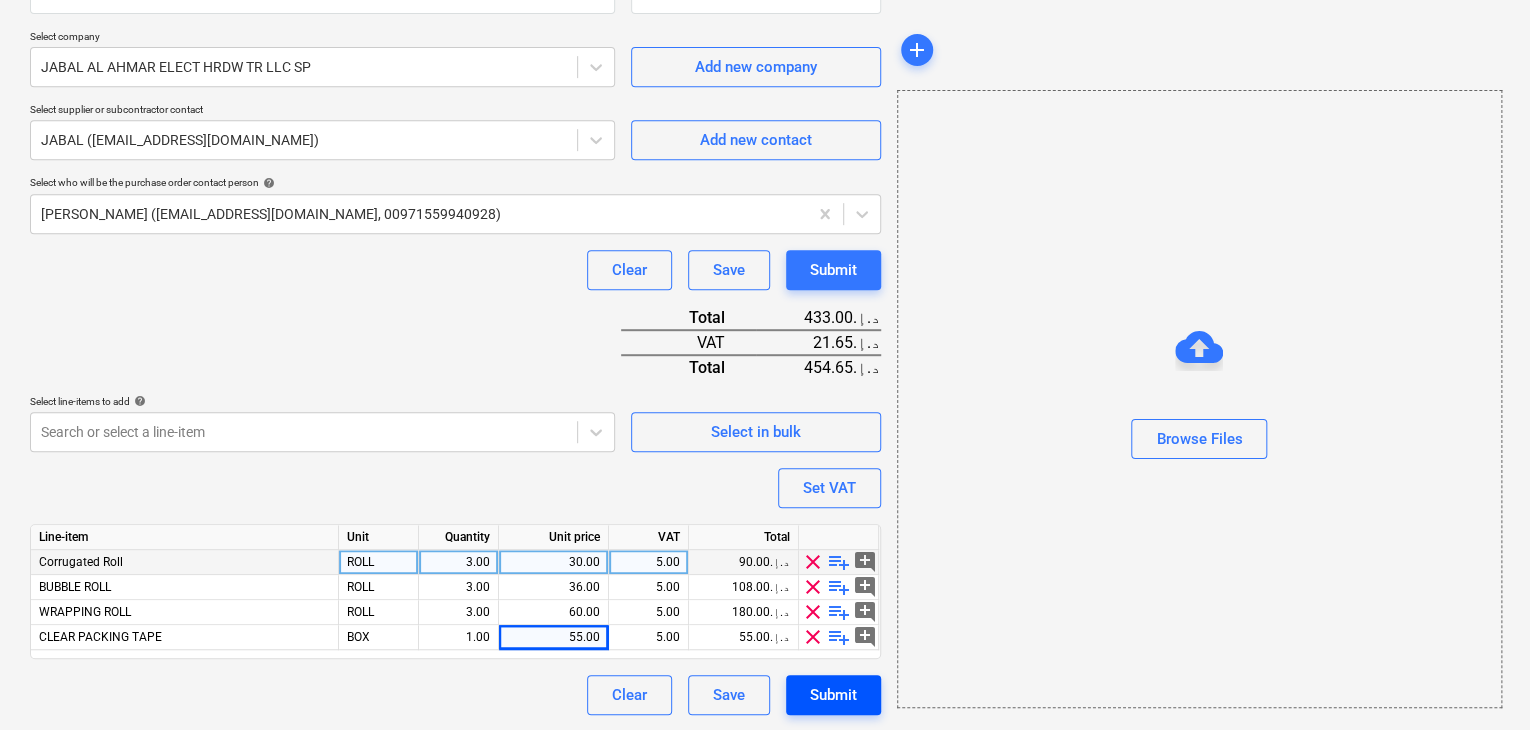 click on "Submit" at bounding box center [833, 695] 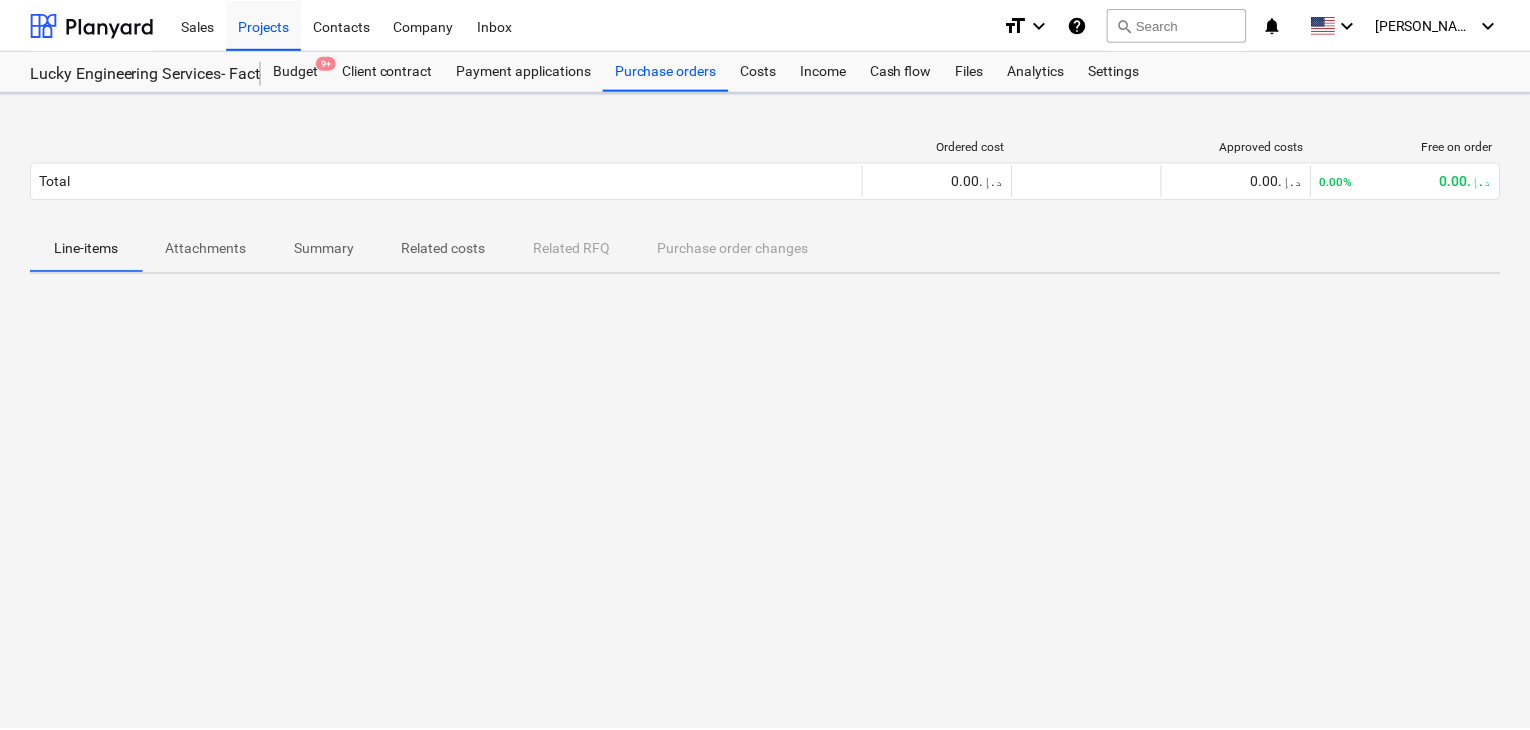 scroll, scrollTop: 0, scrollLeft: 0, axis: both 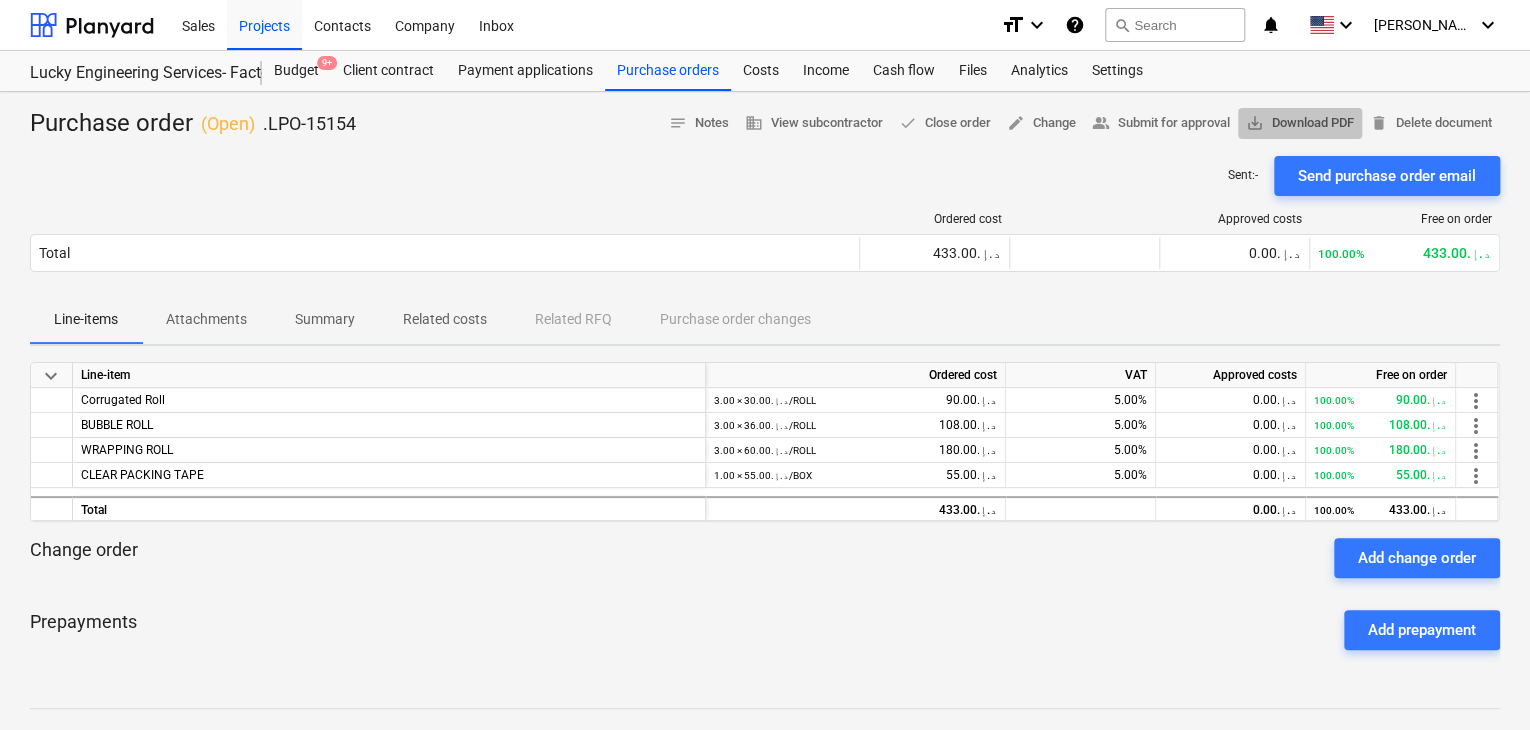 click on "save_alt Download PDF" at bounding box center (1300, 123) 